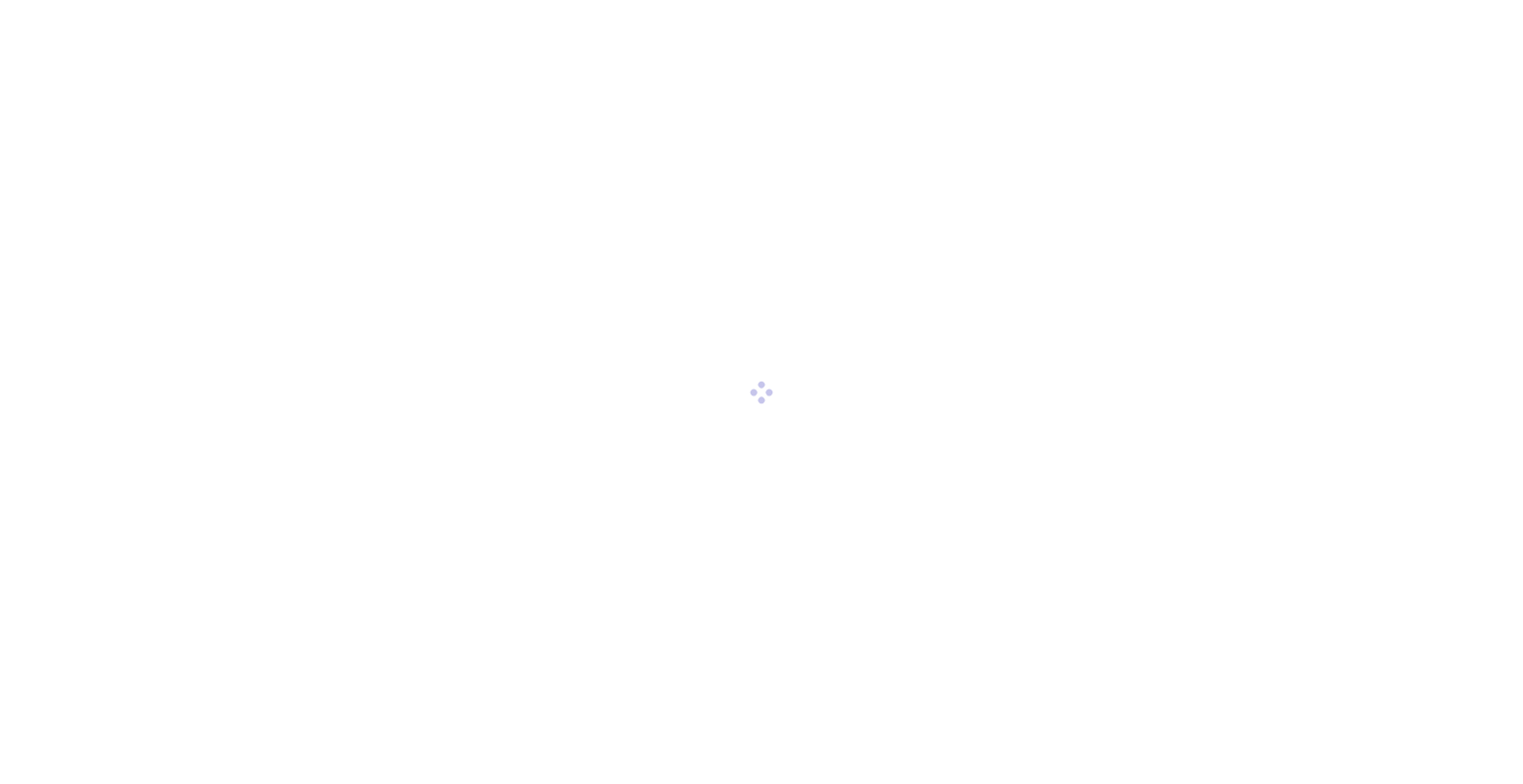 scroll, scrollTop: 0, scrollLeft: 0, axis: both 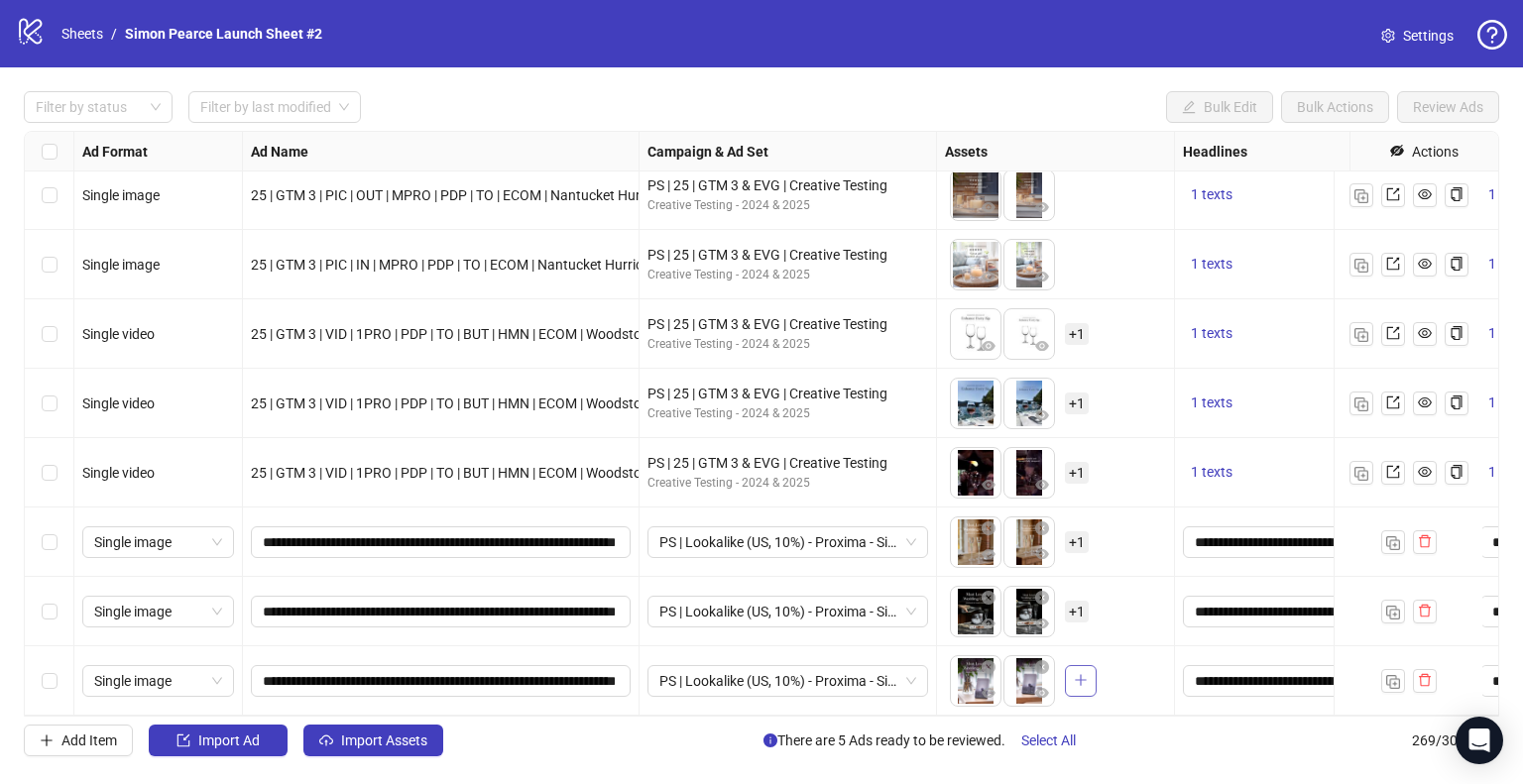 click 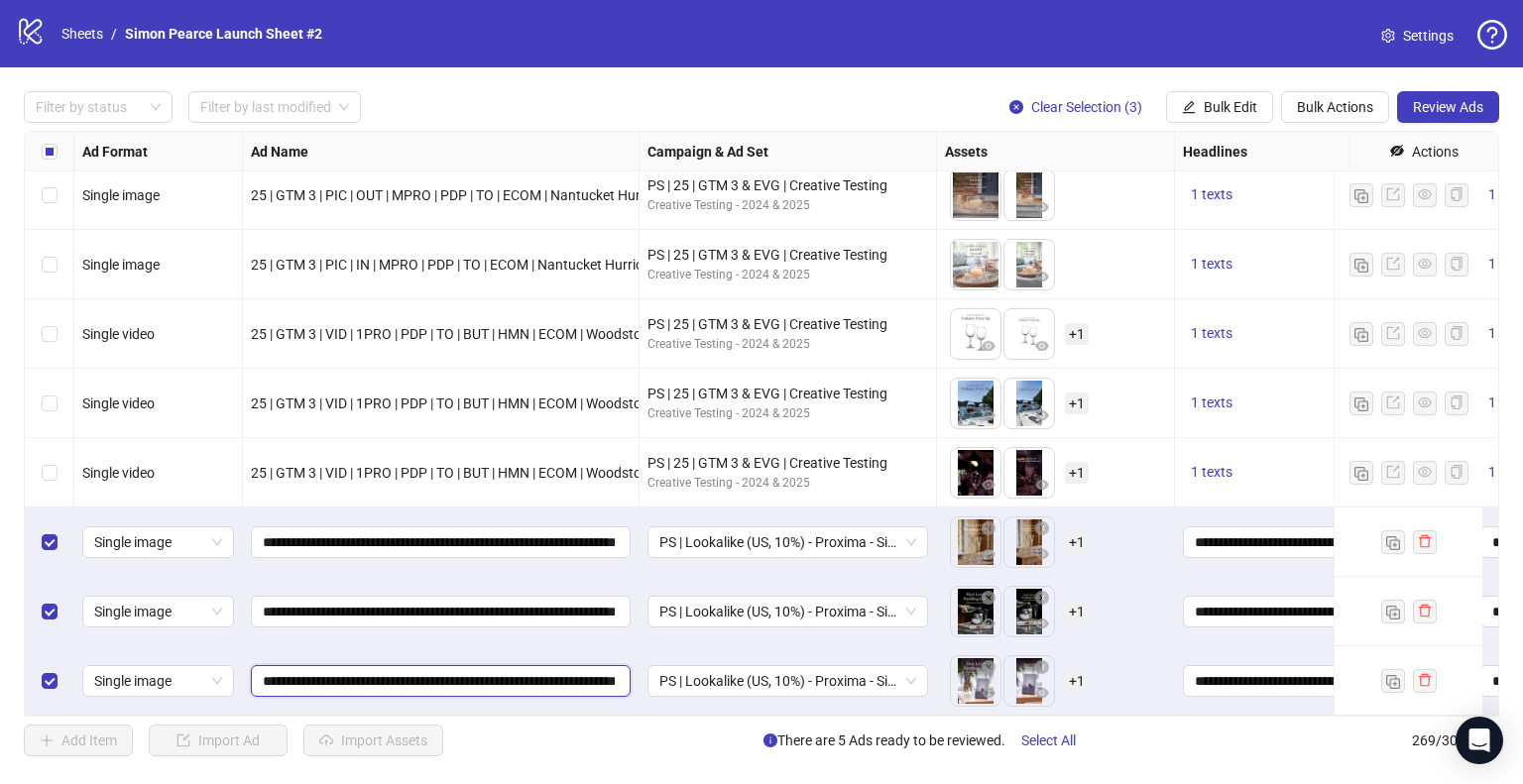 click on "**********" at bounding box center (438, 681) 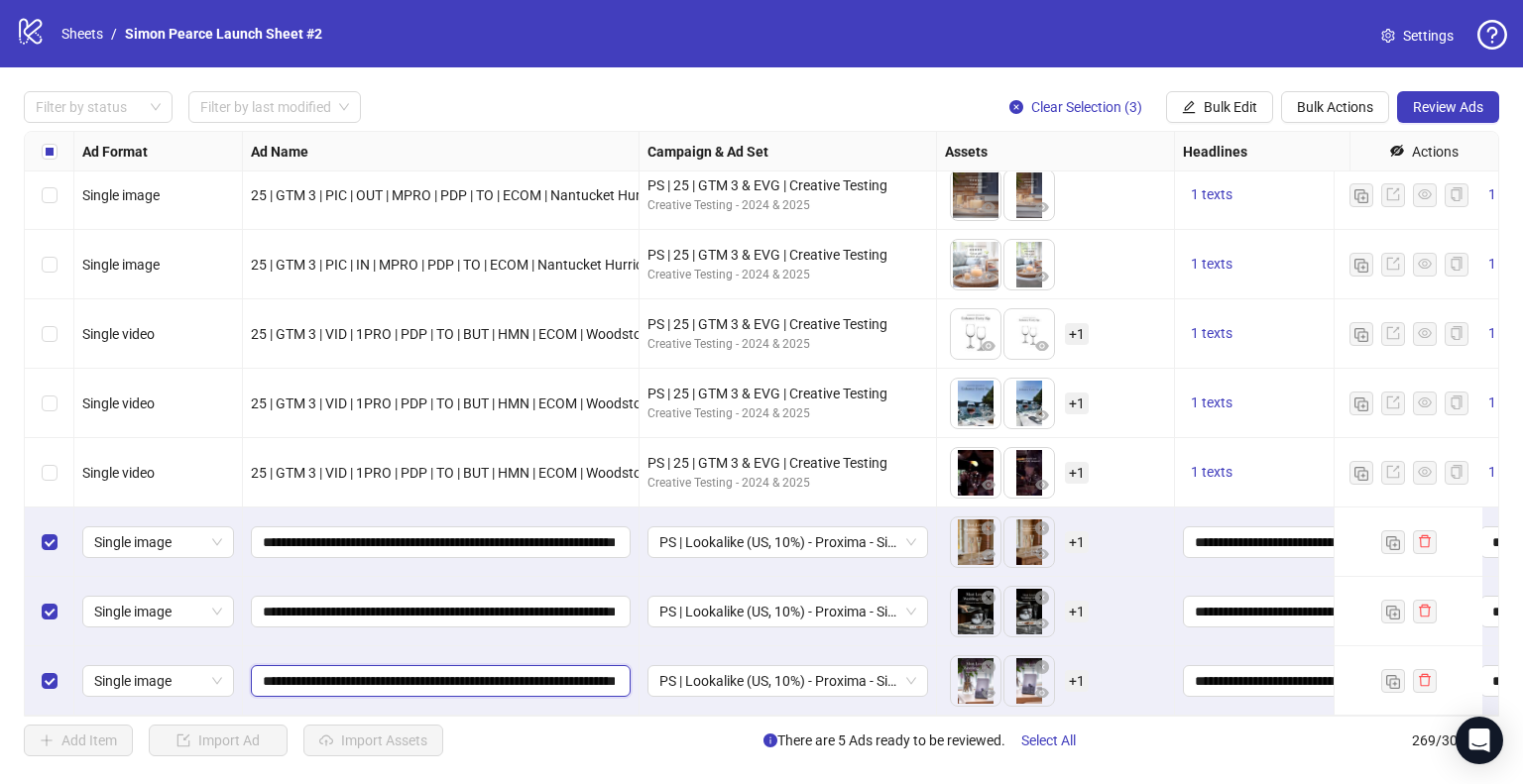 scroll, scrollTop: 0, scrollLeft: 87, axis: horizontal 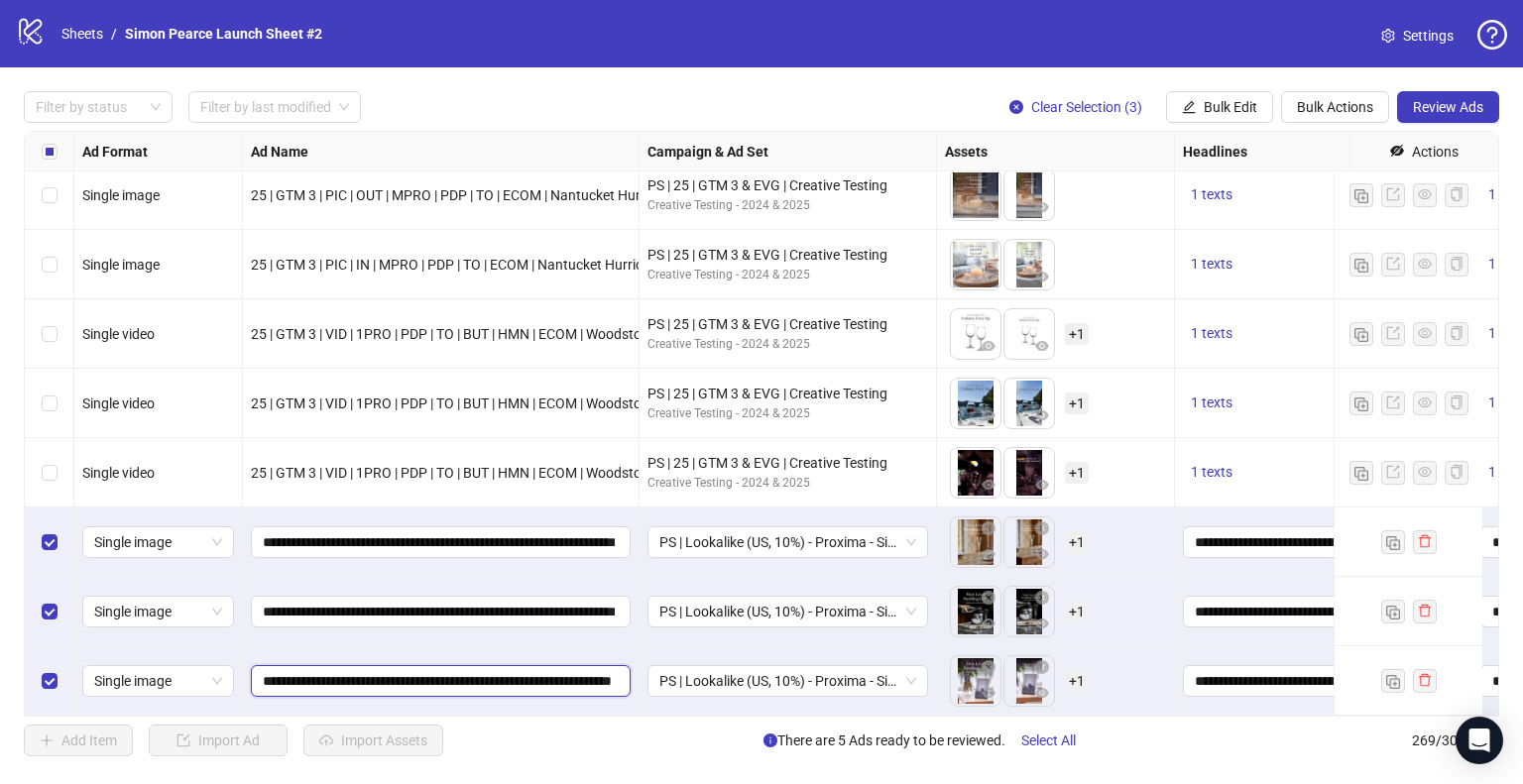 type on "**********" 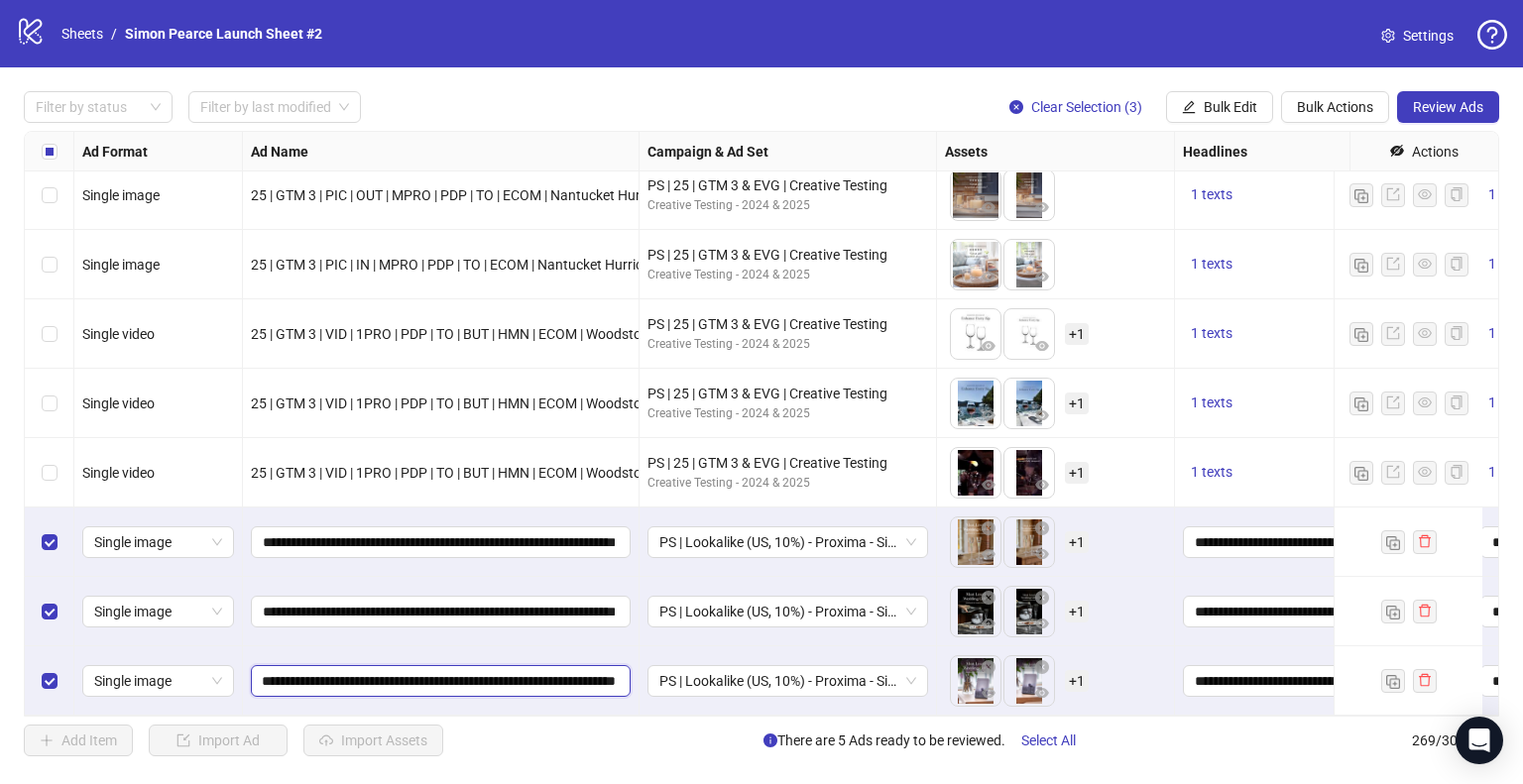 scroll, scrollTop: 0, scrollLeft: 87, axis: horizontal 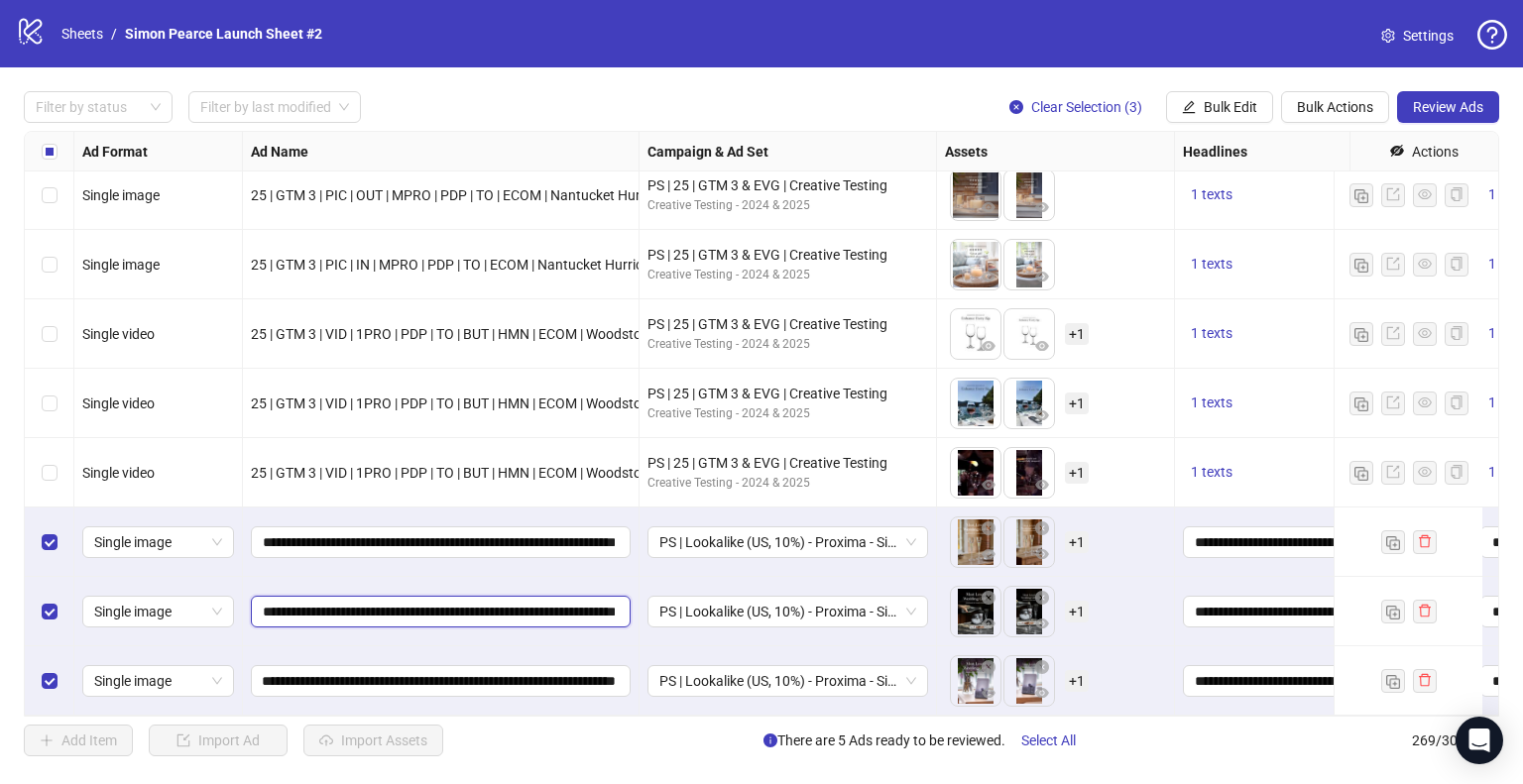 click on "**********" at bounding box center (438, 612) 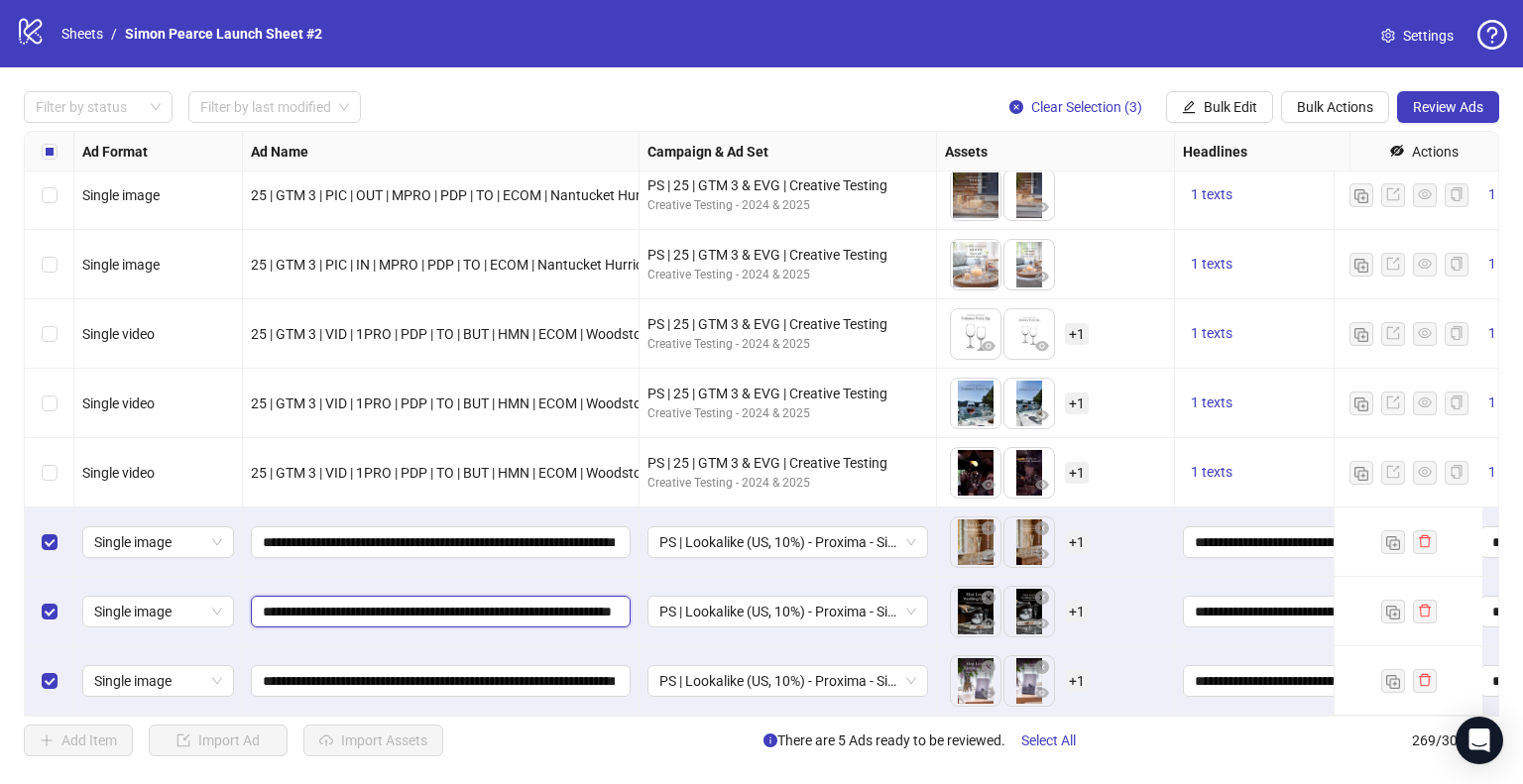 scroll, scrollTop: 0, scrollLeft: 79, axis: horizontal 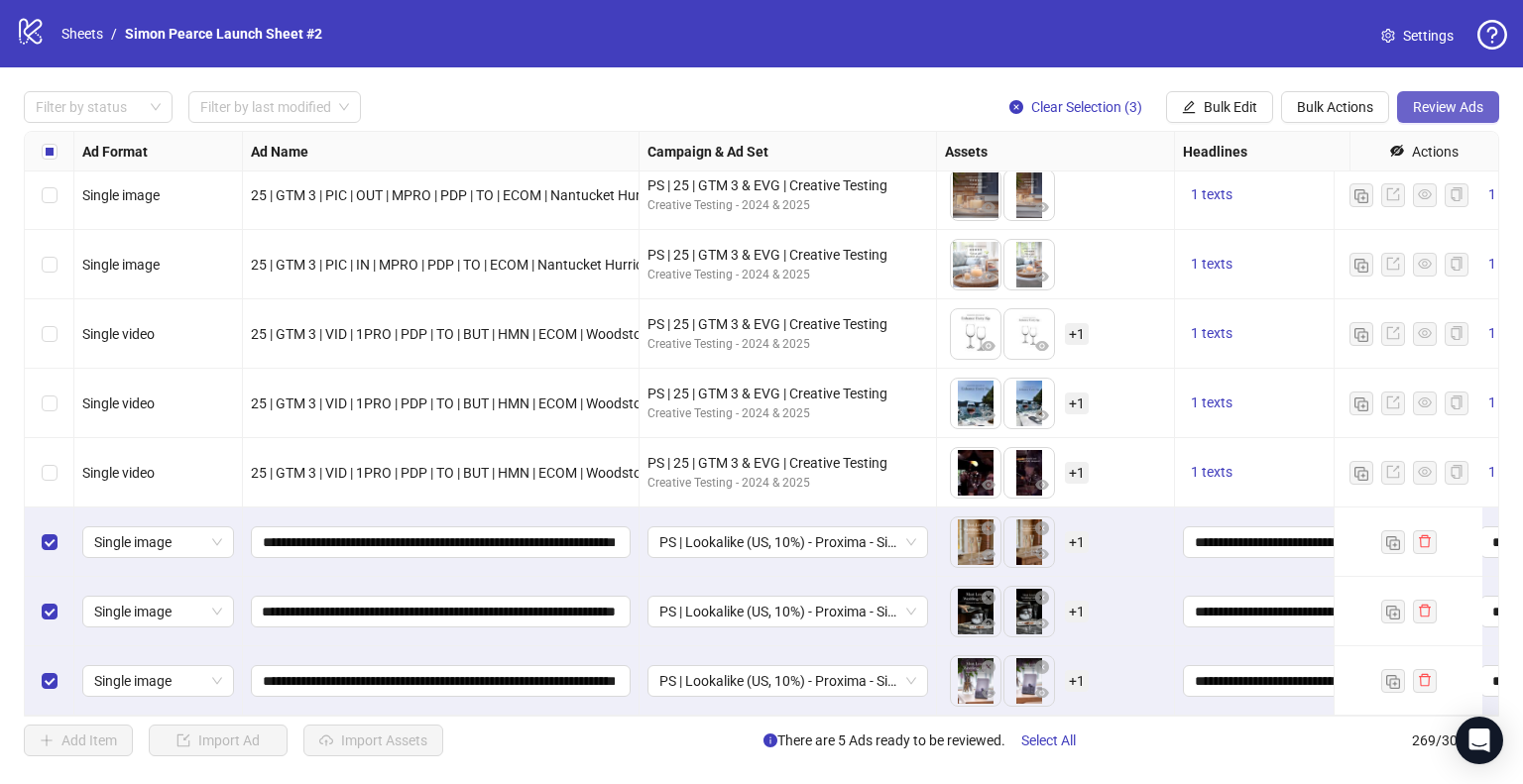 click on "Review Ads" at bounding box center [1448, 107] 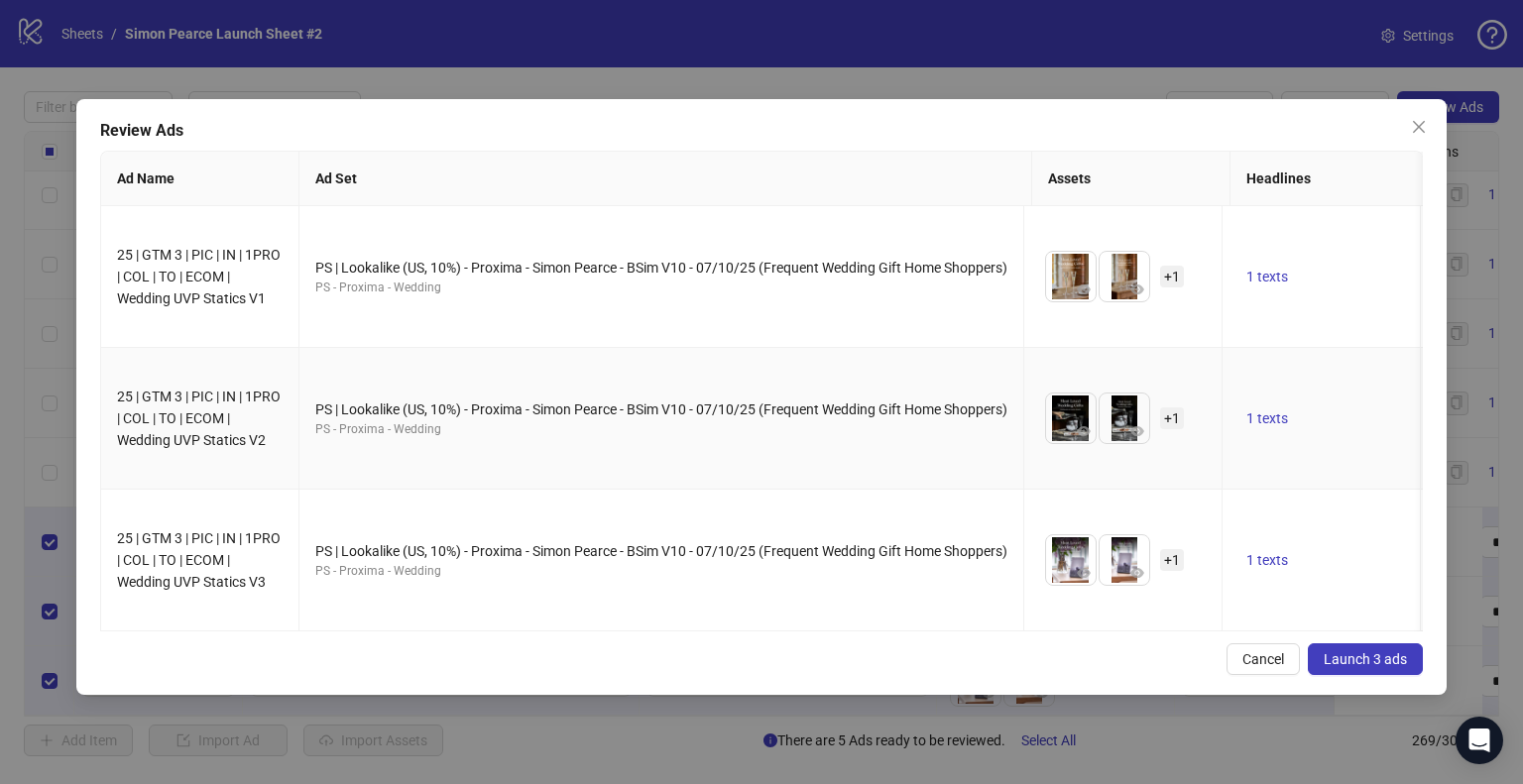 click at bounding box center (1071, 418) 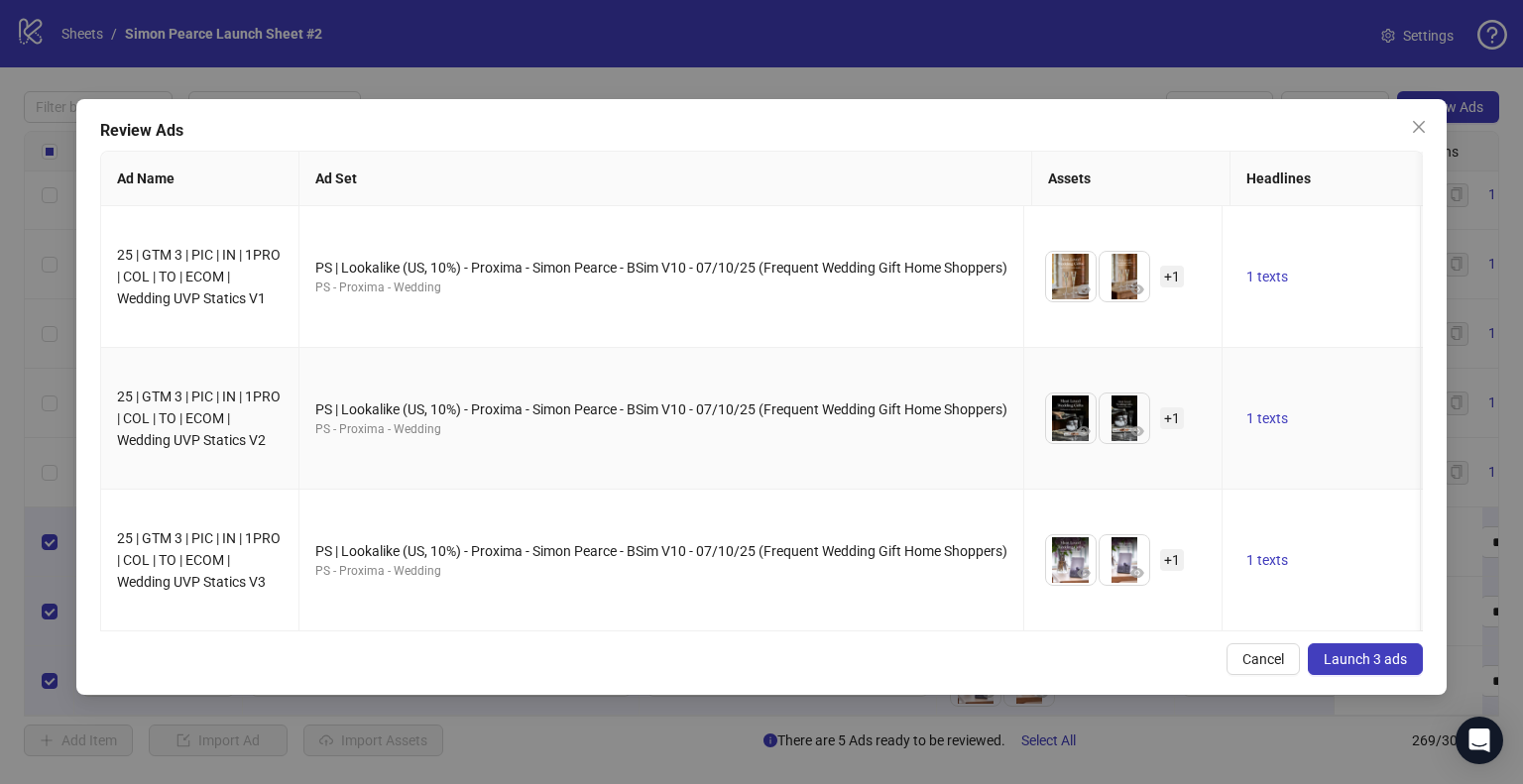 click on "+ 1" at bounding box center [1172, 418] 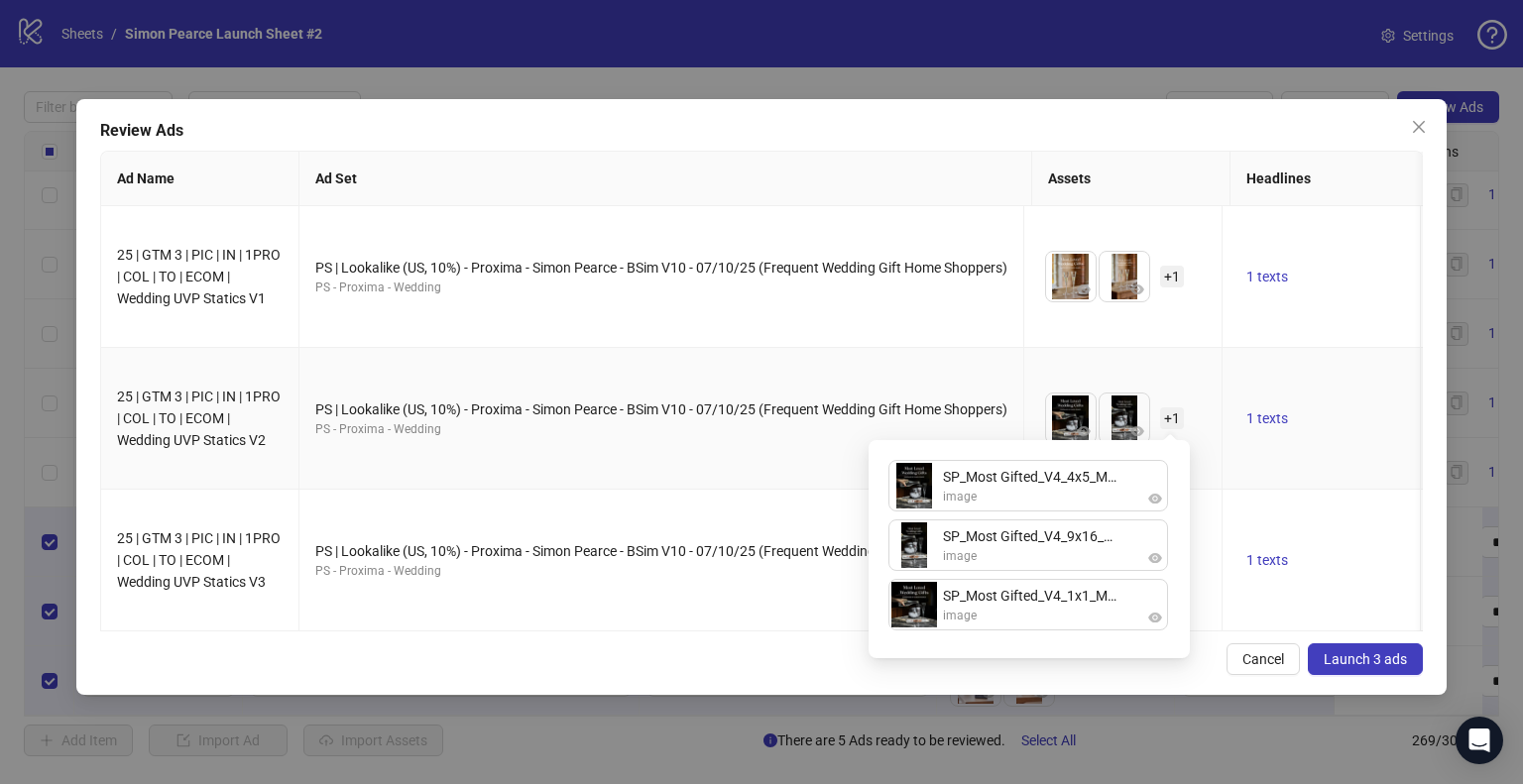 click at bounding box center [914, 486] 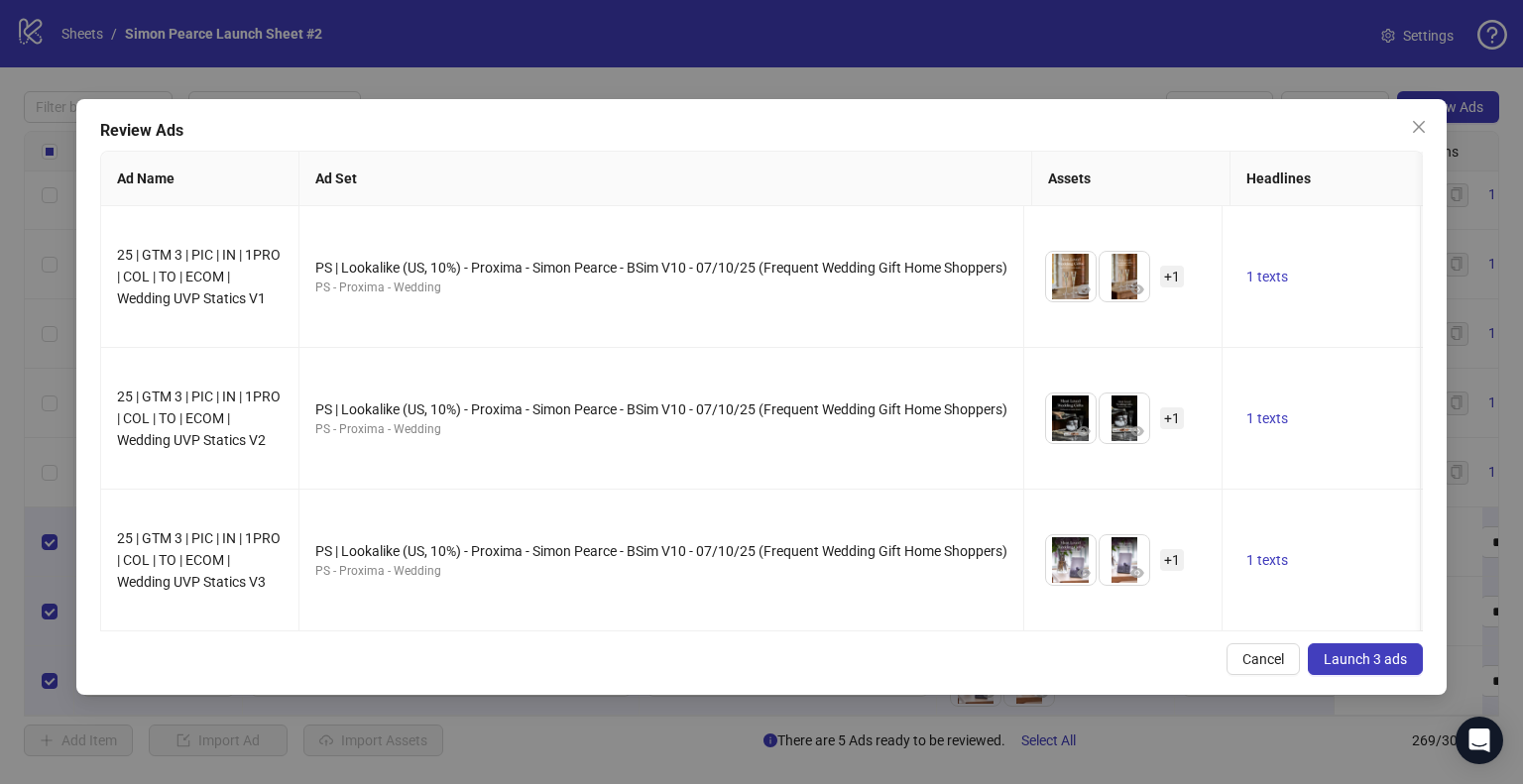 scroll, scrollTop: 0, scrollLeft: 635, axis: horizontal 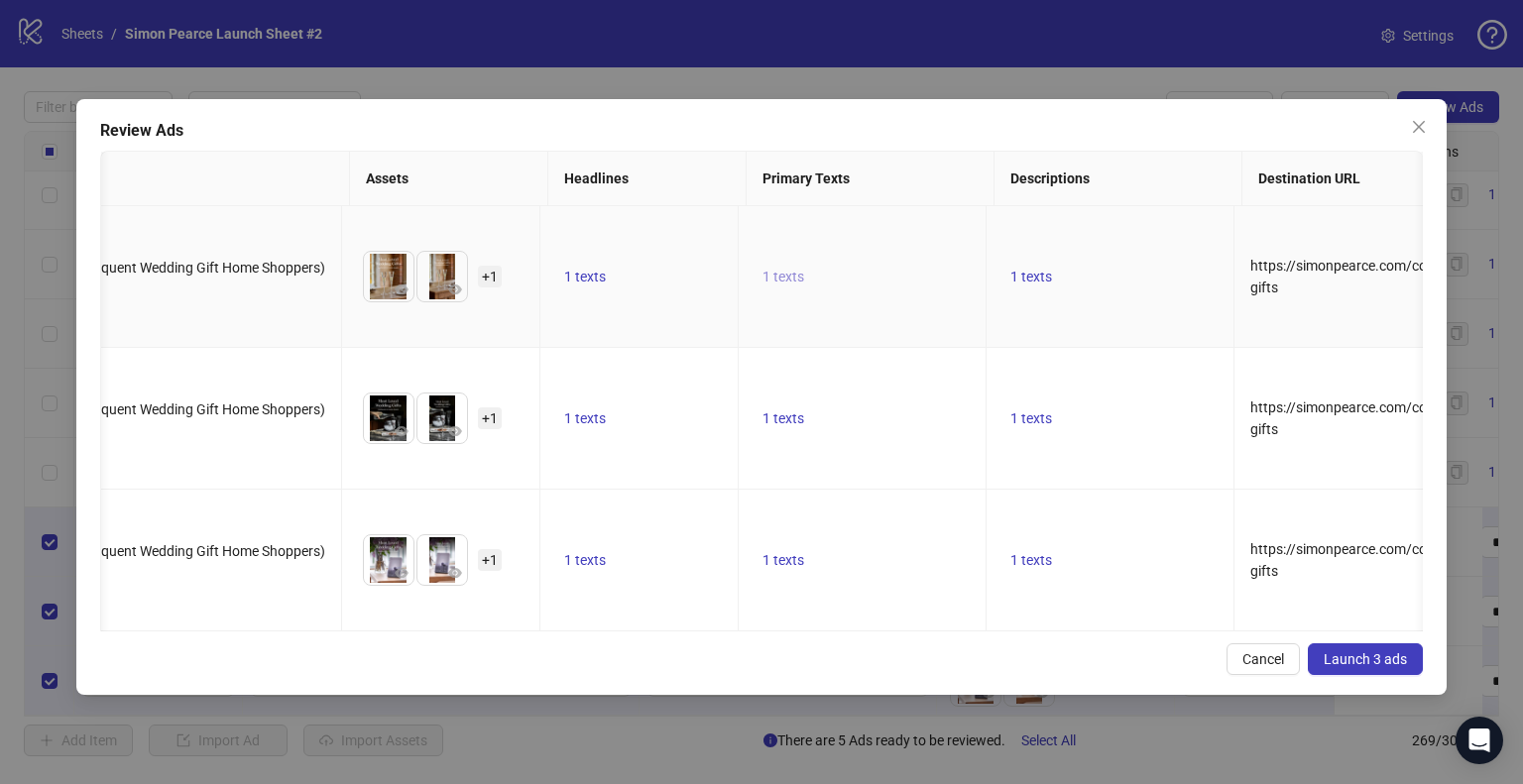 click on "1 texts" at bounding box center [783, 277] 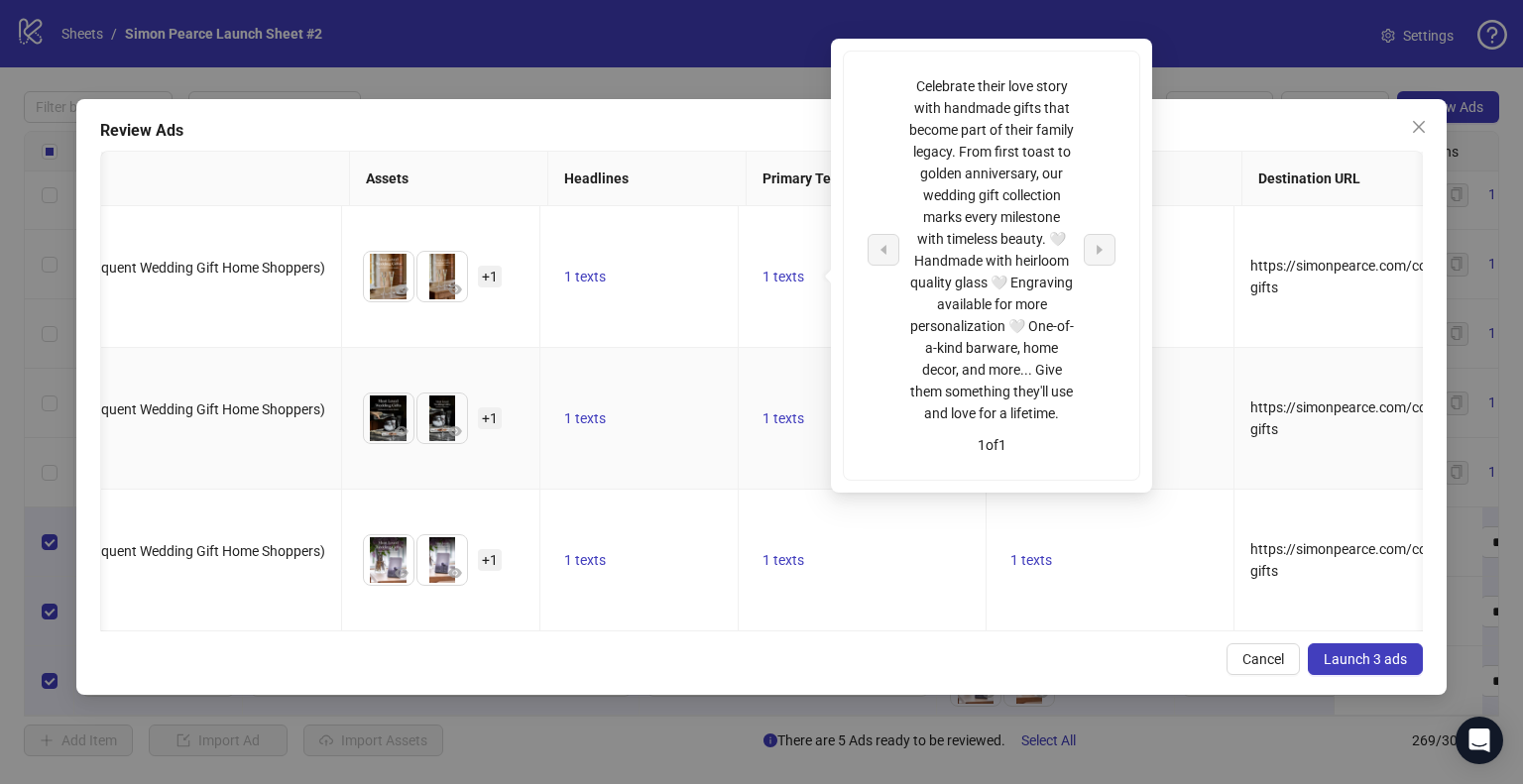 click on "1 texts" at bounding box center [863, 418] 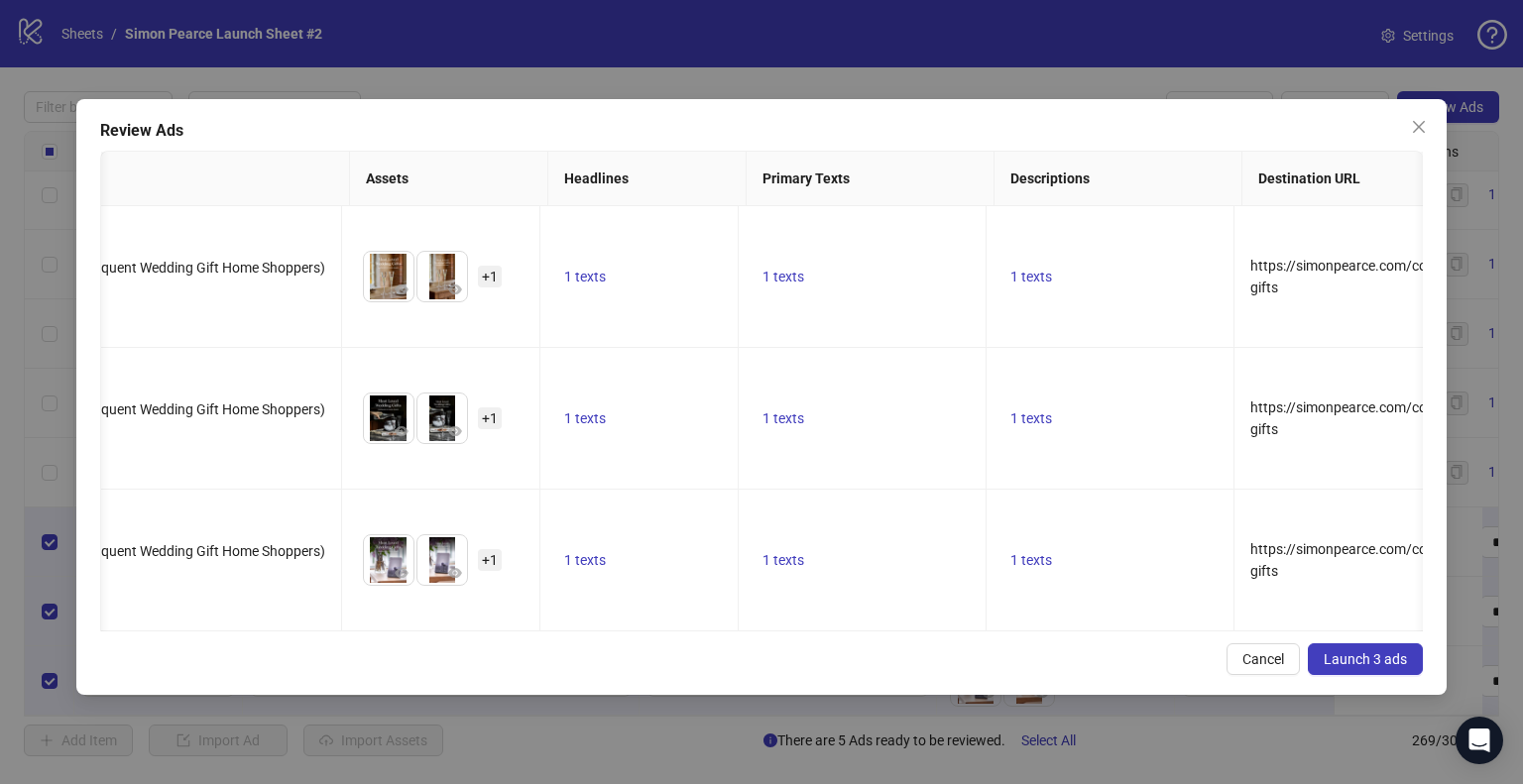 click on "Launch 3 ads" at bounding box center [1365, 659] 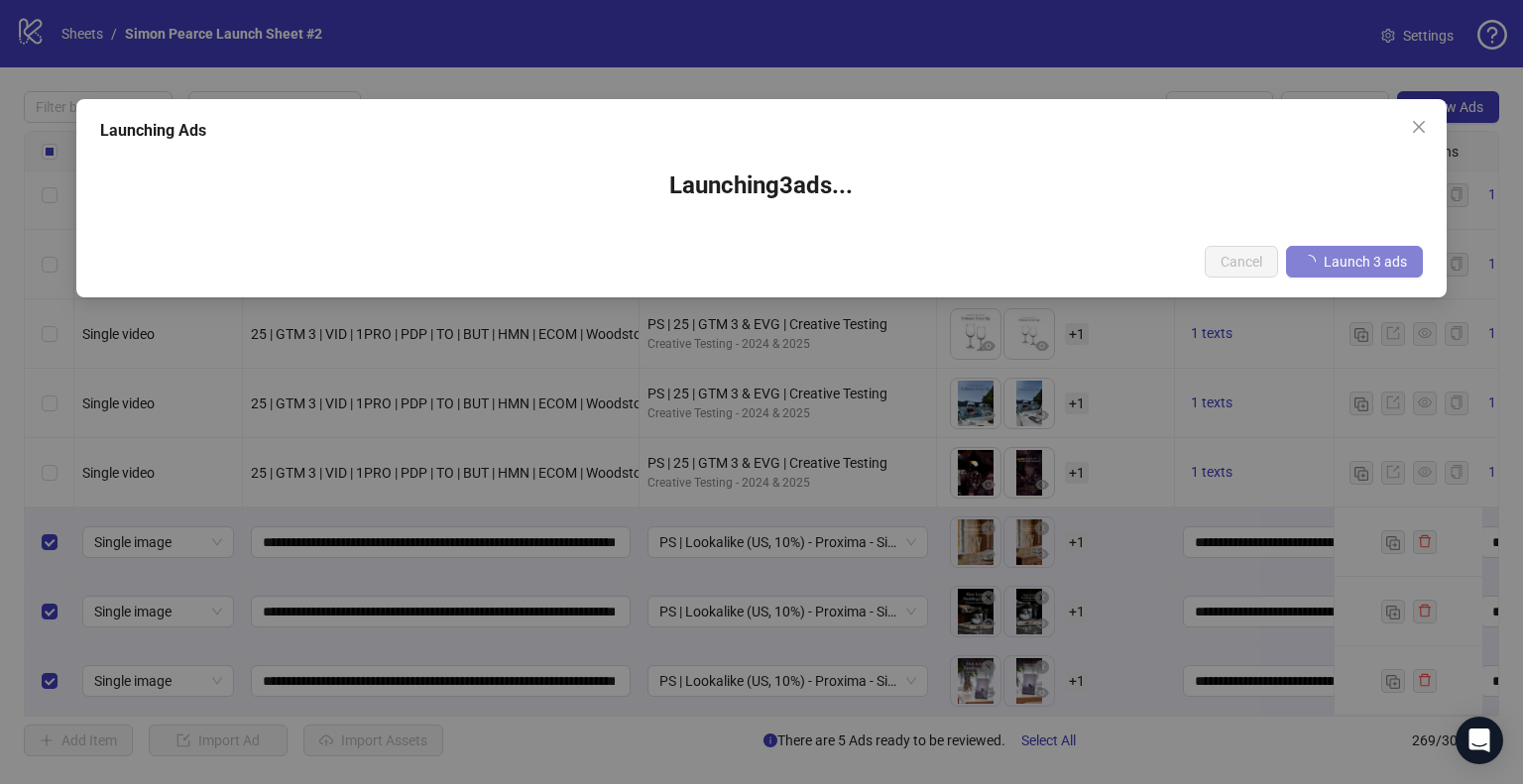 type 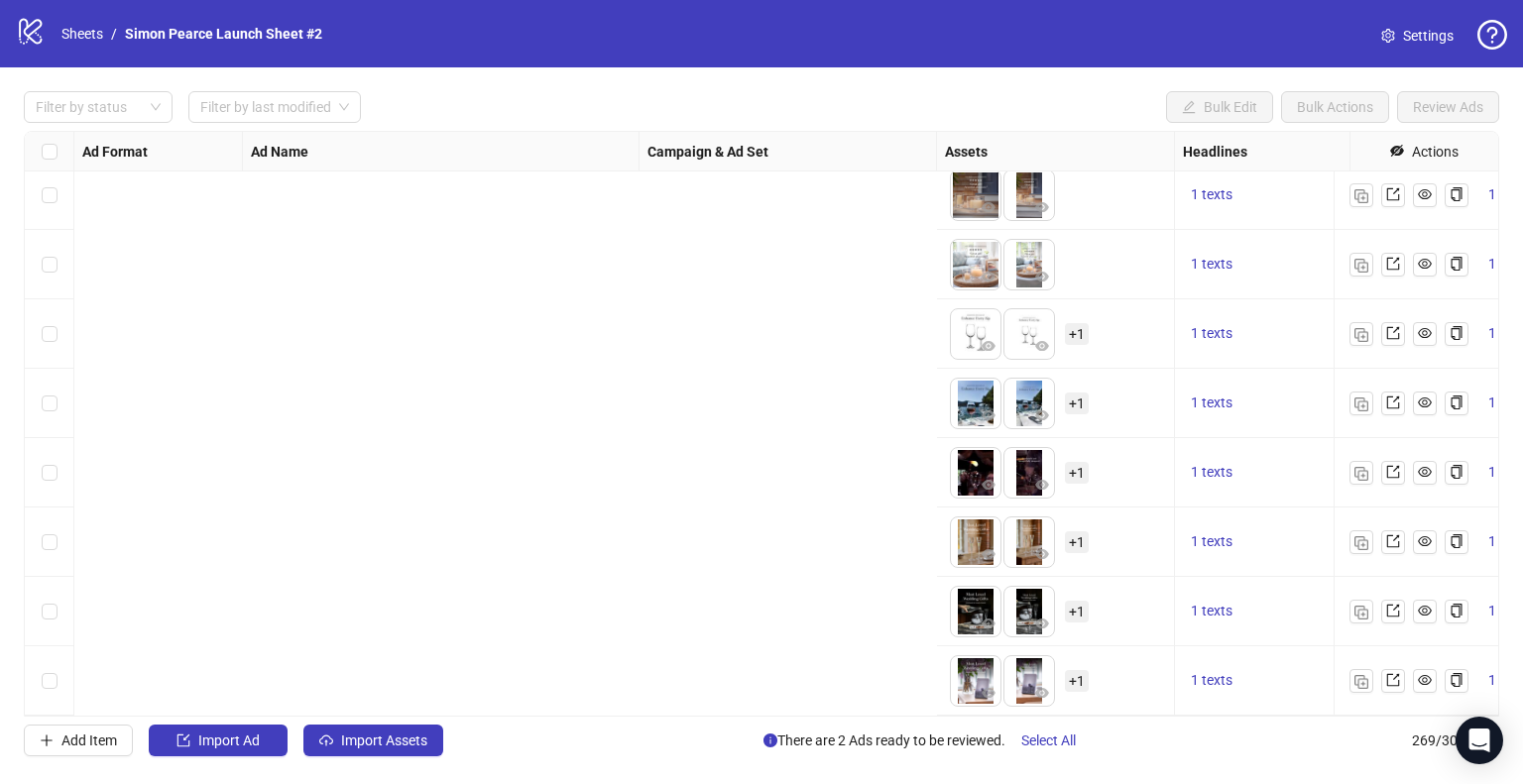 scroll, scrollTop: 18135, scrollLeft: 1433, axis: both 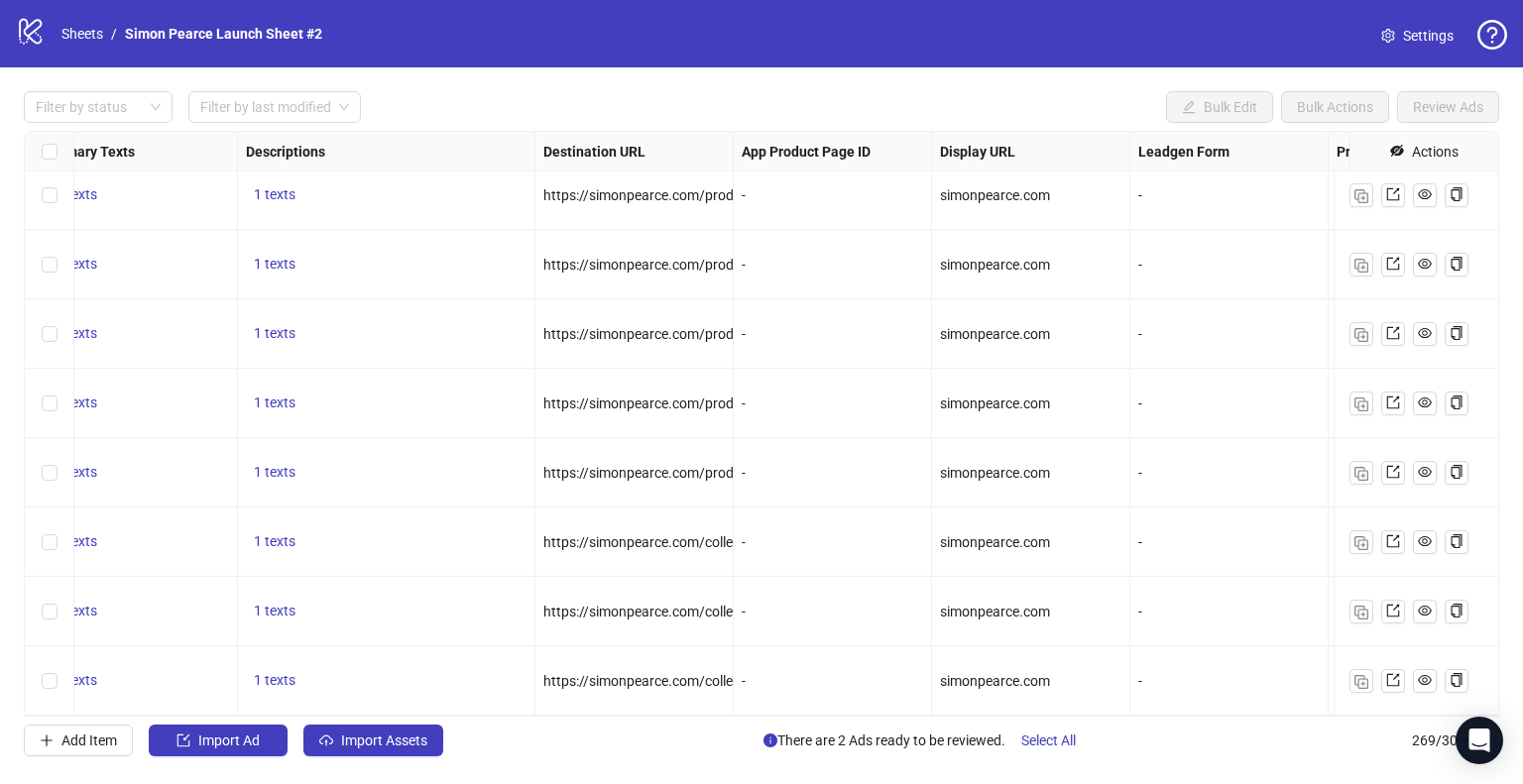 drag, startPoint x: 728, startPoint y: 147, endPoint x: 848, endPoint y: 193, distance: 128.51459 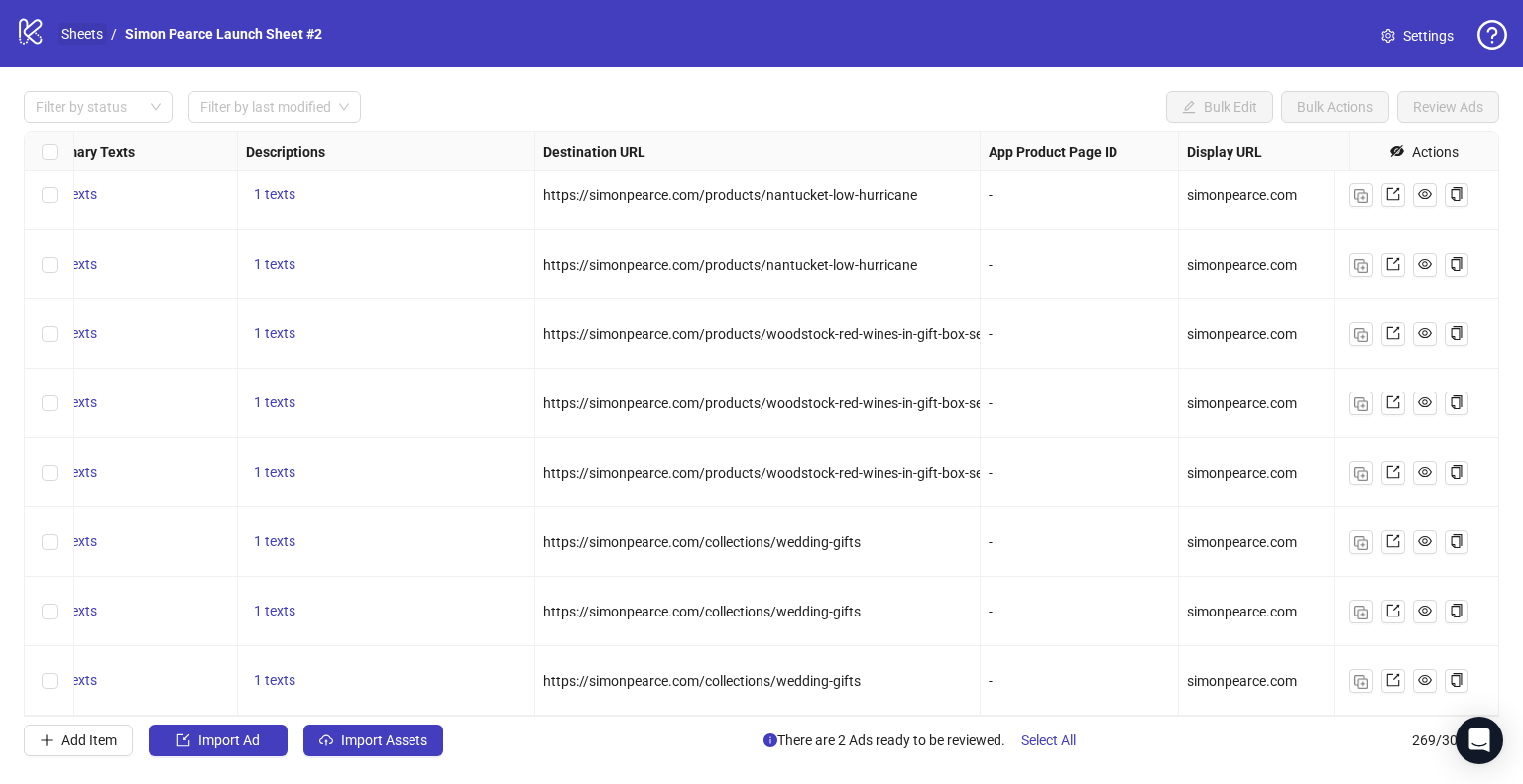click on "Sheets" at bounding box center (82, 34) 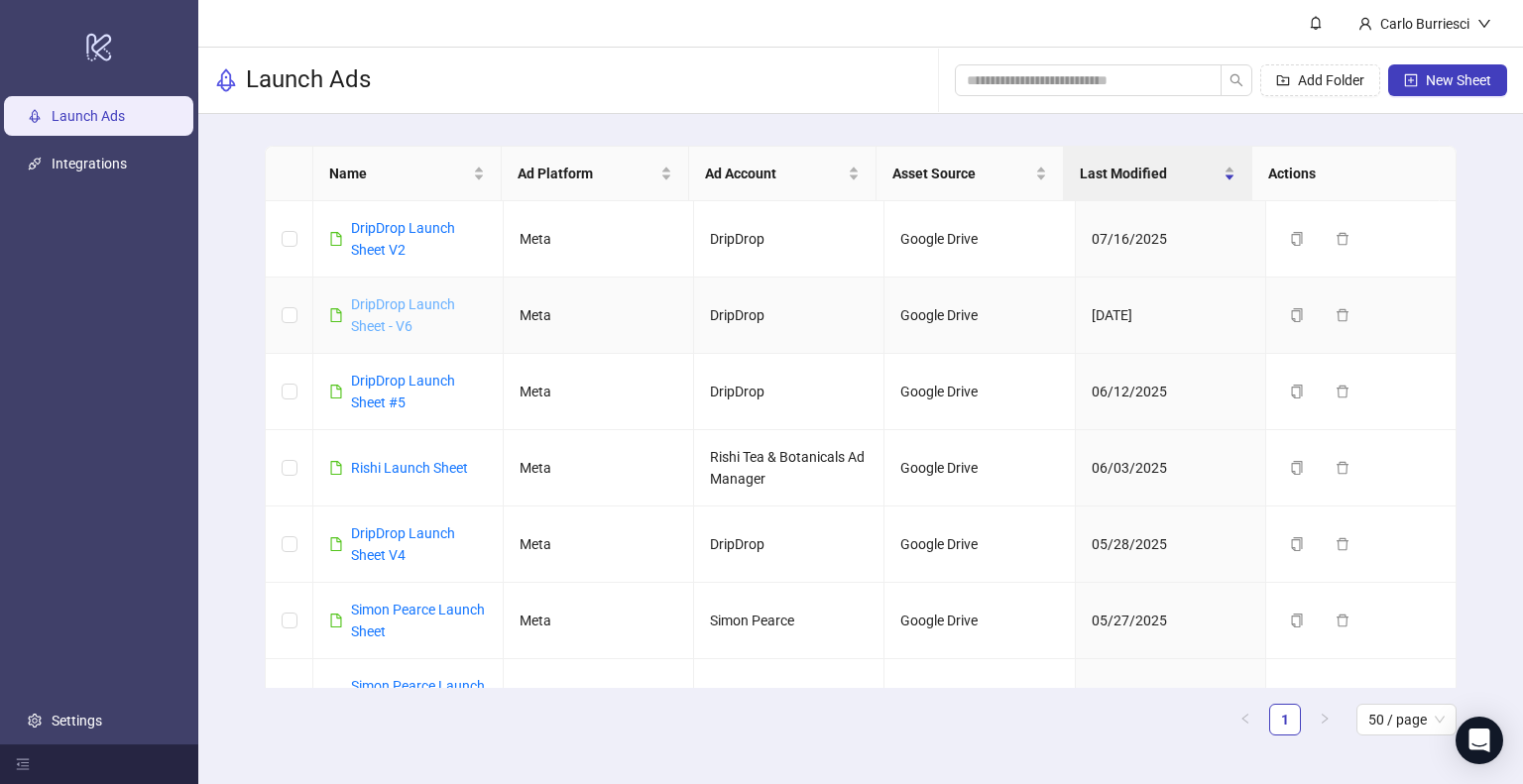 click on "DripDrop Launch Sheet - V6" at bounding box center (403, 315) 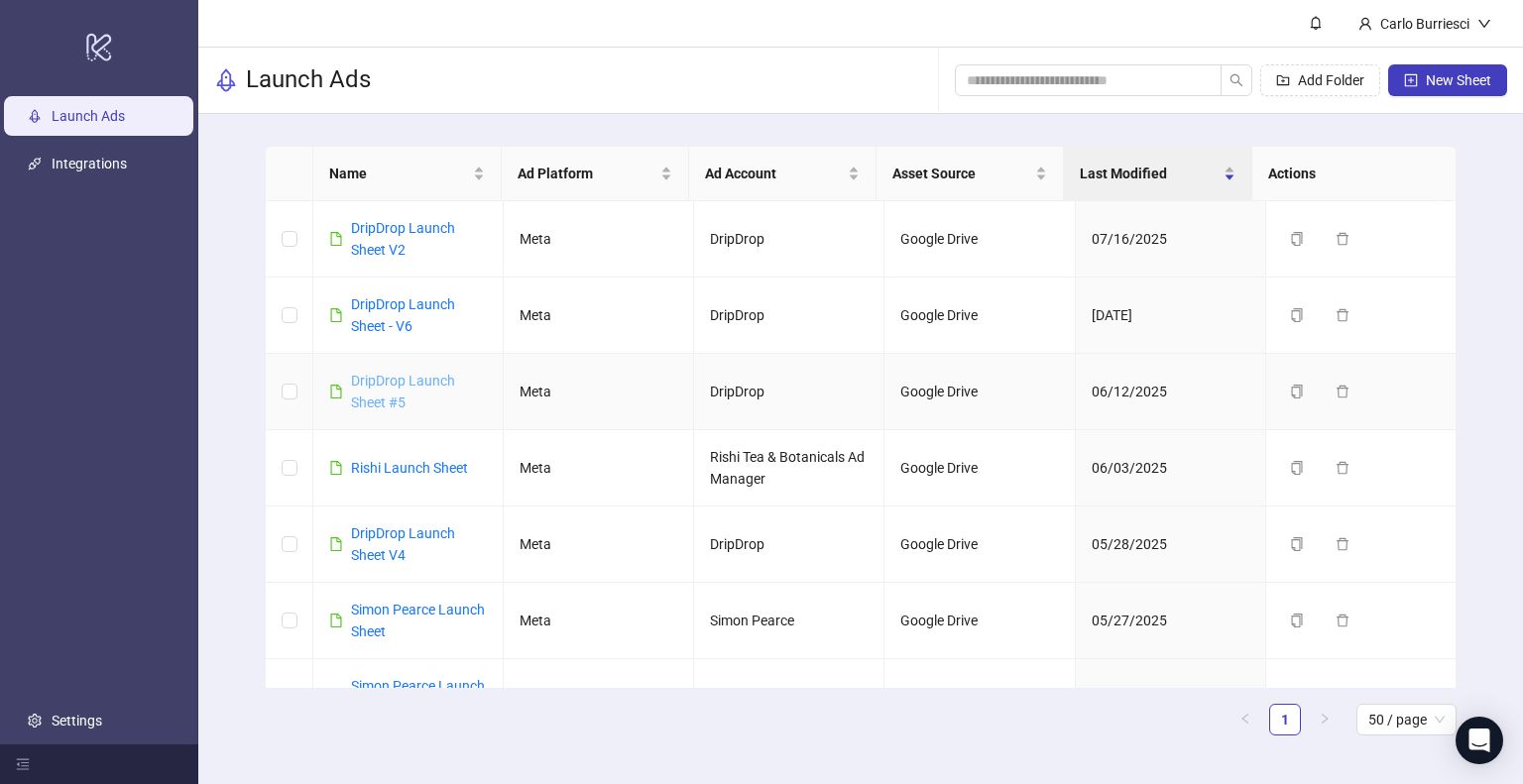 click on "DripDrop Launch Sheet #5" at bounding box center [403, 392] 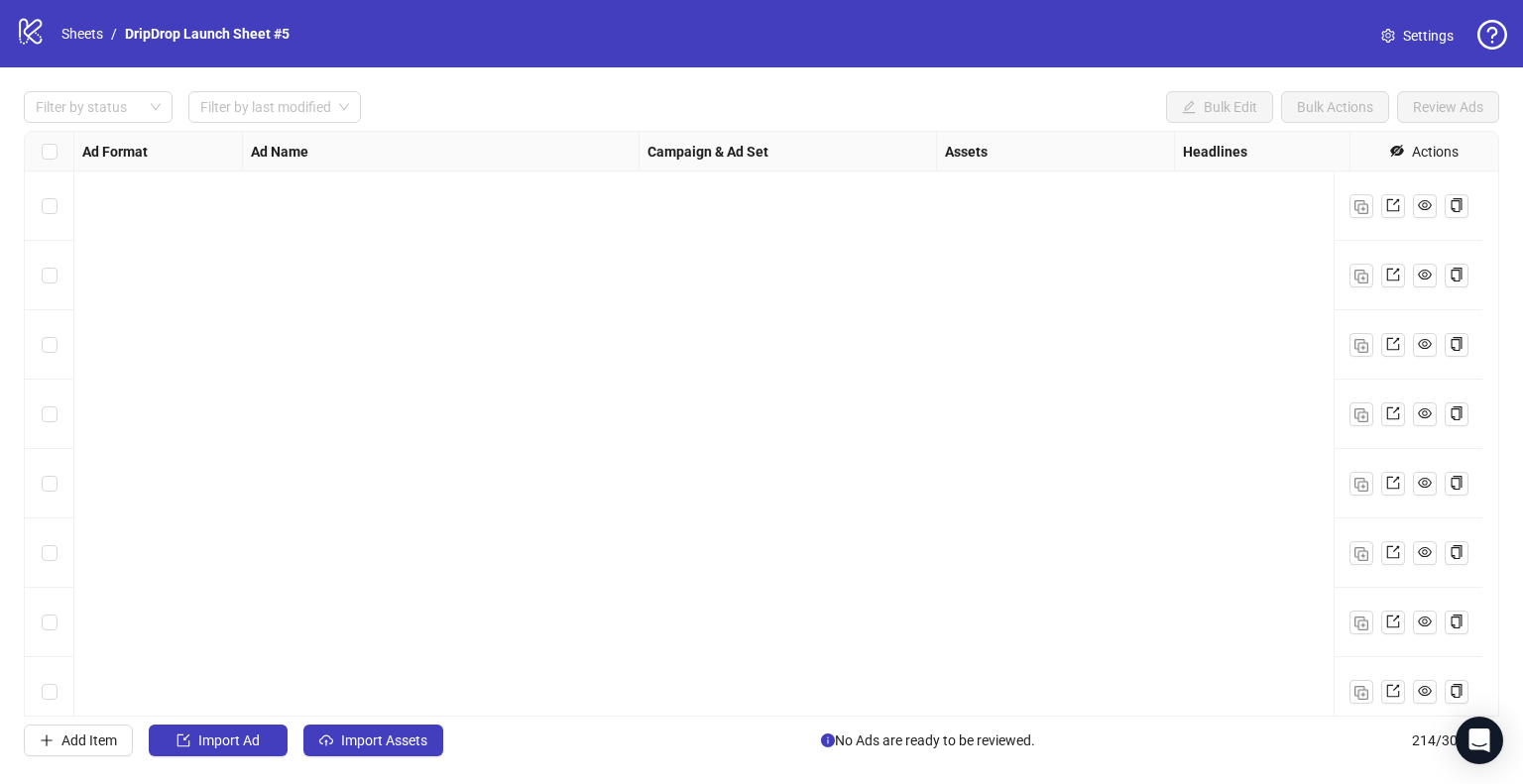 scroll, scrollTop: 14319, scrollLeft: 0, axis: vertical 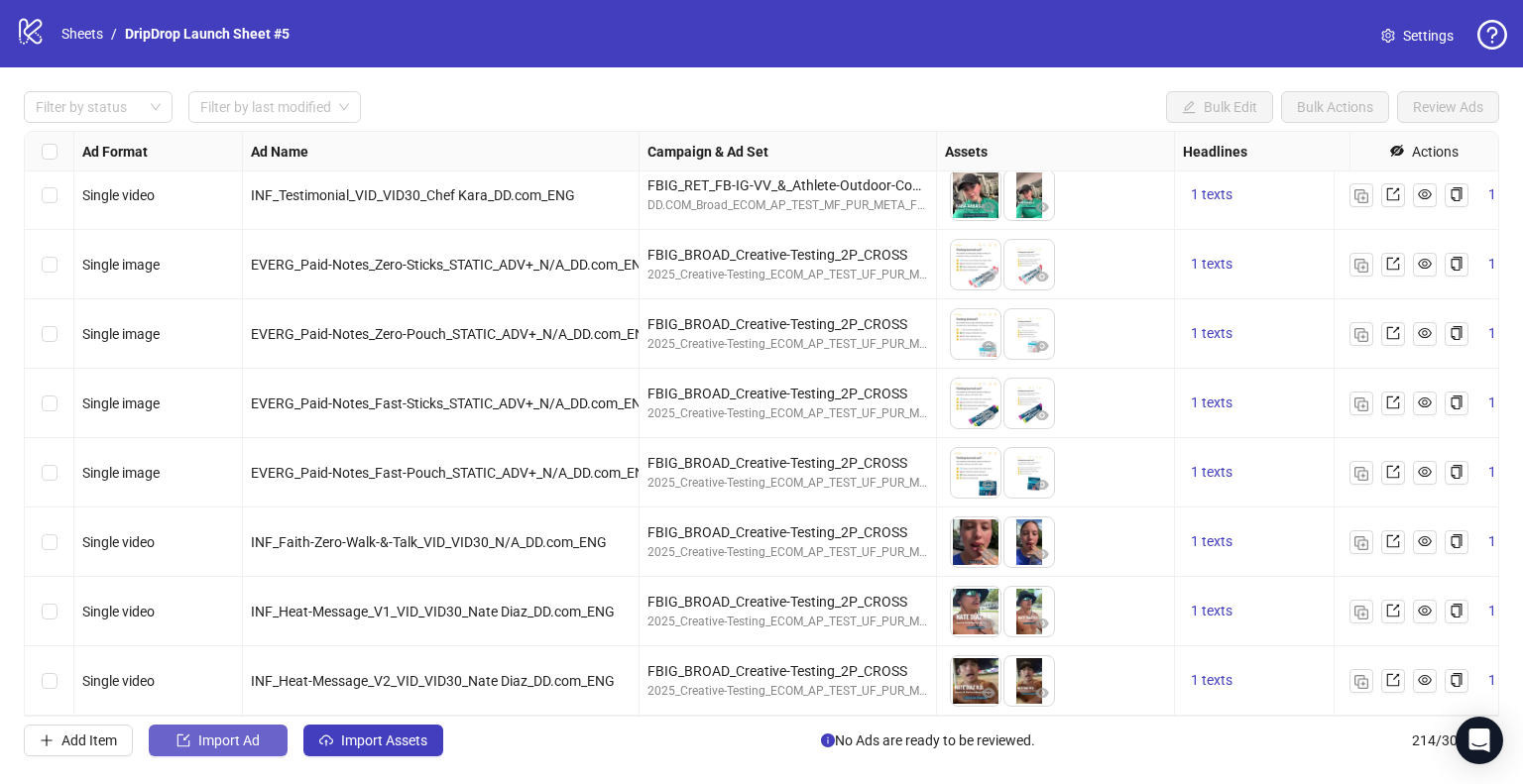 click on "Import Ad" at bounding box center [229, 740] 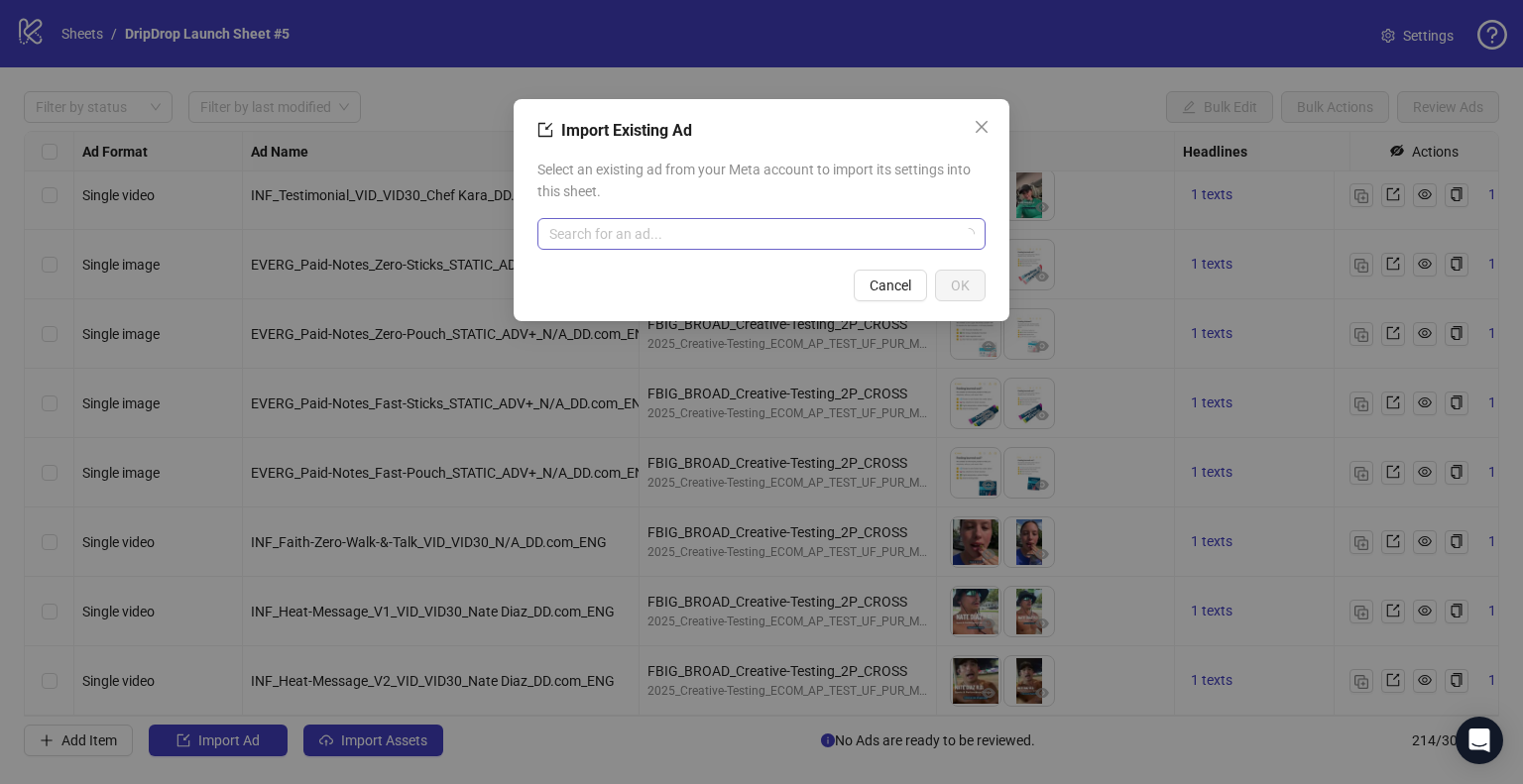 click at bounding box center (753, 234) 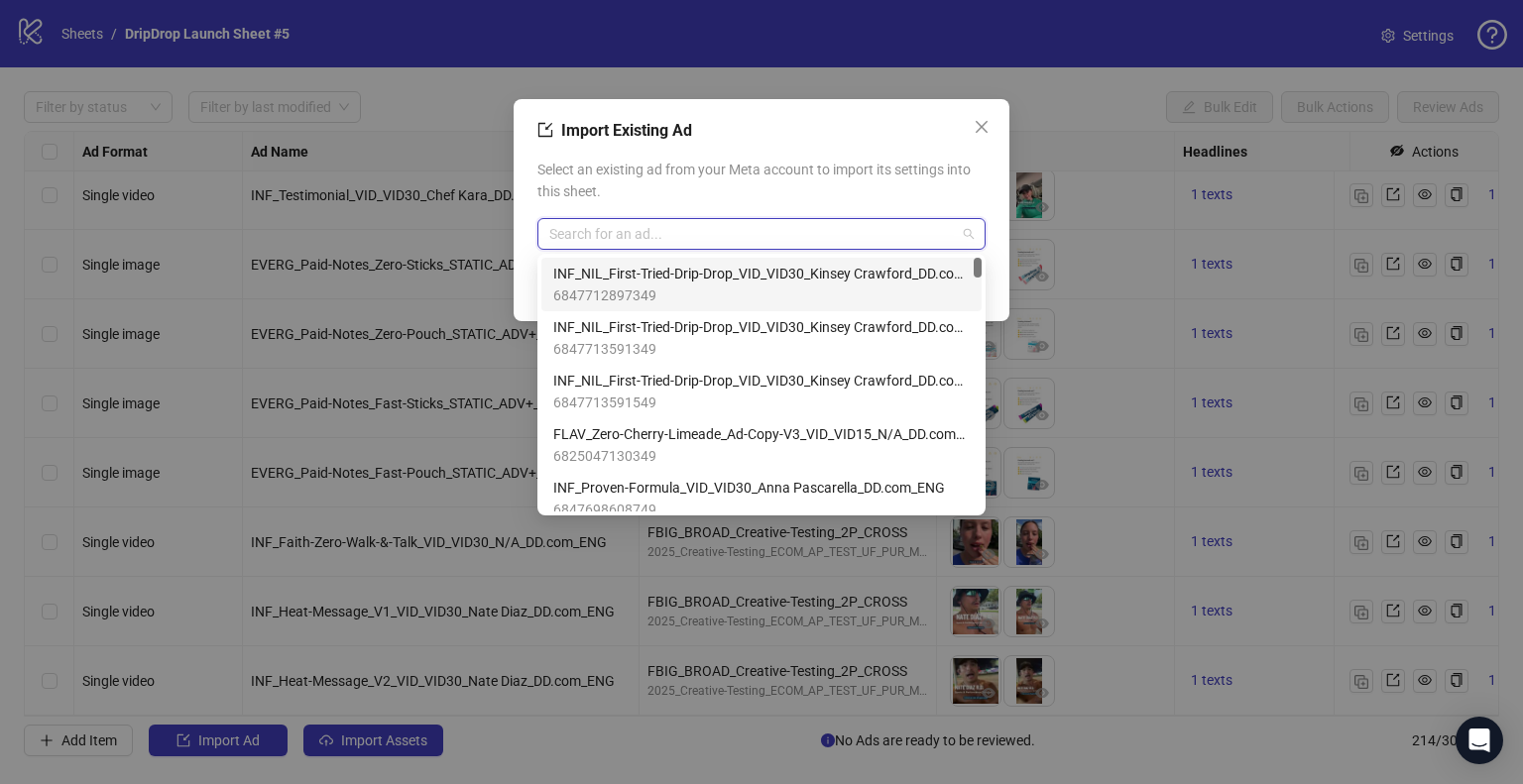 paste on "**********" 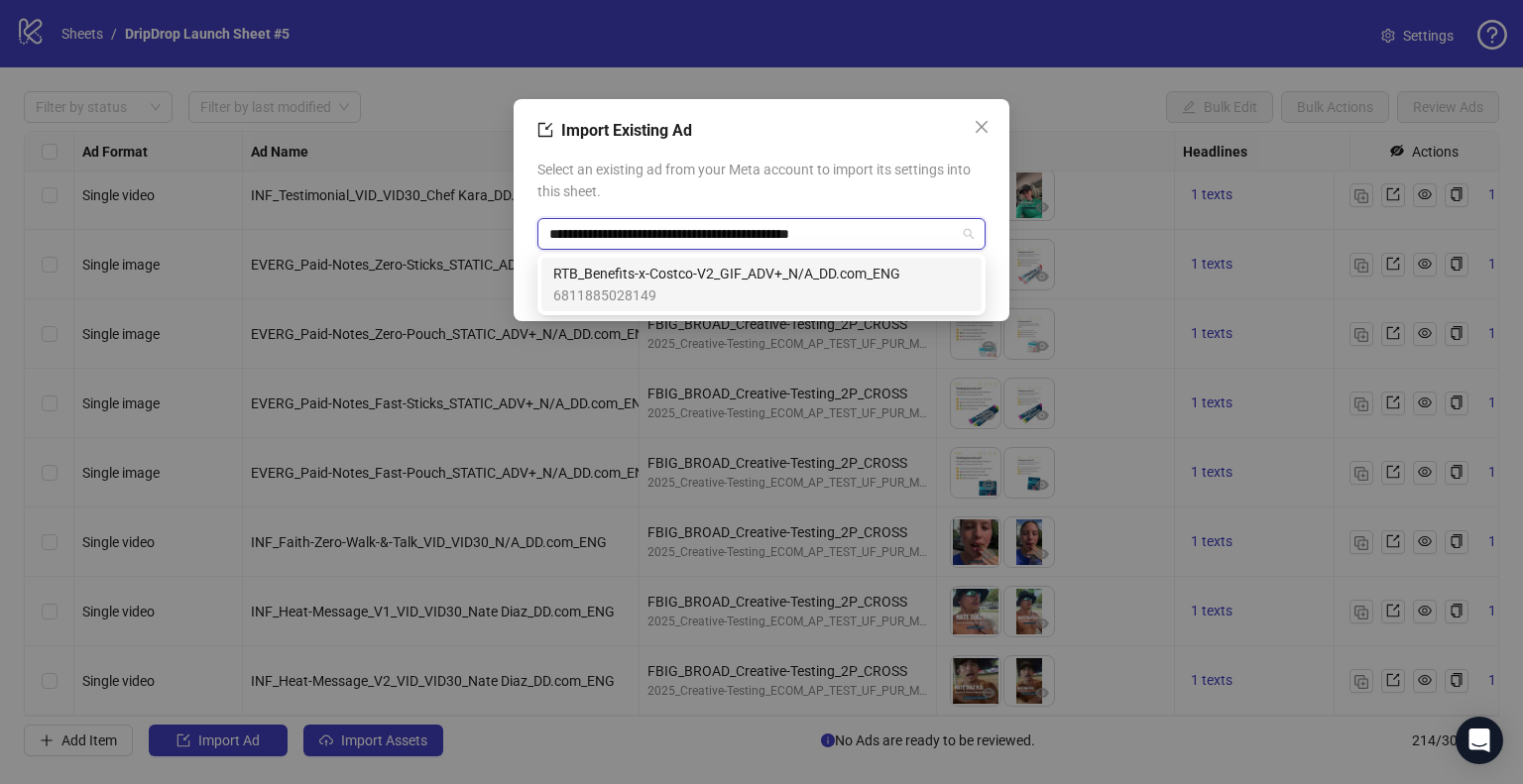 click on "RTB_Benefits-x-Costco-V2_GIF_ADV+_N/A_DD.com_ENG" at bounding box center [727, 274] 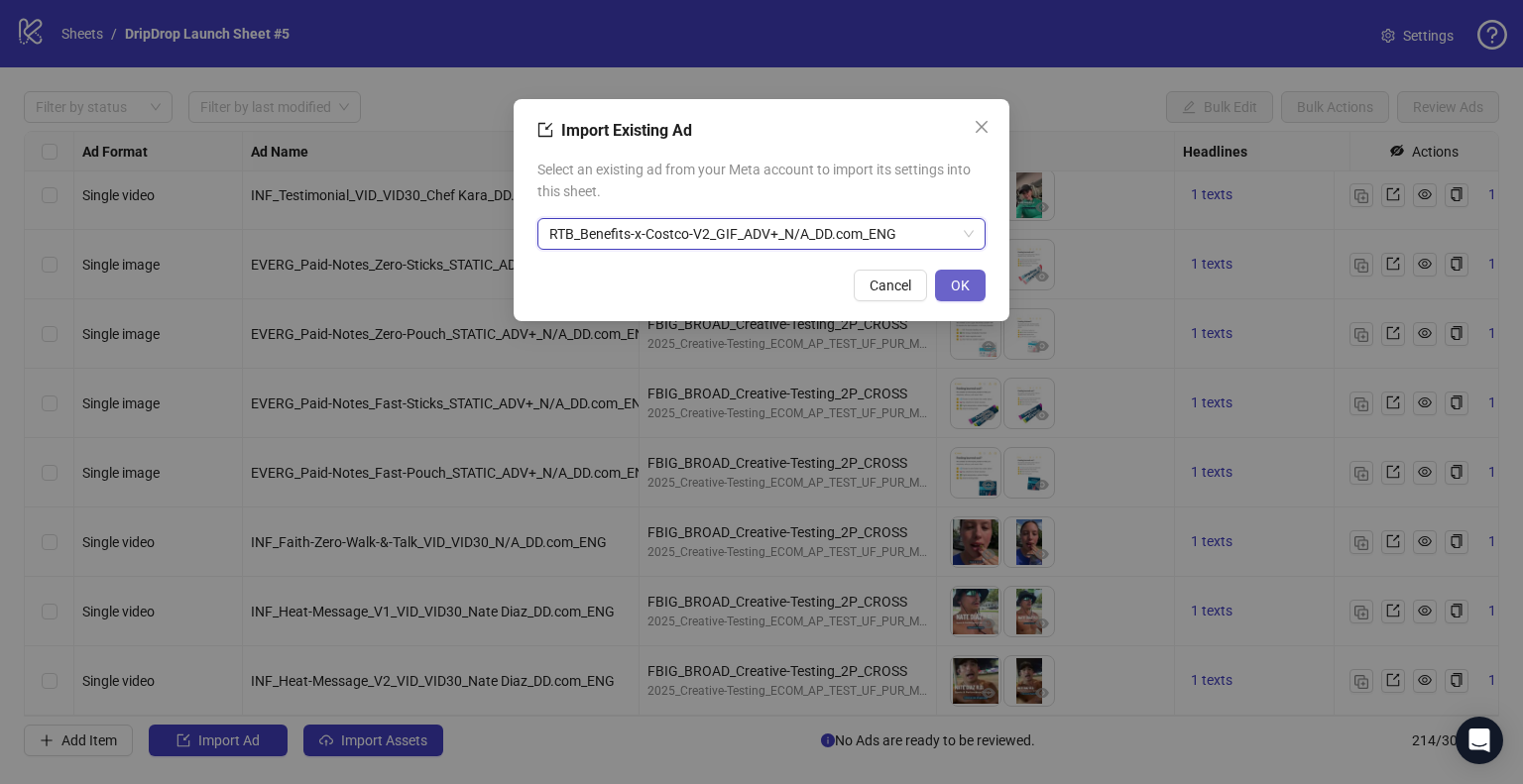 click on "OK" at bounding box center [960, 285] 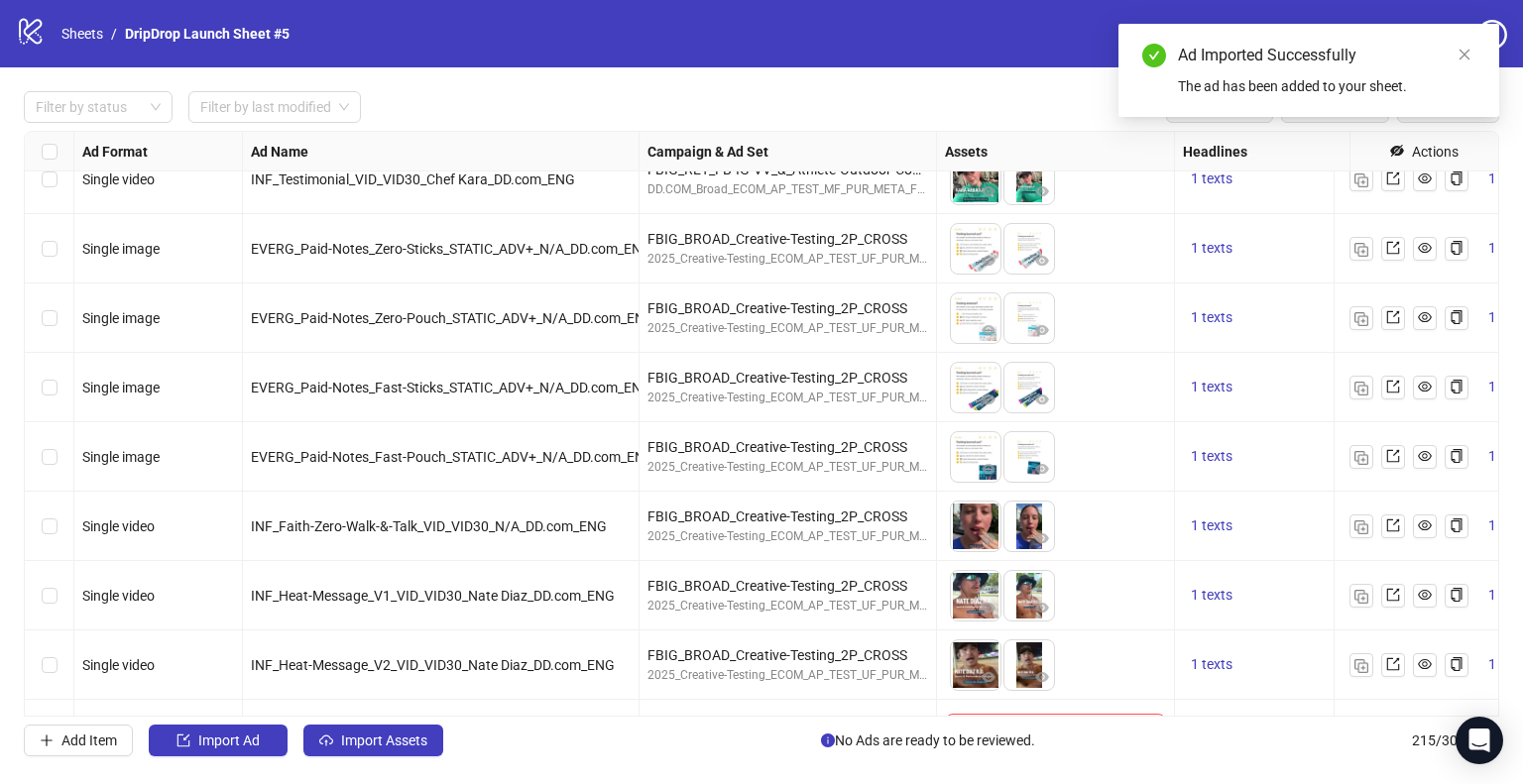 scroll, scrollTop: 14389, scrollLeft: 0, axis: vertical 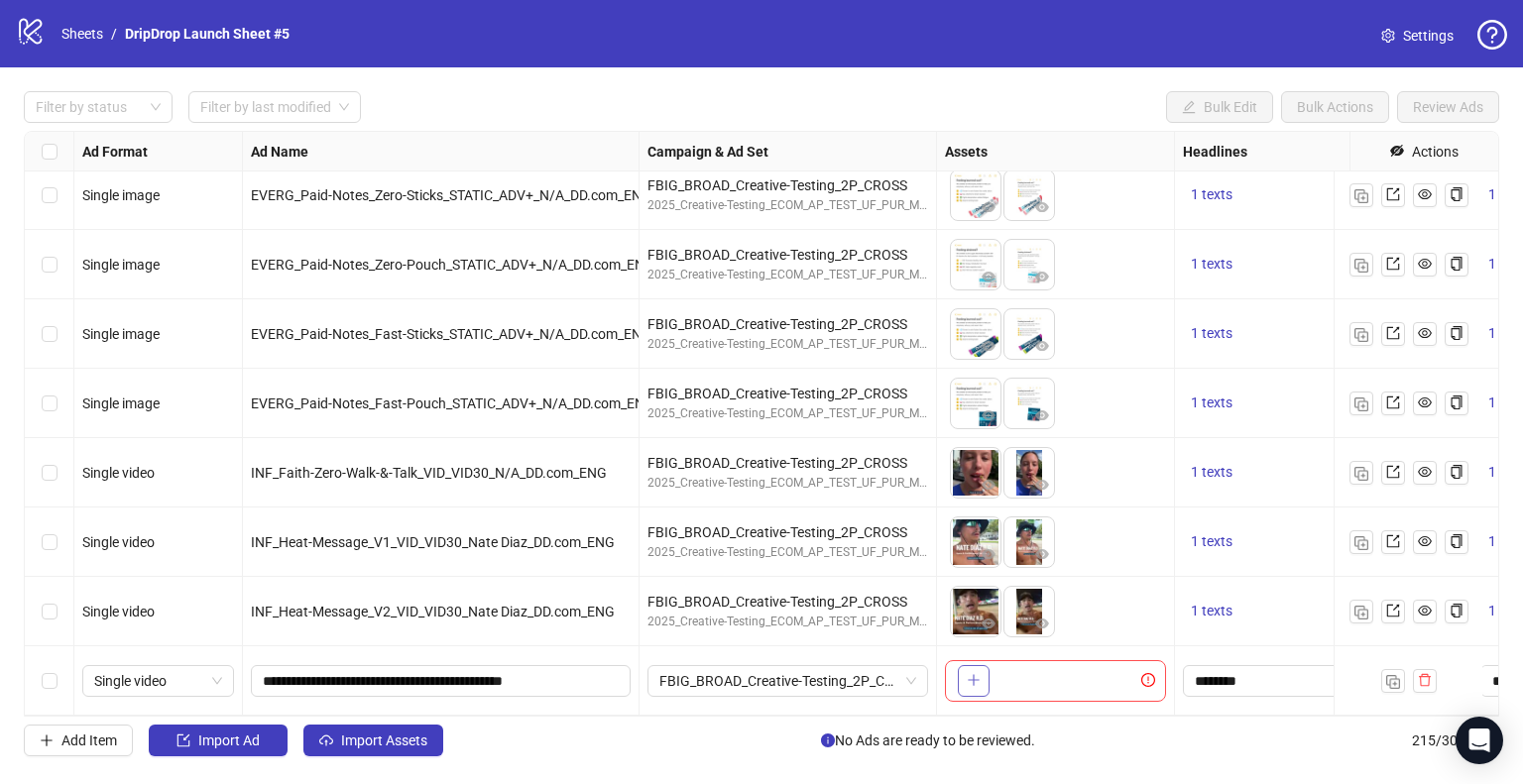 click at bounding box center (974, 681) 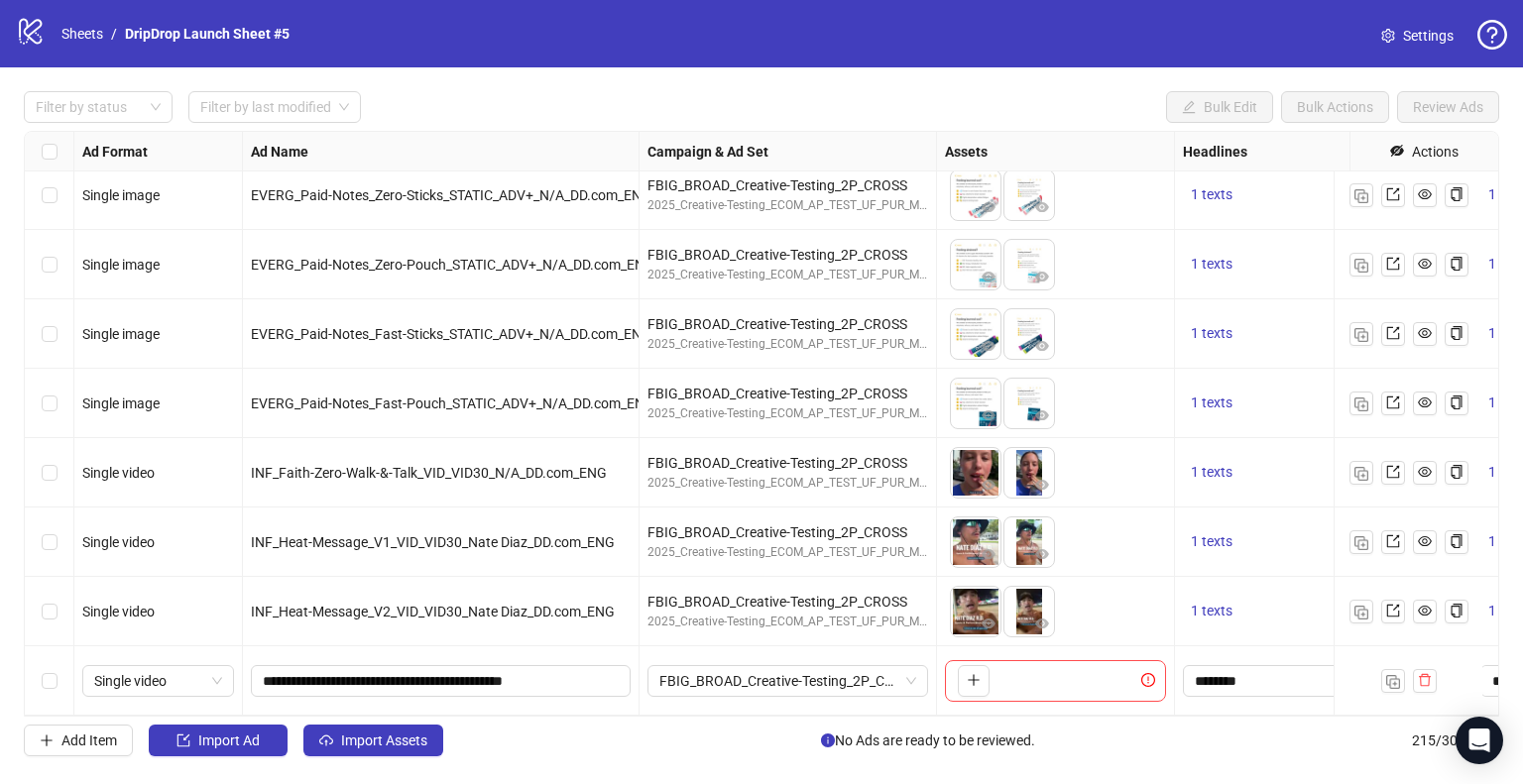 type 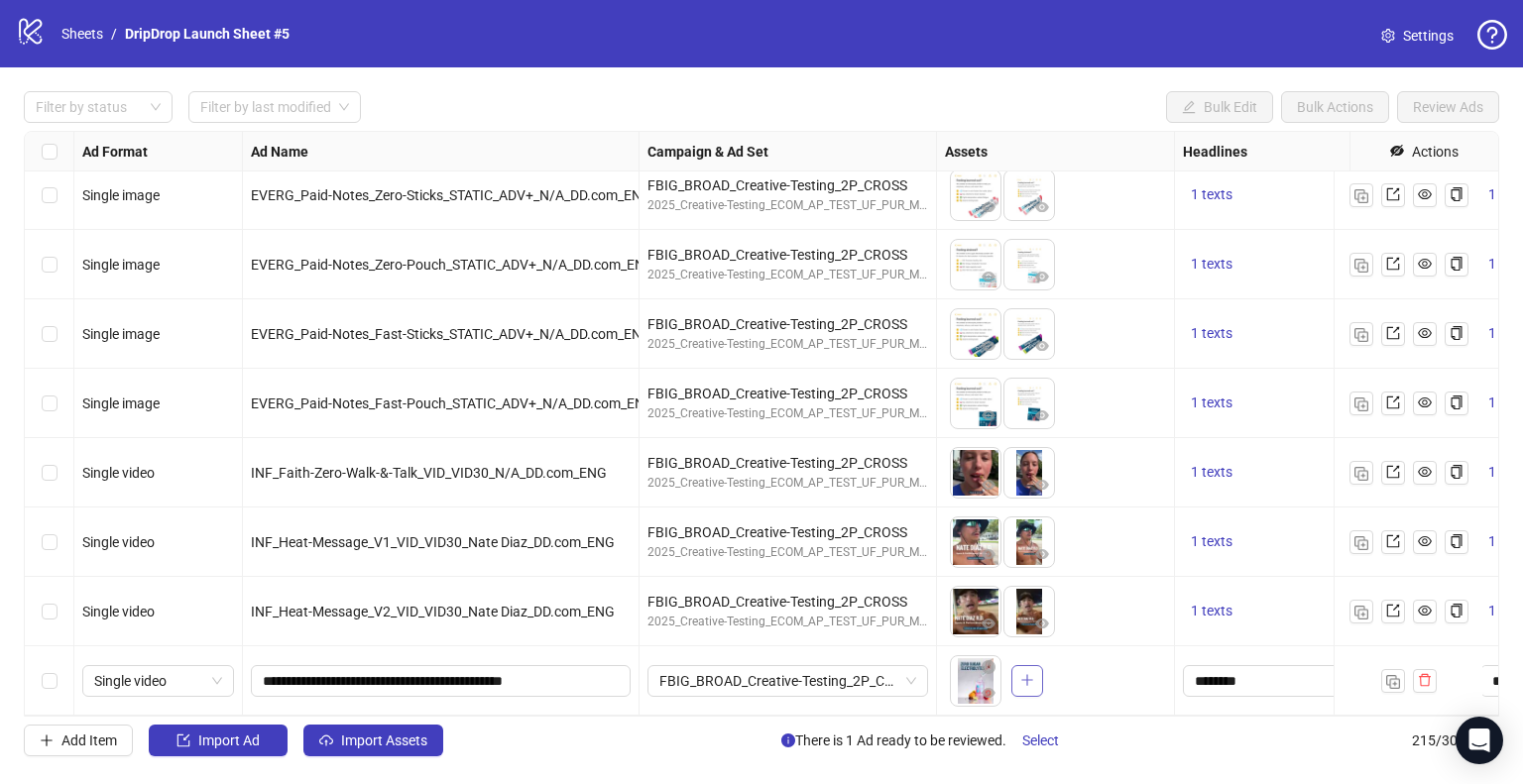 click 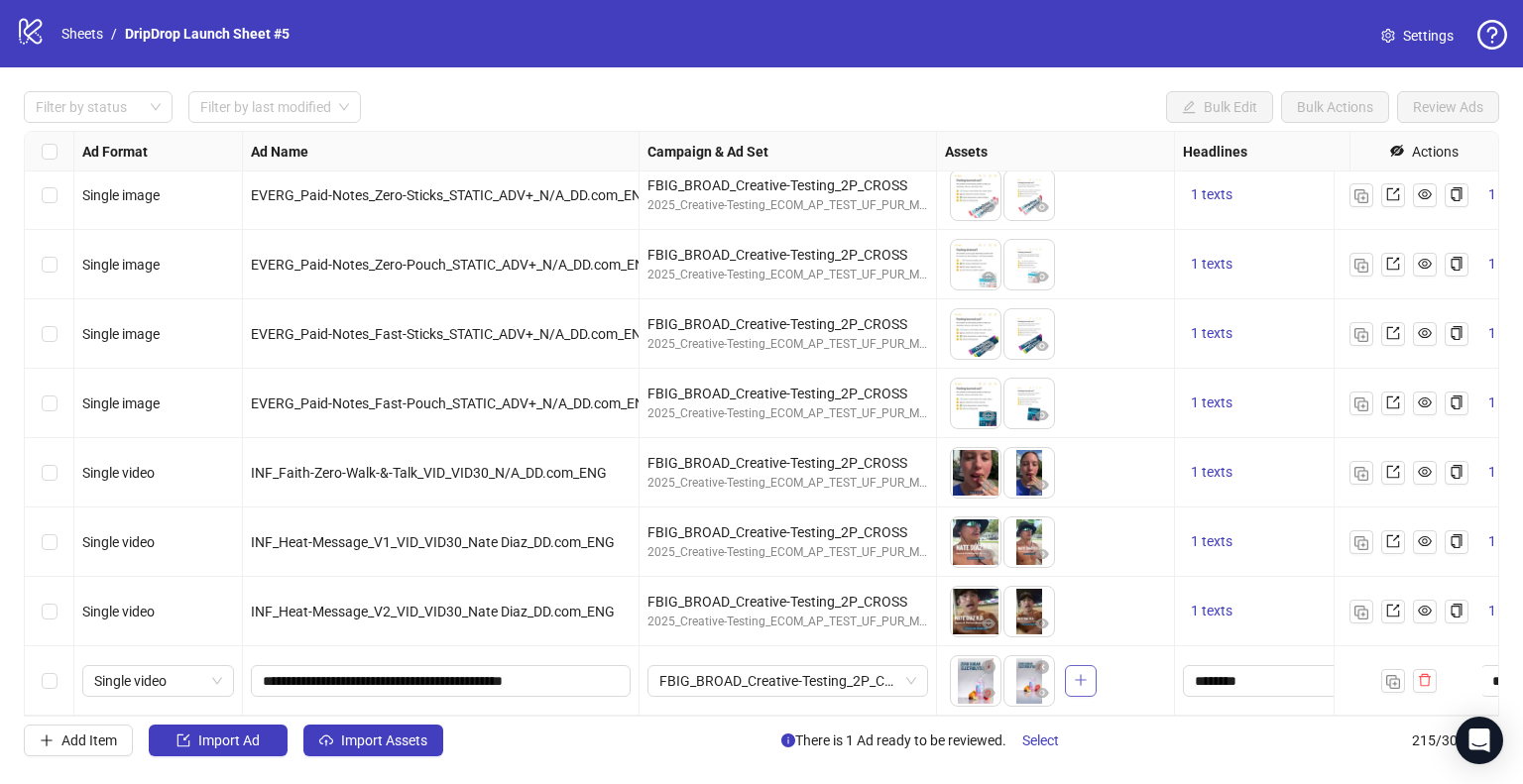 click 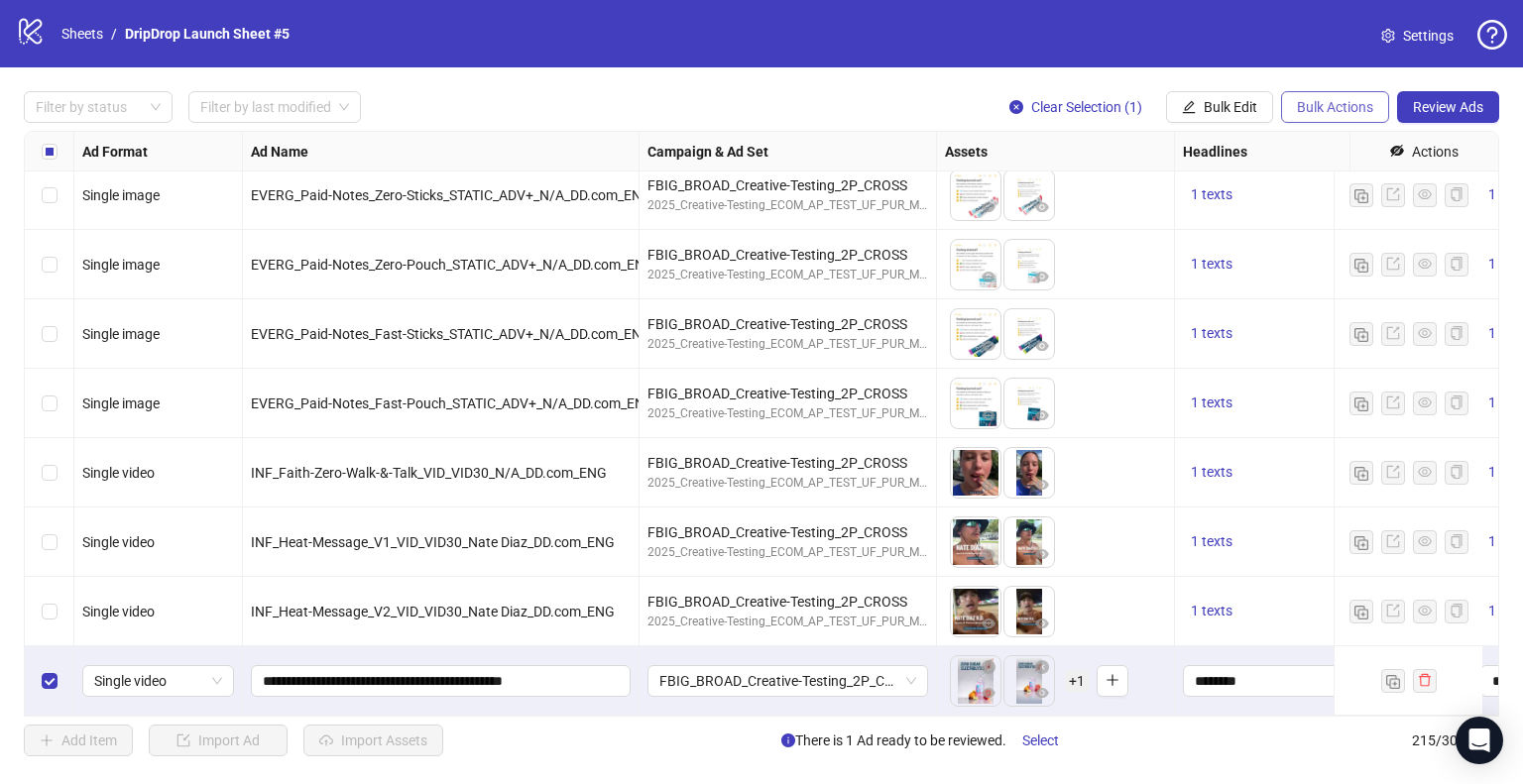 click on "Bulk Actions" at bounding box center (1335, 107) 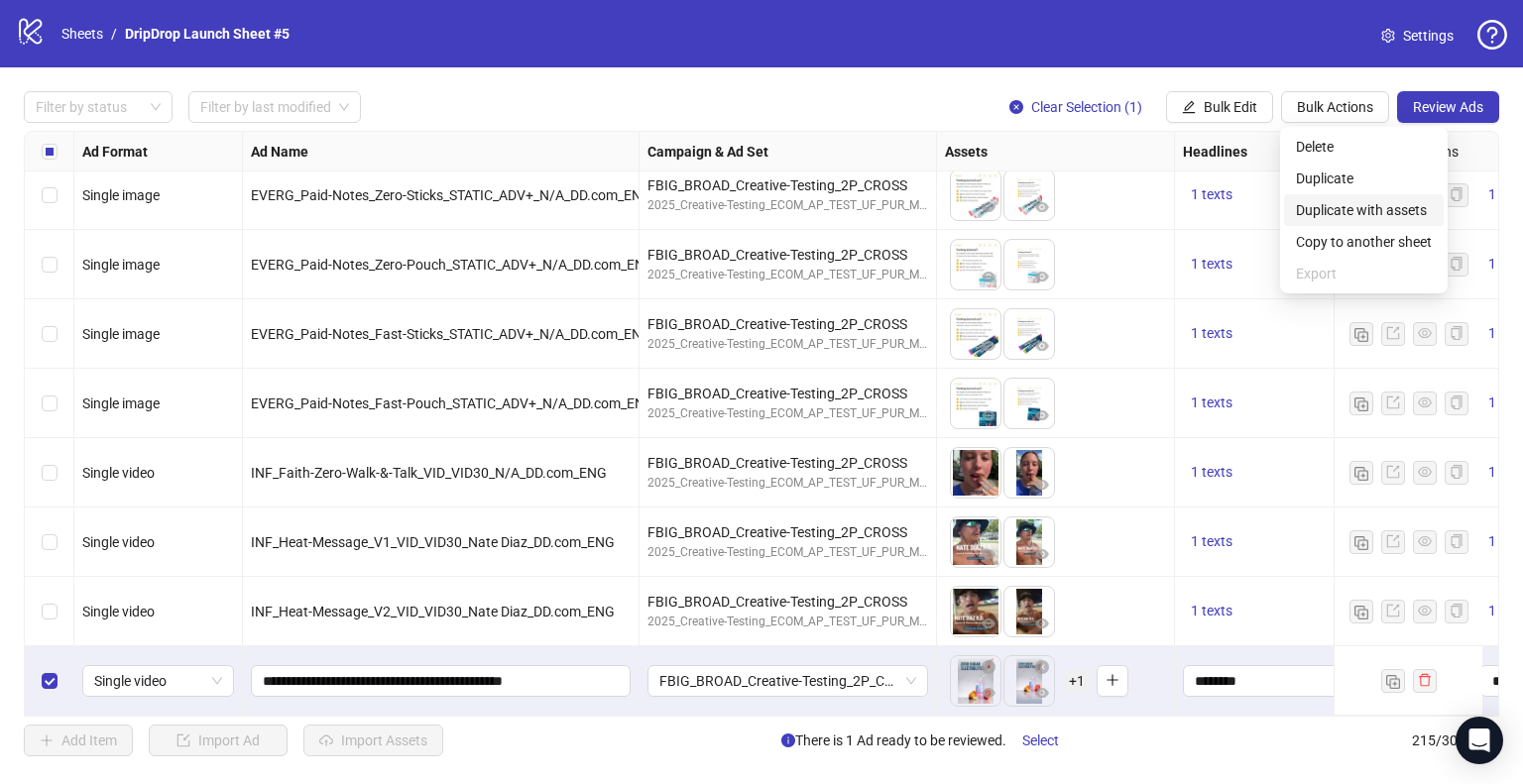 click on "Duplicate with assets" at bounding box center (1363, 210) 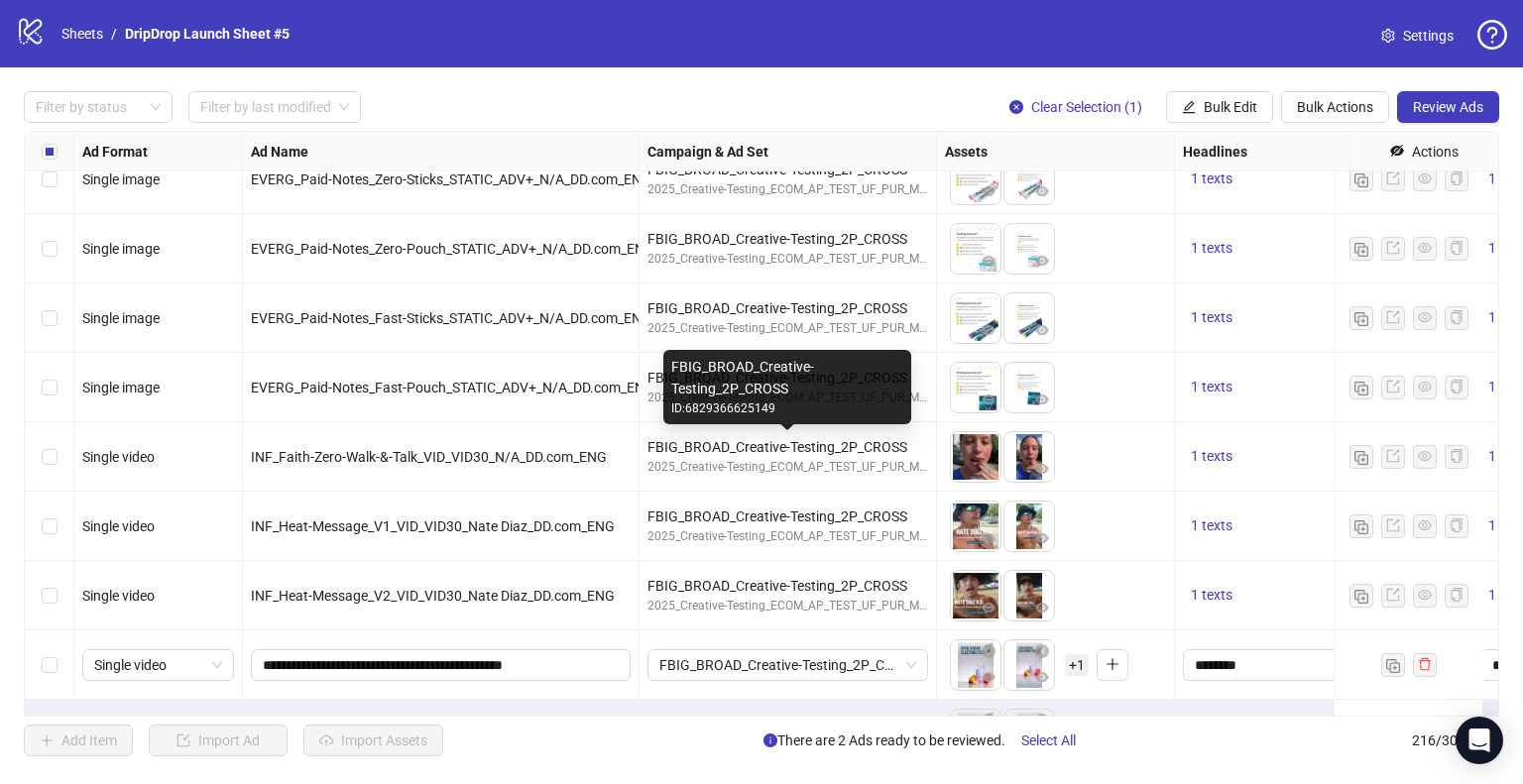 scroll, scrollTop: 14458, scrollLeft: 0, axis: vertical 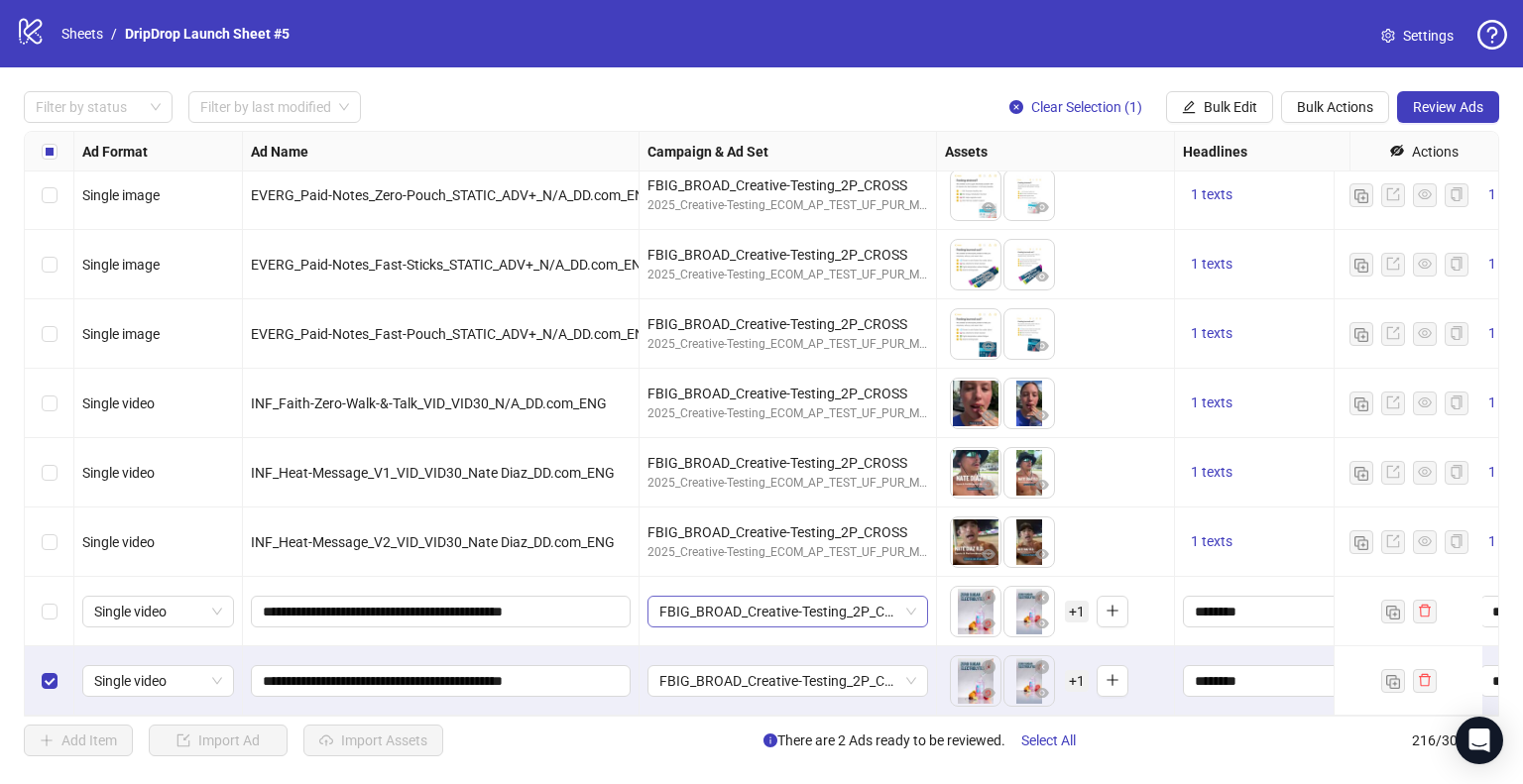 click on "FBIG_BROAD_Creative-Testing_2P_CROSS" at bounding box center [787, 612] 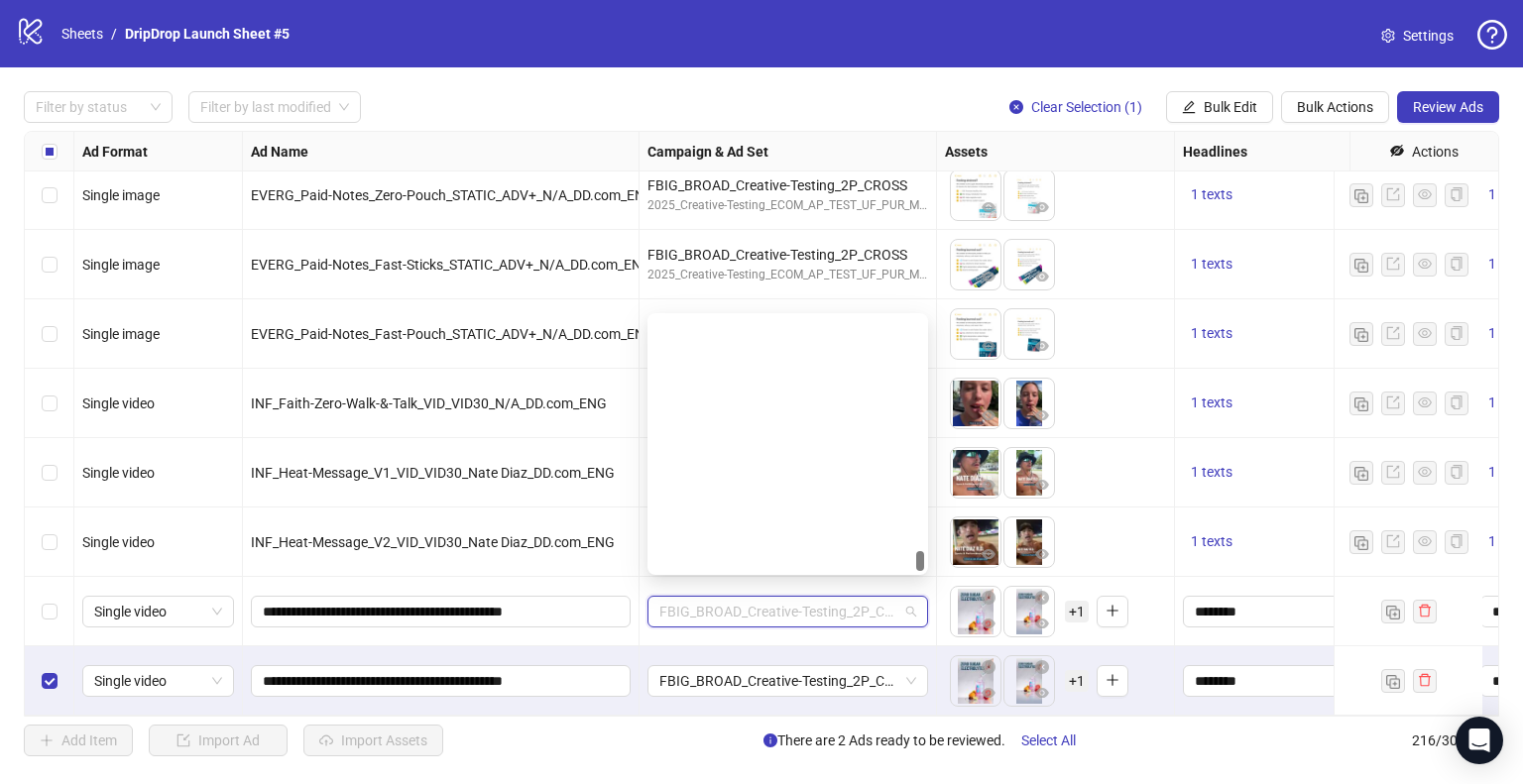 scroll, scrollTop: 4385, scrollLeft: 0, axis: vertical 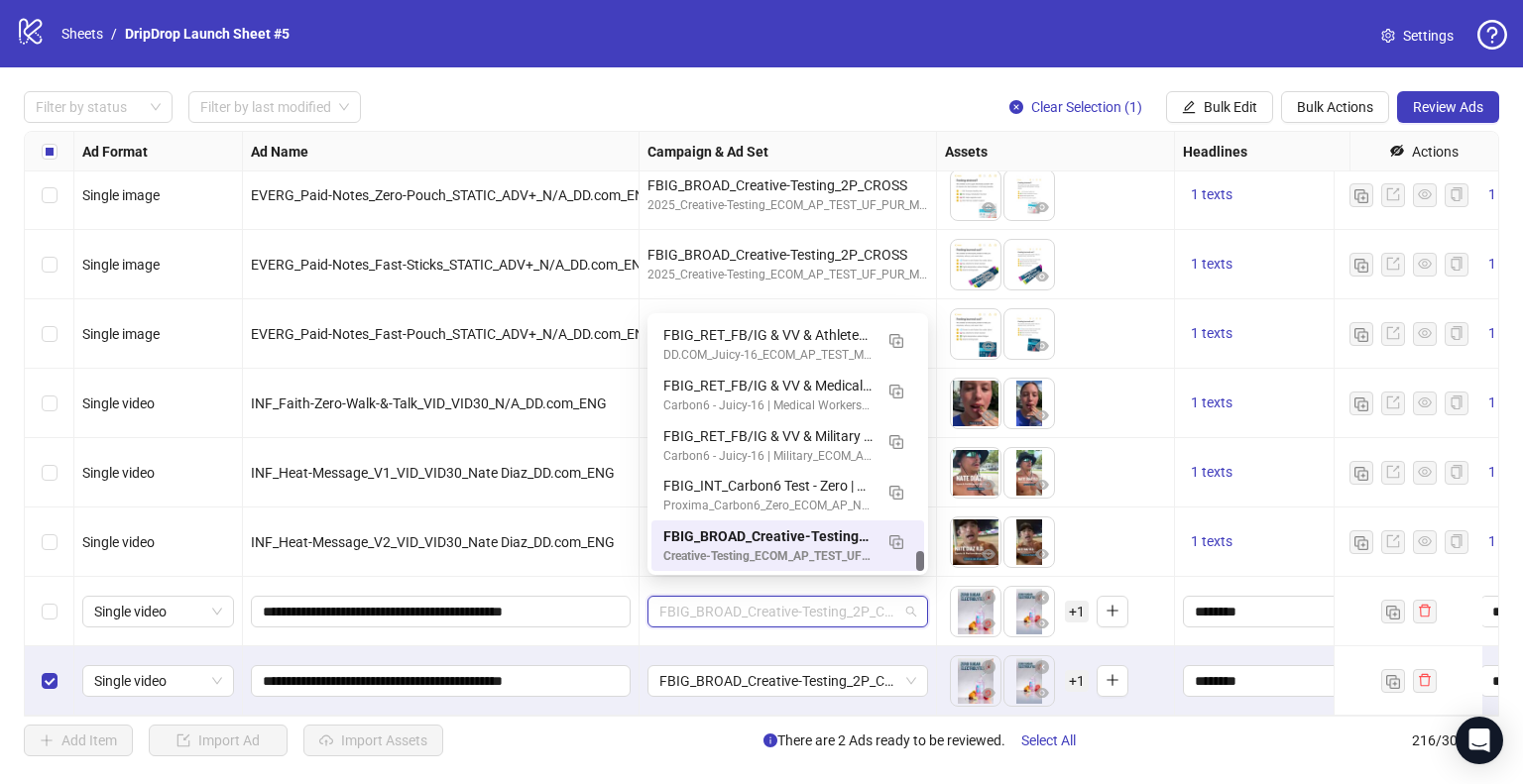 paste on "**********" 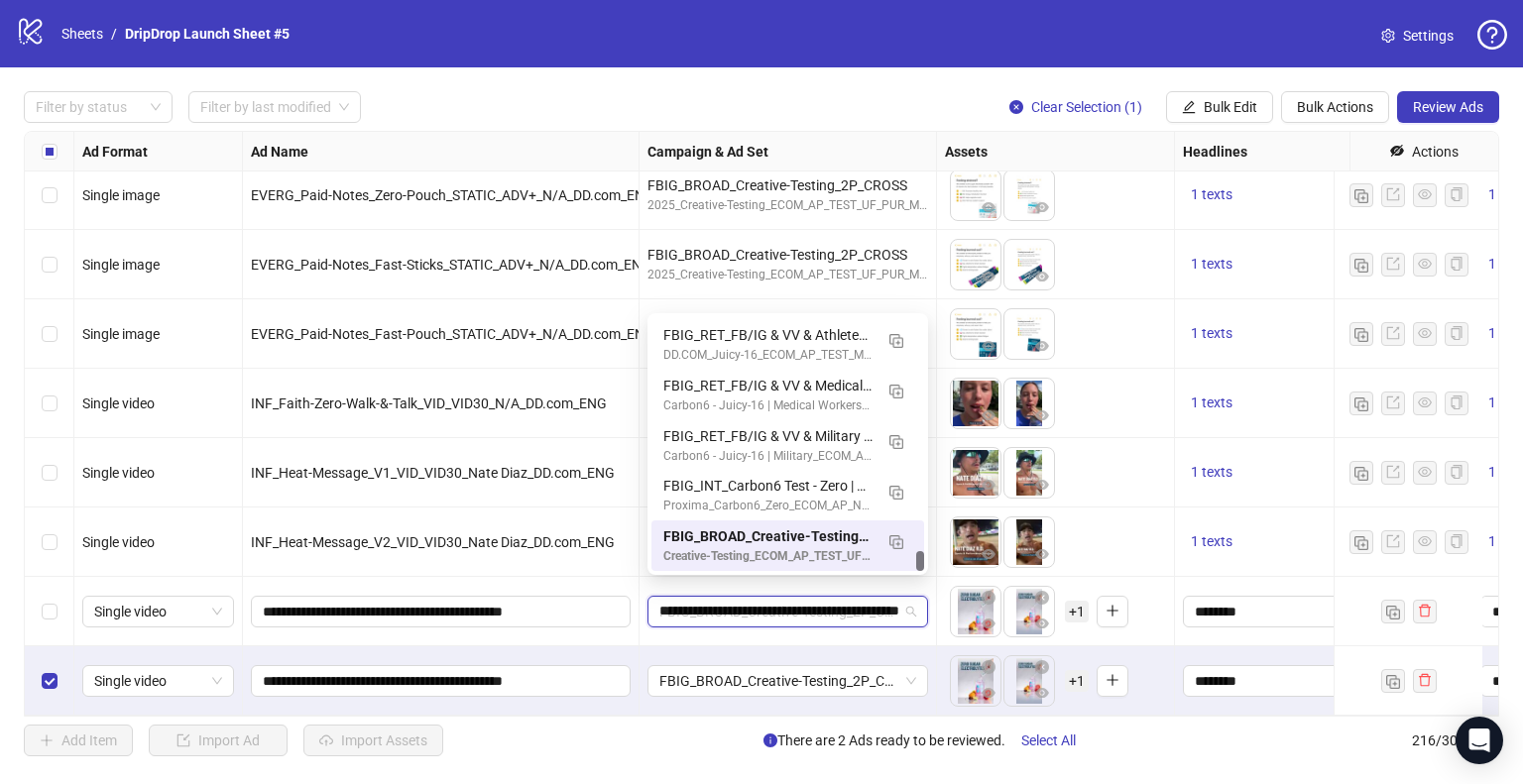 scroll, scrollTop: 0, scrollLeft: 0, axis: both 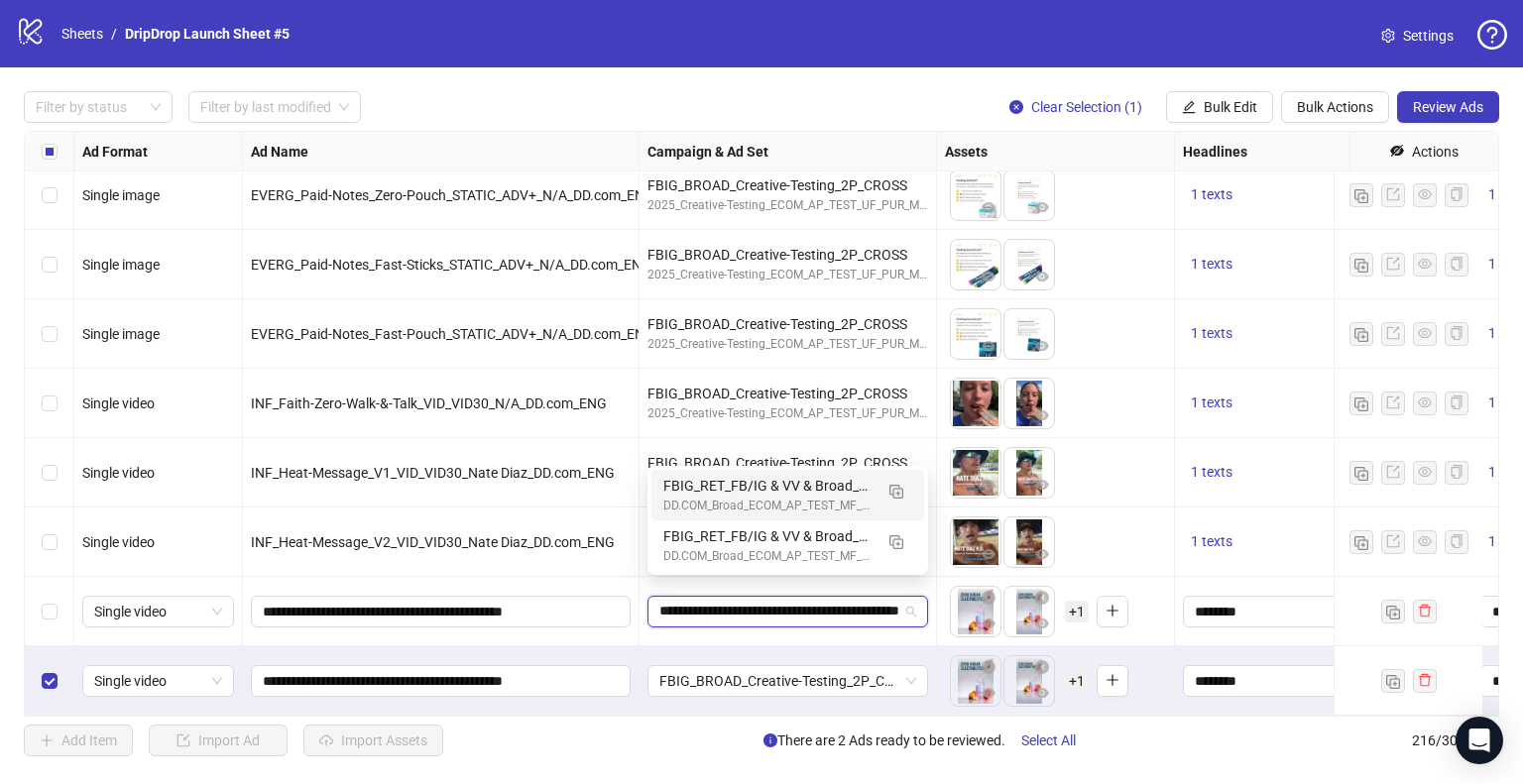 click on "FBIG_RET_FB/IG & VV & Broad_Zero_DD.com_2P_CROSS" at bounding box center [767, 486] 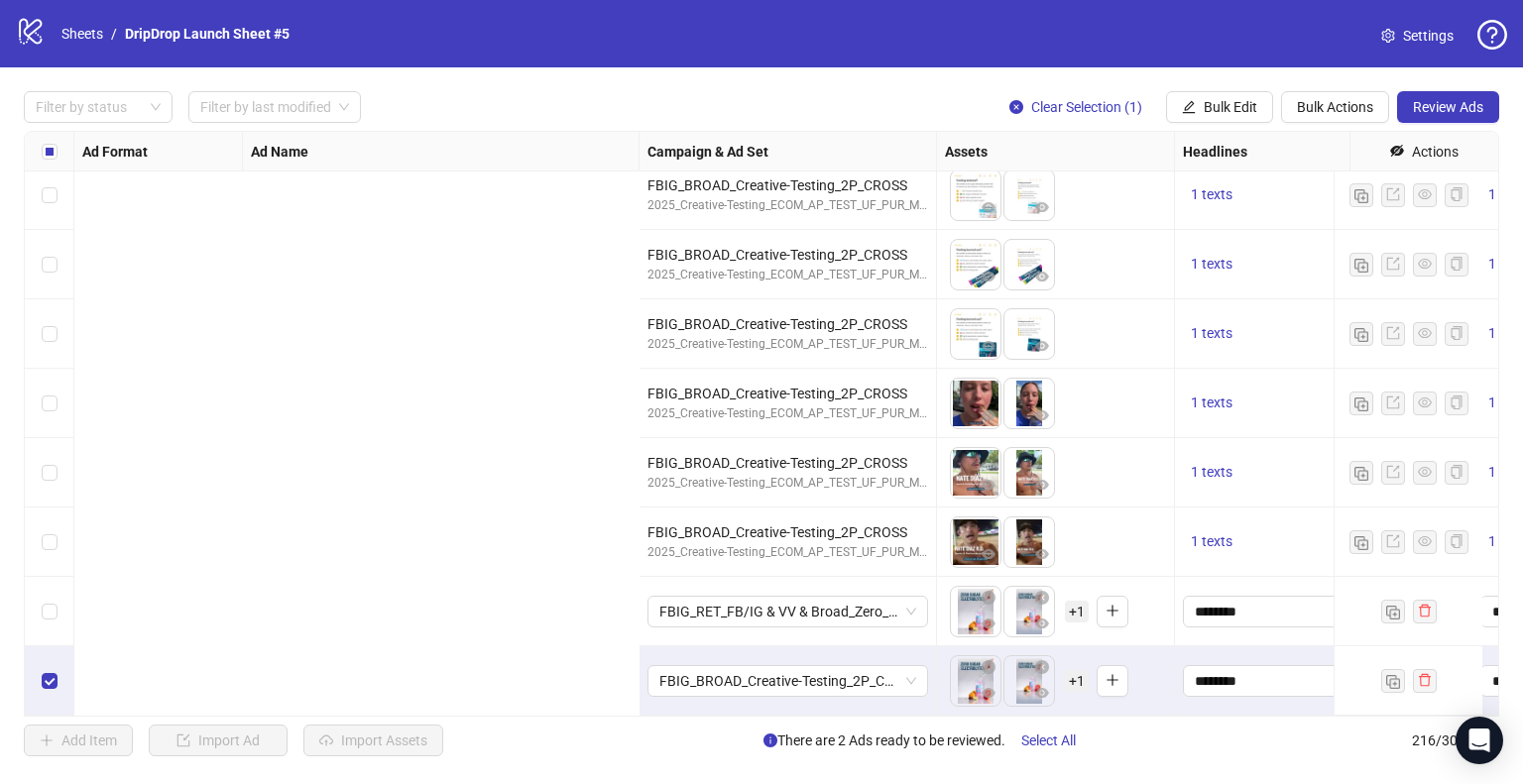 scroll, scrollTop: 14458, scrollLeft: 1557, axis: both 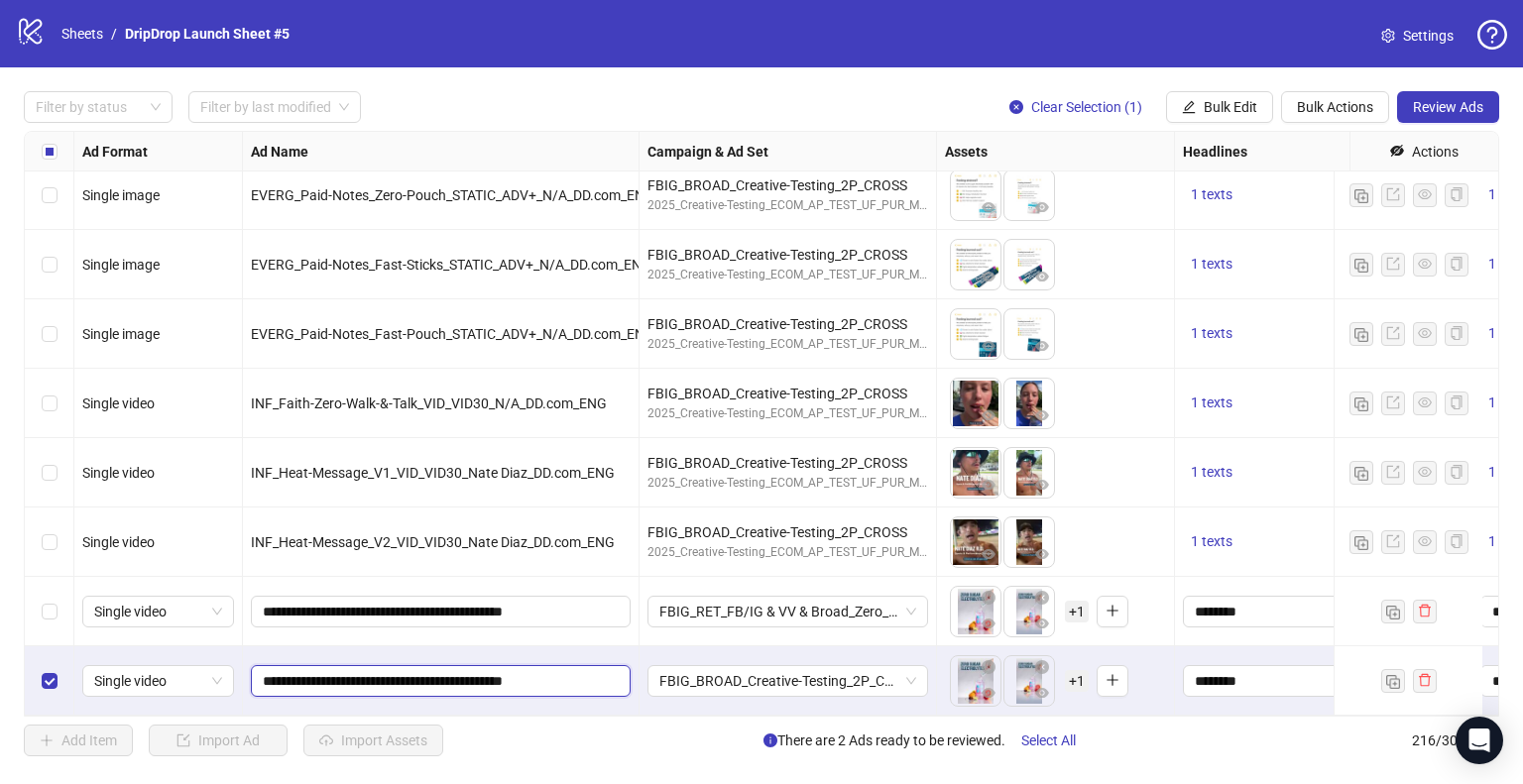 click on "**********" at bounding box center [438, 681] 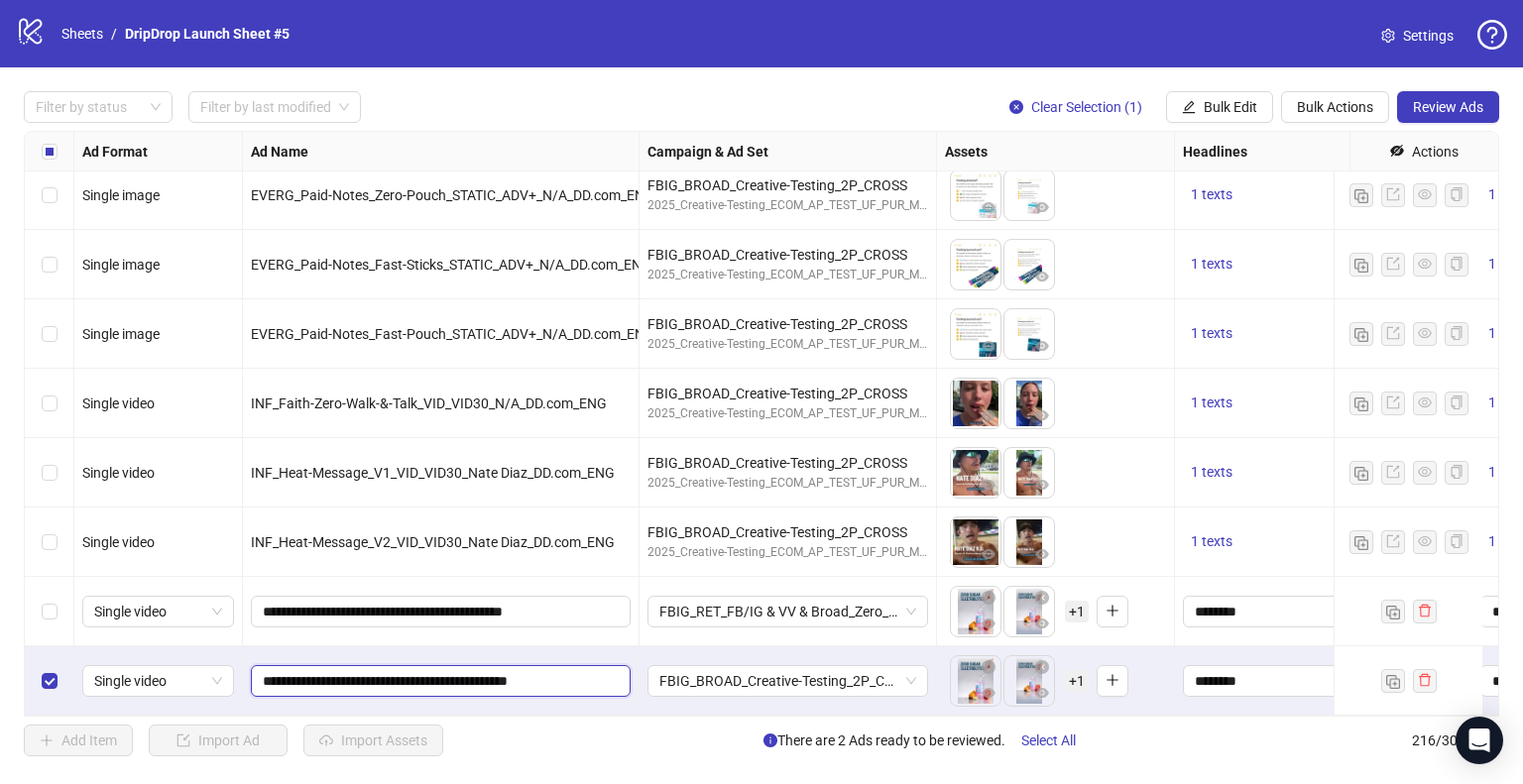 scroll, scrollTop: 0, scrollLeft: 7, axis: horizontal 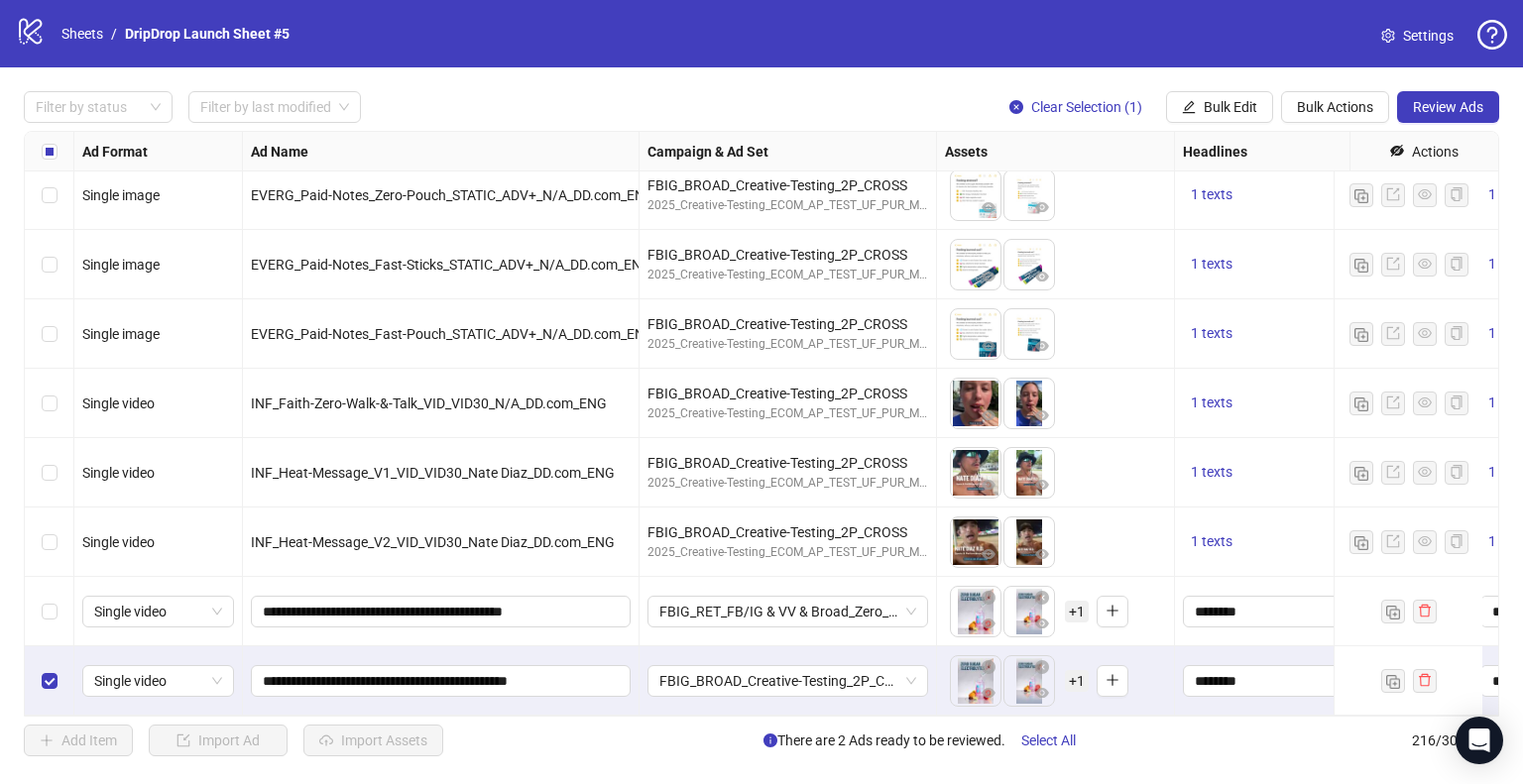 click on "**********" at bounding box center [441, 681] 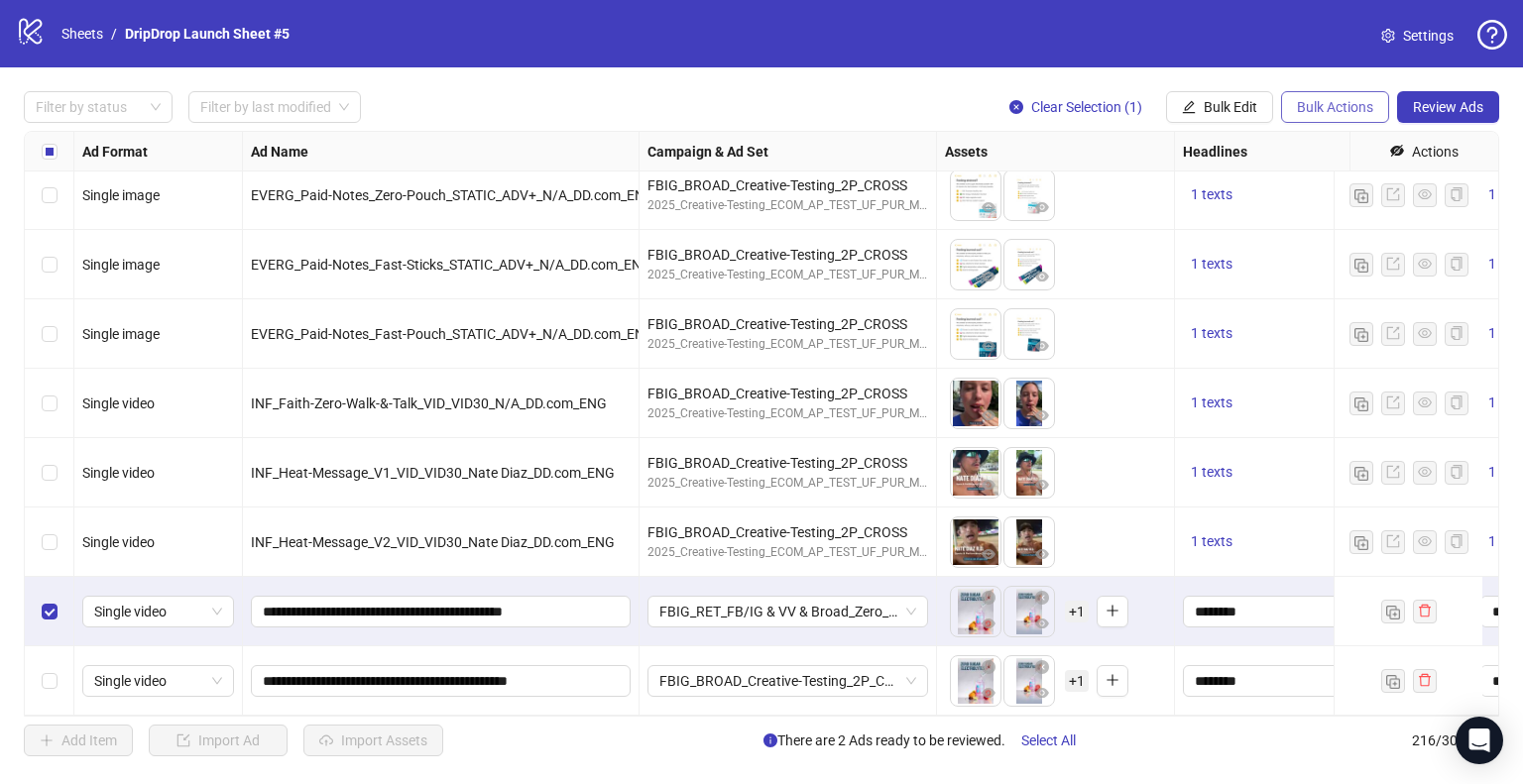 click on "Bulk Actions" at bounding box center (1335, 107) 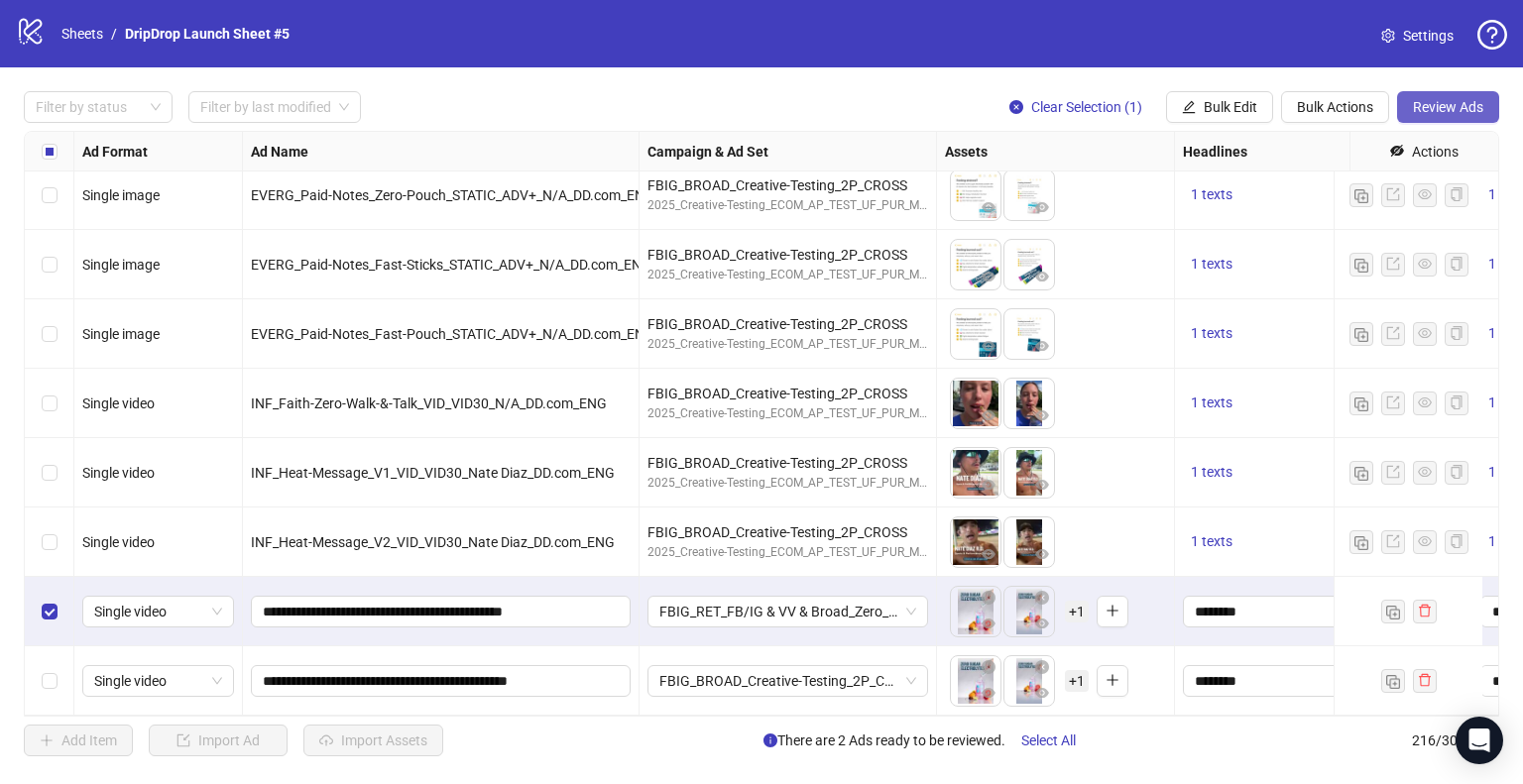 click on "Review Ads" at bounding box center (1448, 107) 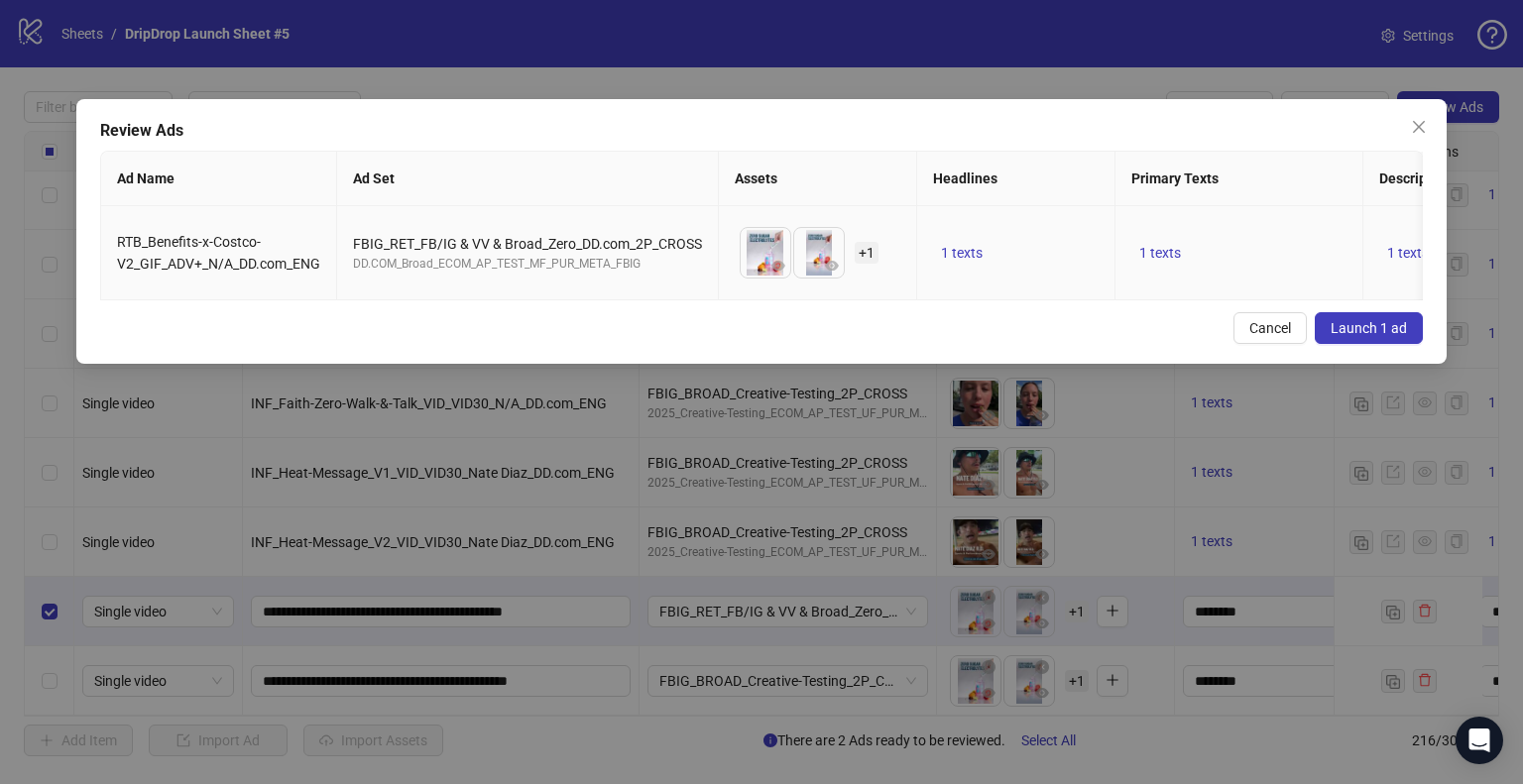 click on "+ 1" at bounding box center [867, 253] 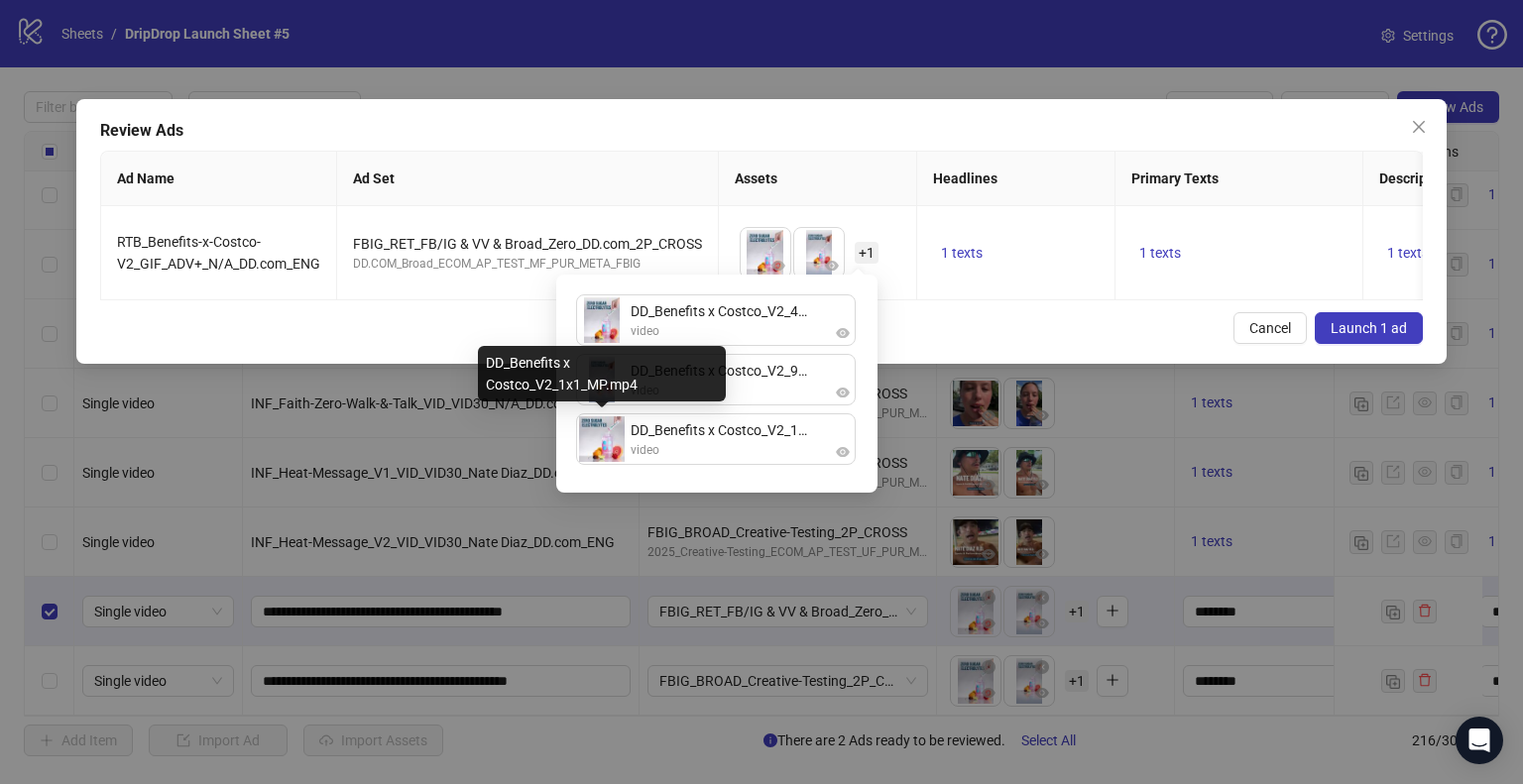 click on "Cancel Launch 1 ad" at bounding box center (762, 328) 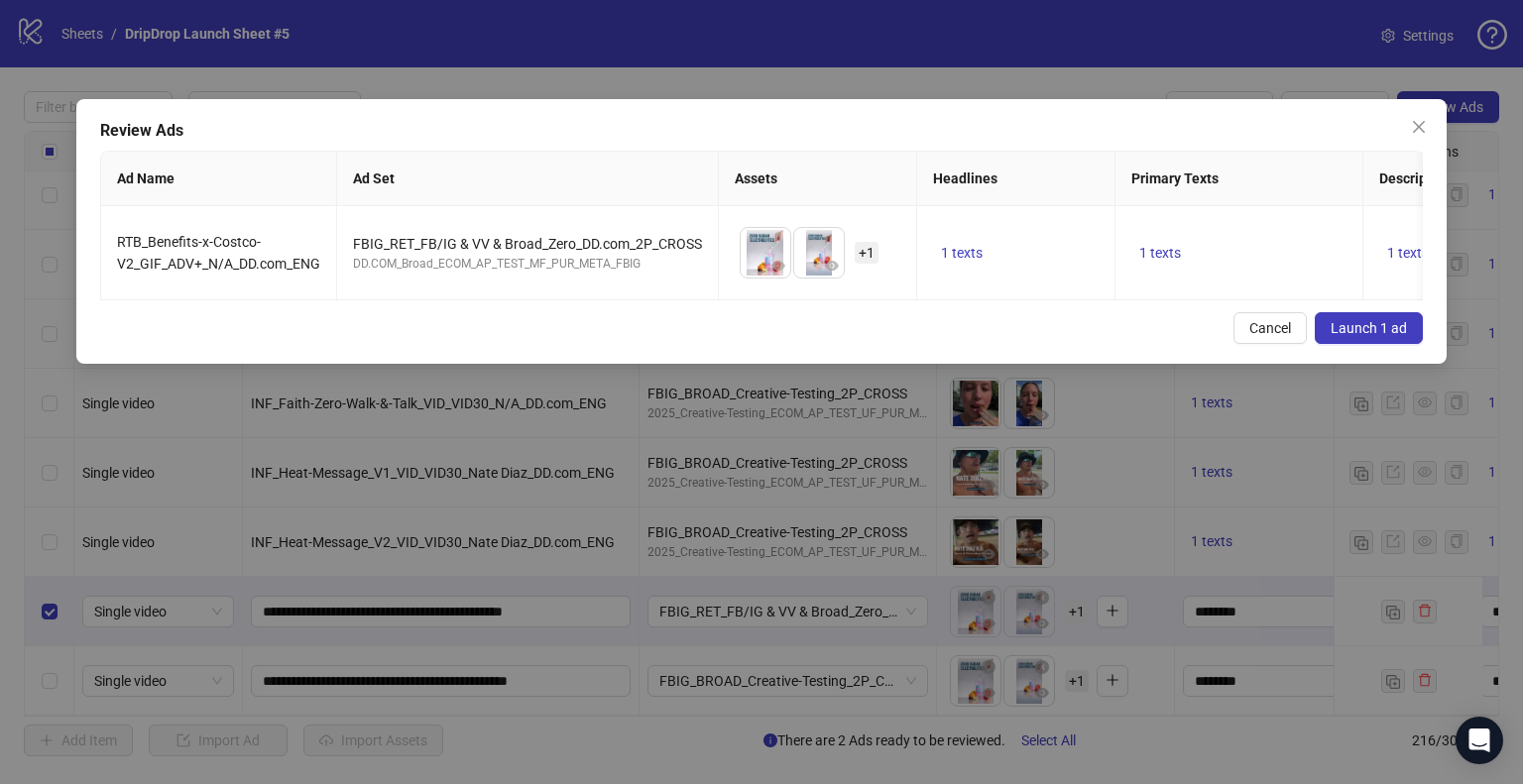 scroll, scrollTop: 0, scrollLeft: 1420, axis: horizontal 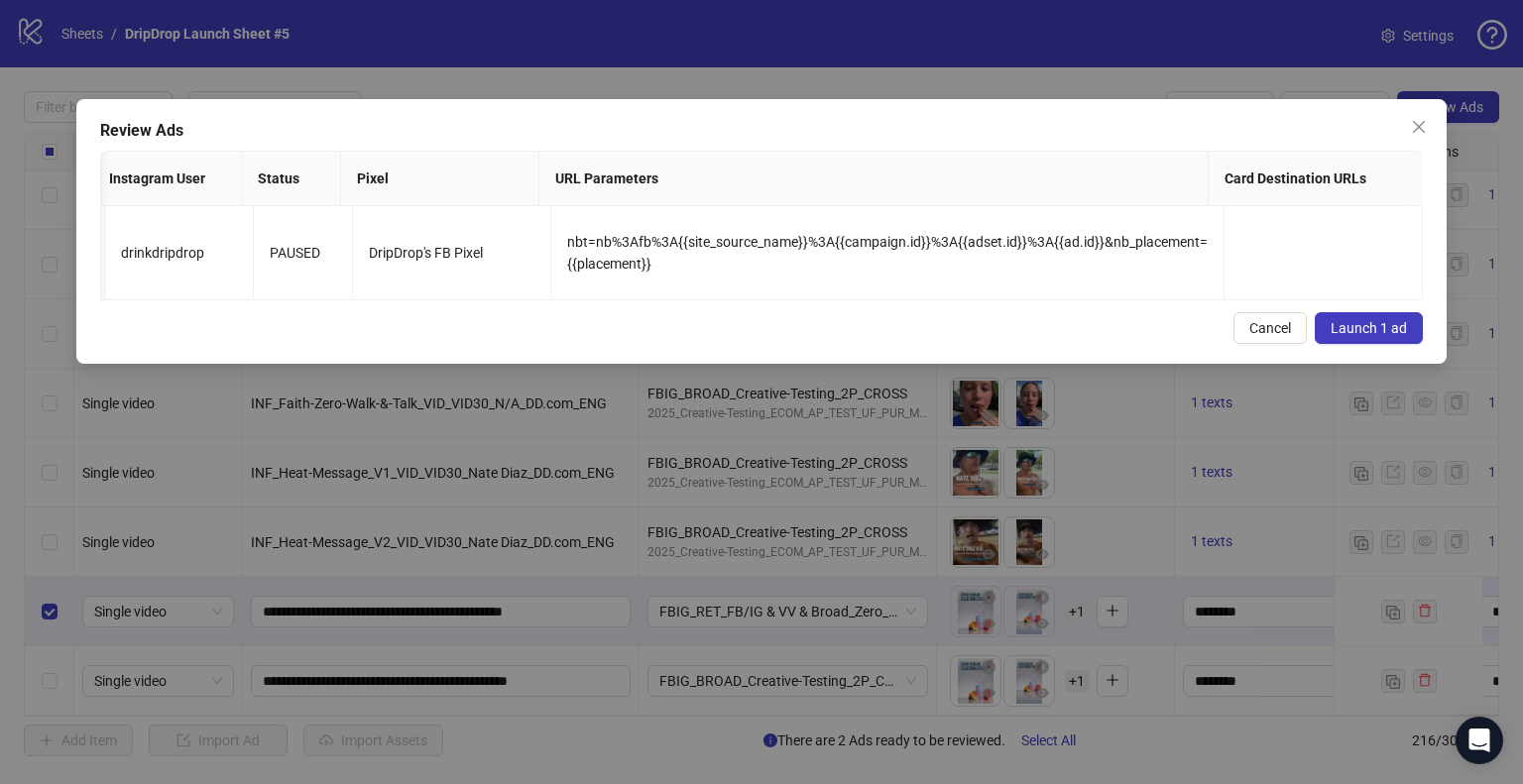 click on "Launch 1 ad" at bounding box center [1368, 328] 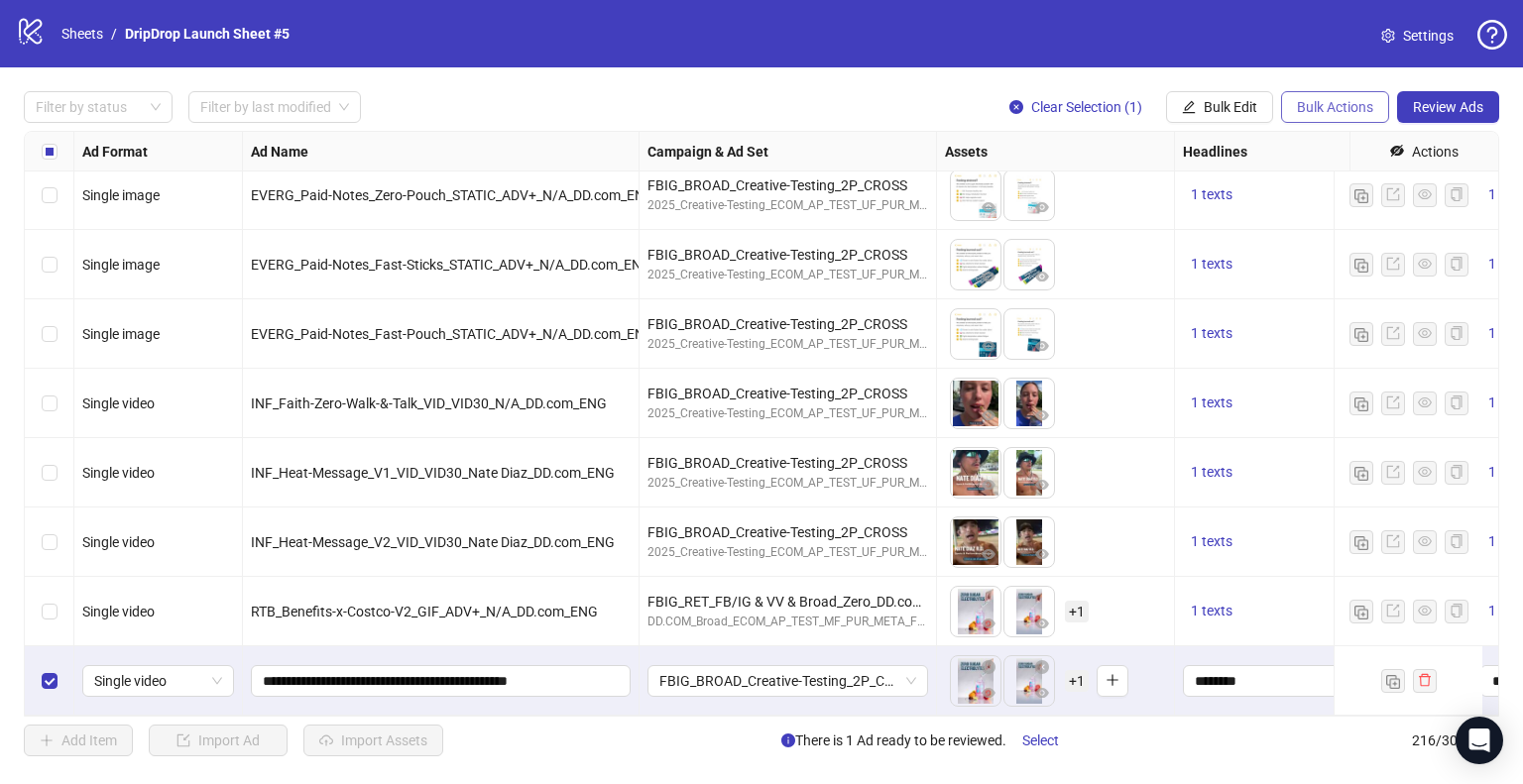 click on "Bulk Actions" at bounding box center (1335, 107) 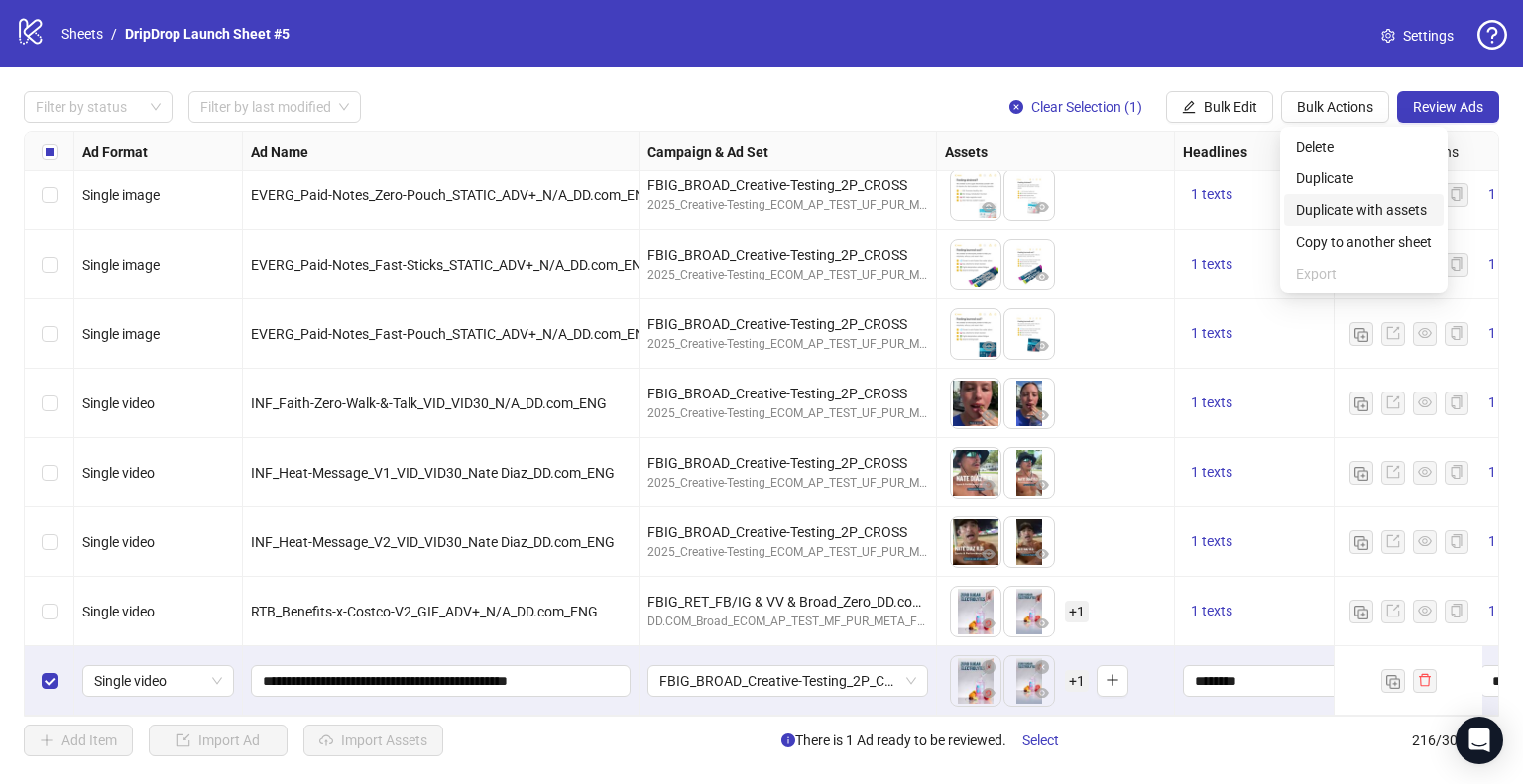 click on "Duplicate with assets" at bounding box center (1363, 210) 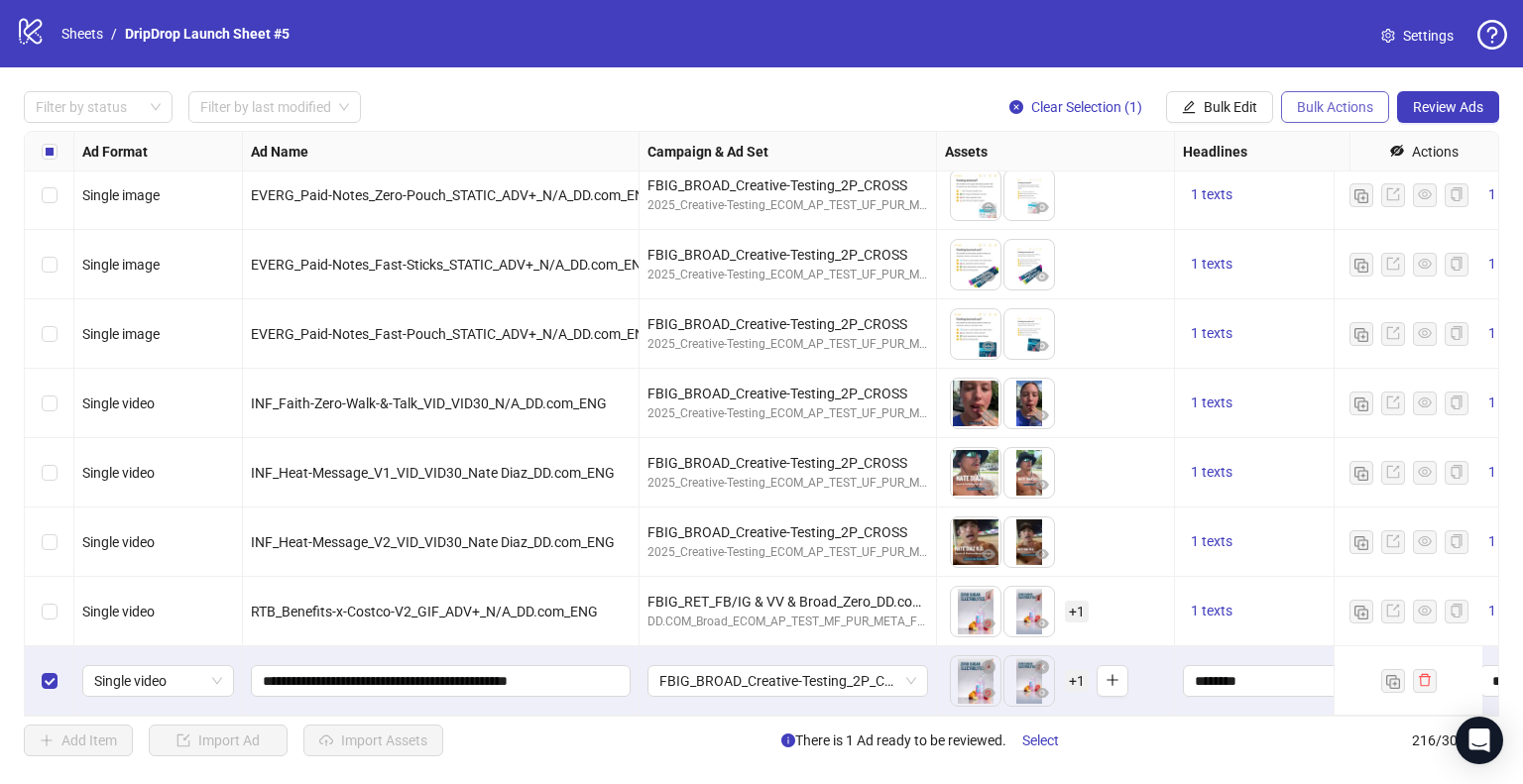 click on "Bulk Actions" at bounding box center (1335, 107) 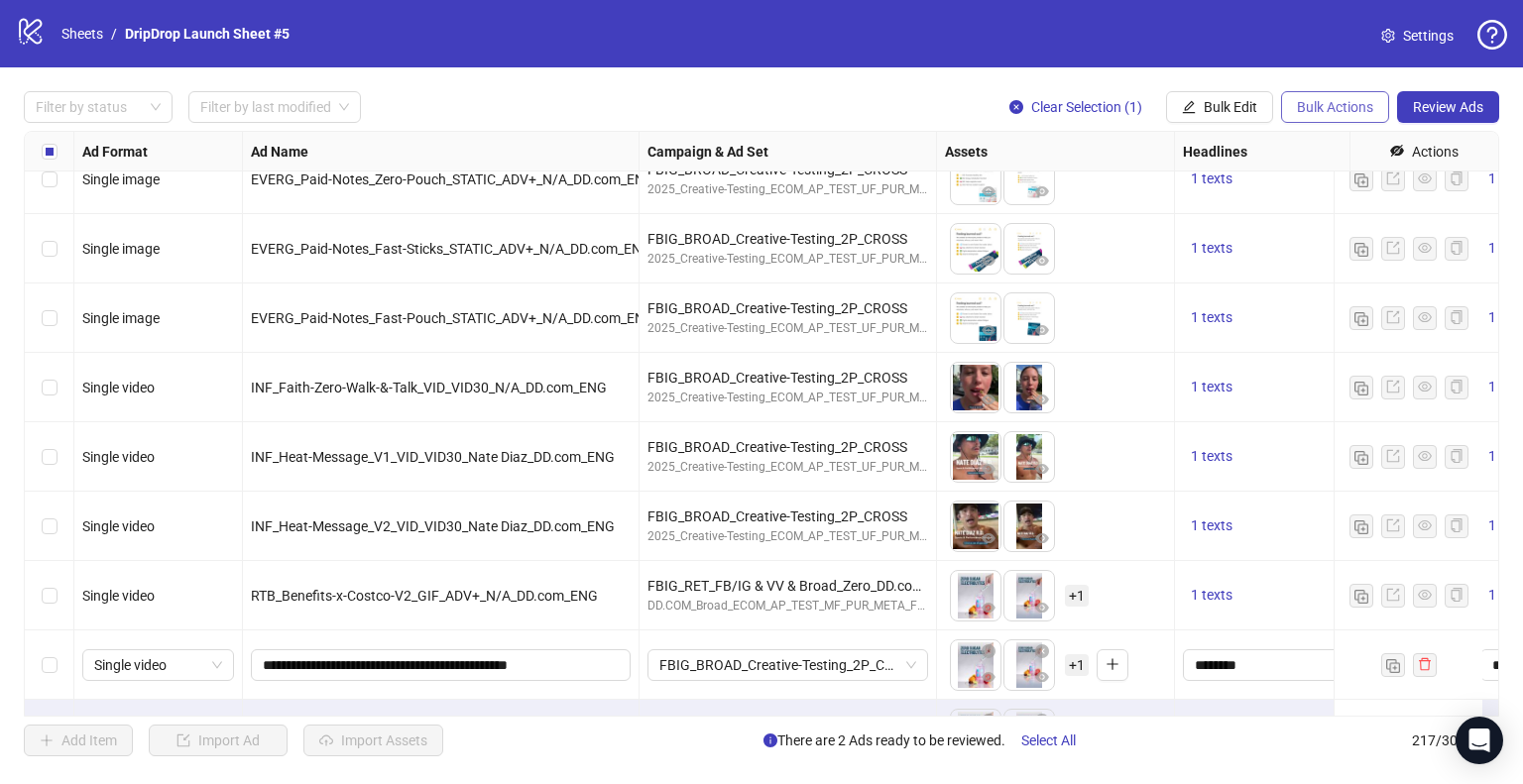 scroll, scrollTop: 14527, scrollLeft: 0, axis: vertical 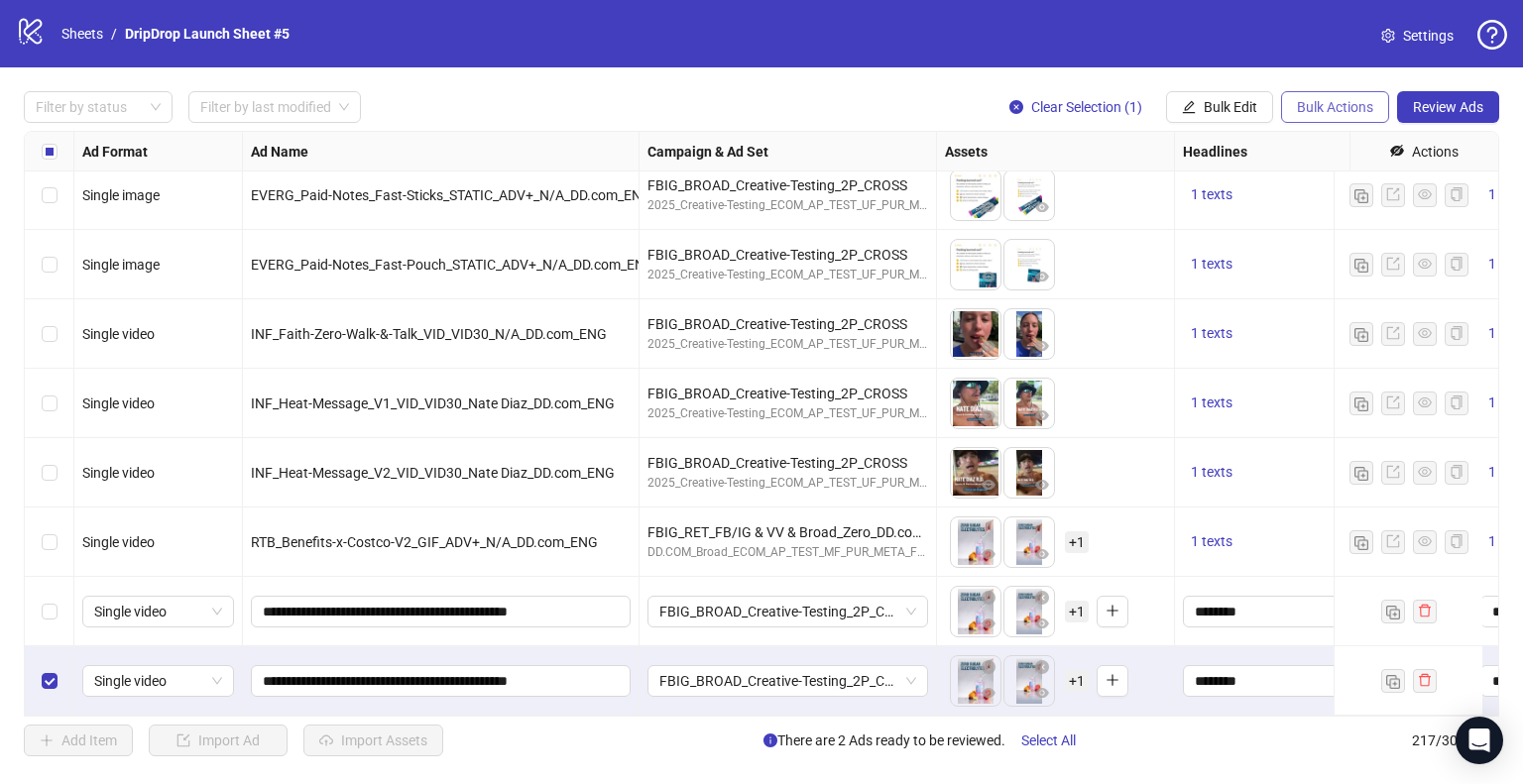 click on "Bulk Actions" at bounding box center (1335, 107) 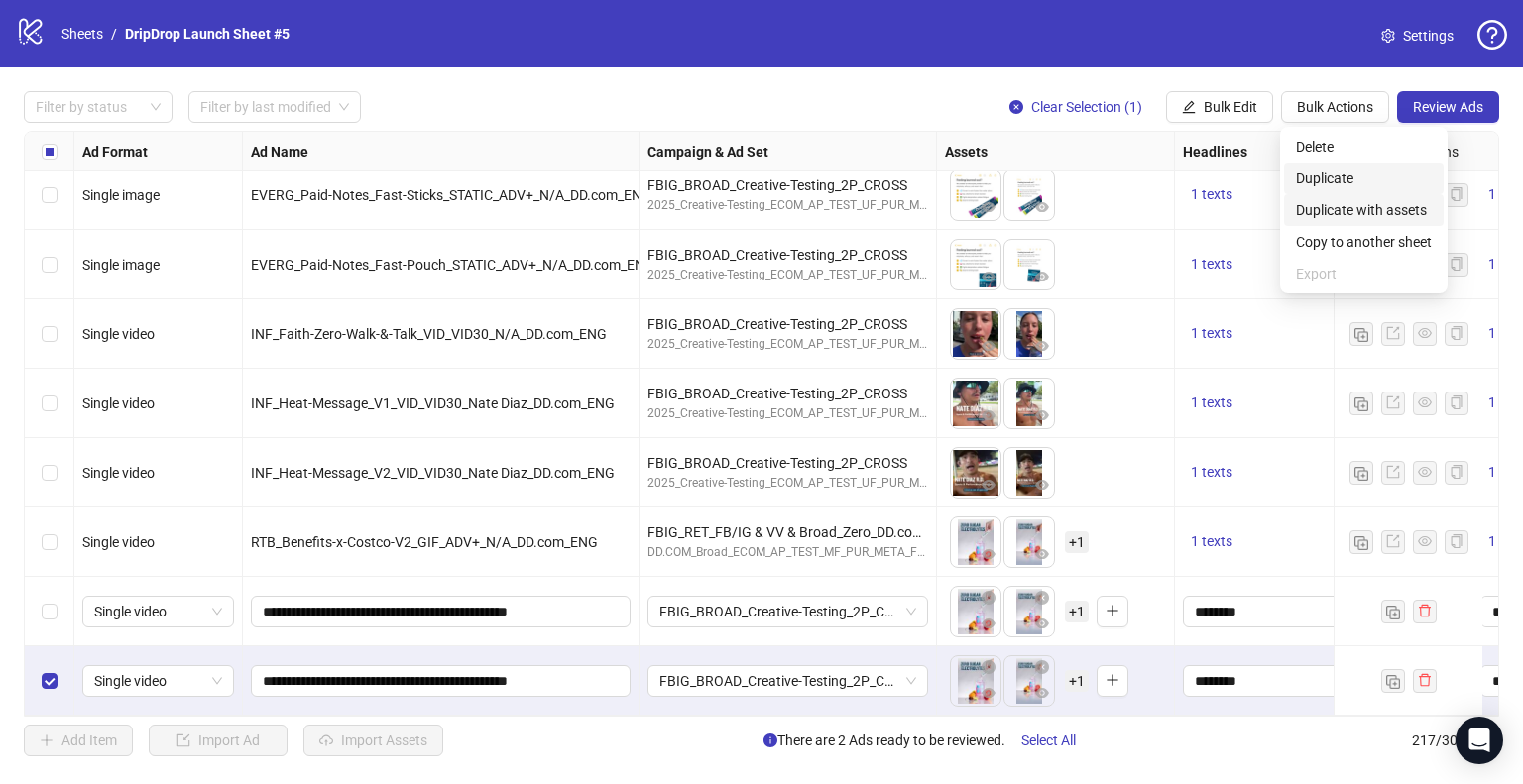 click on "Duplicate with assets" at bounding box center [1363, 210] 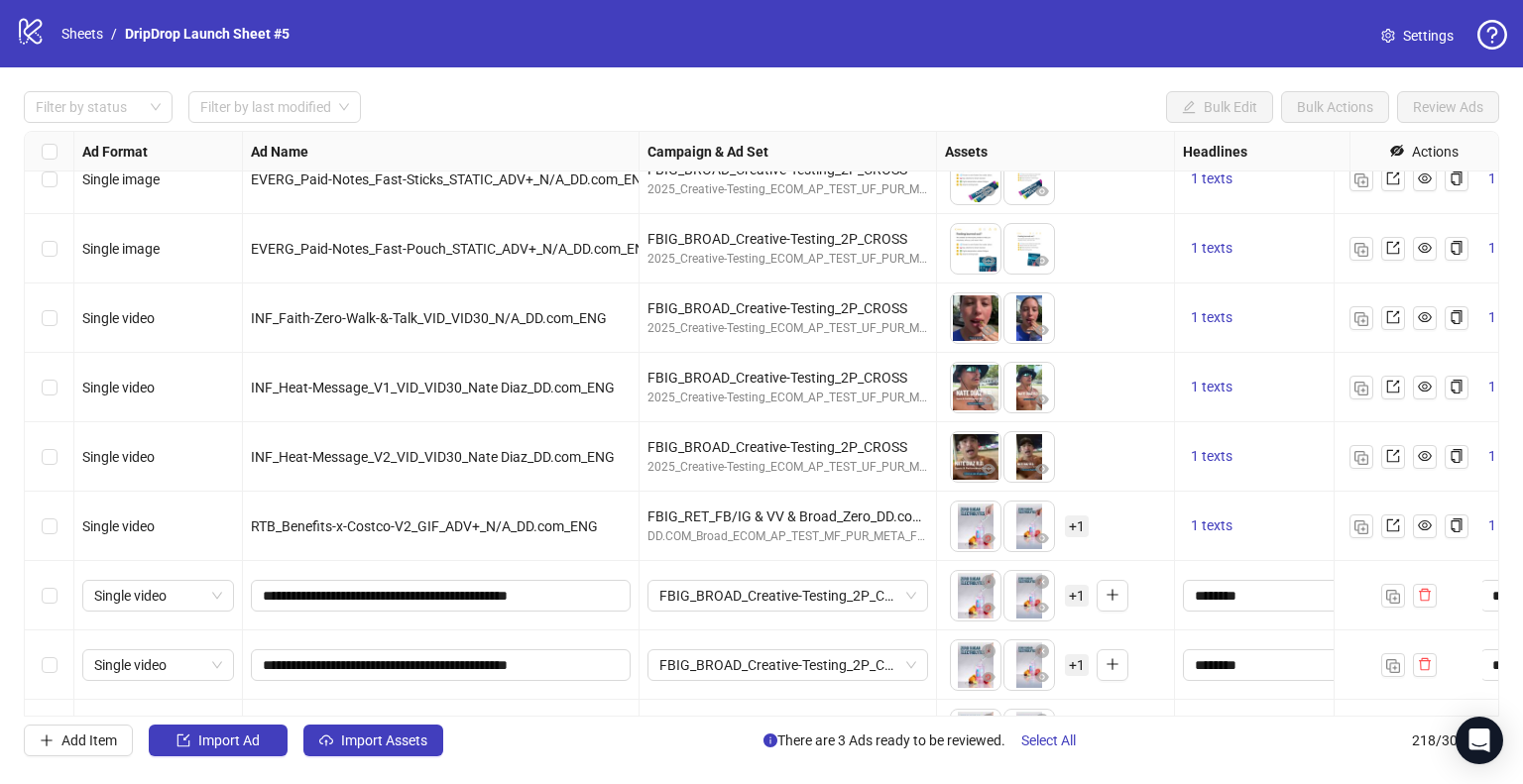 click on "Bulk Actions" at bounding box center (1335, 107) 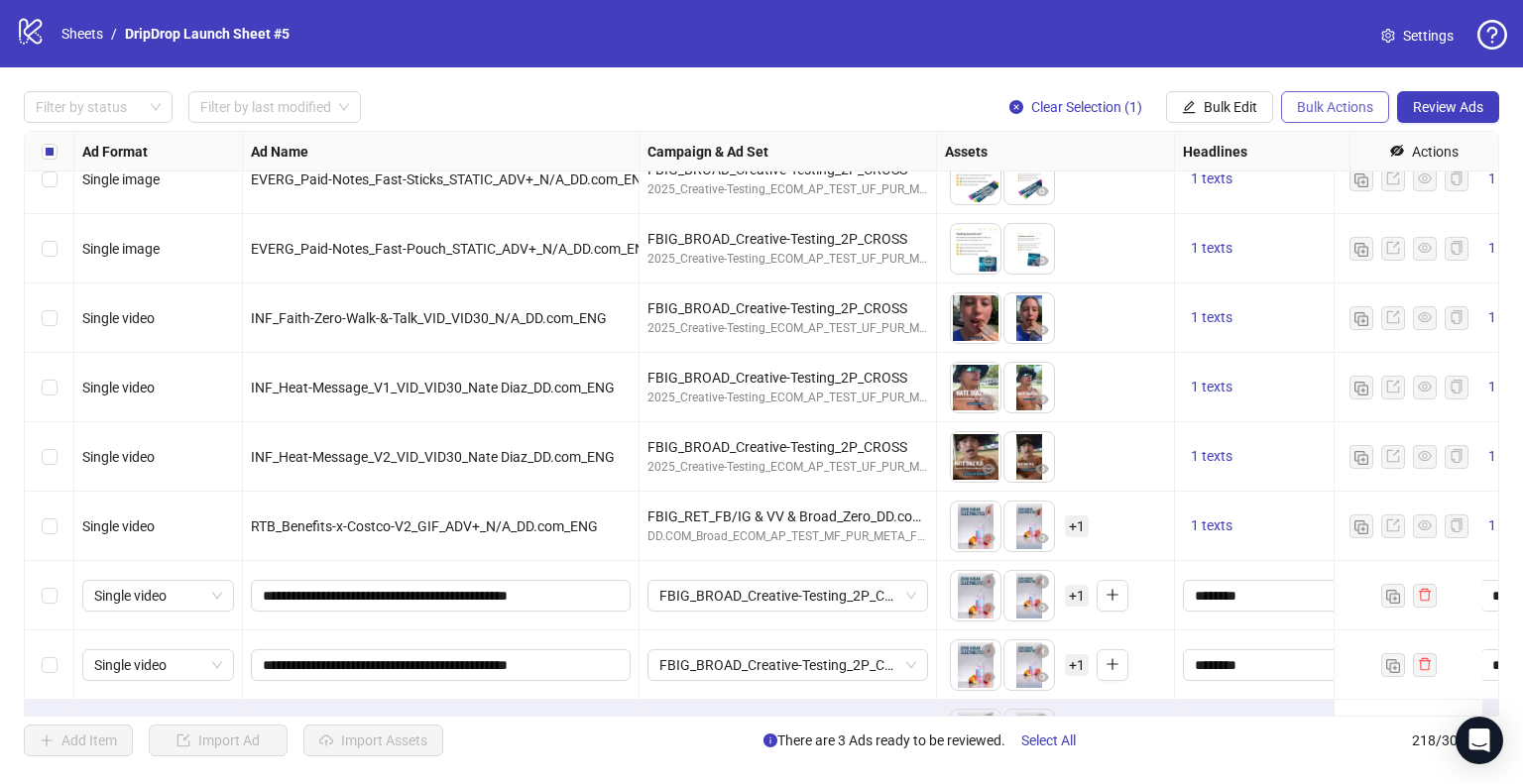 scroll, scrollTop: 14597, scrollLeft: 0, axis: vertical 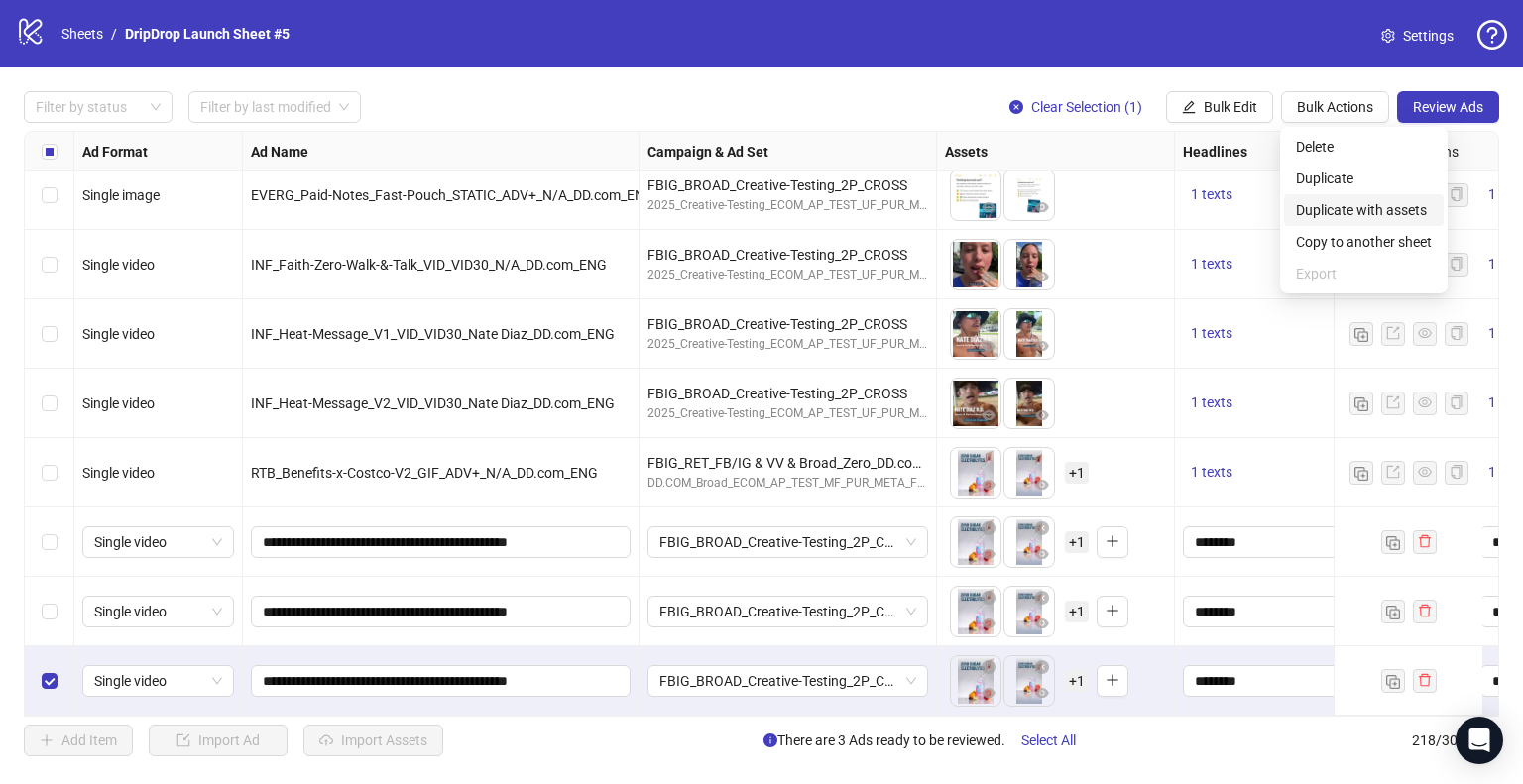 click on "Duplicate with assets" at bounding box center [1363, 210] 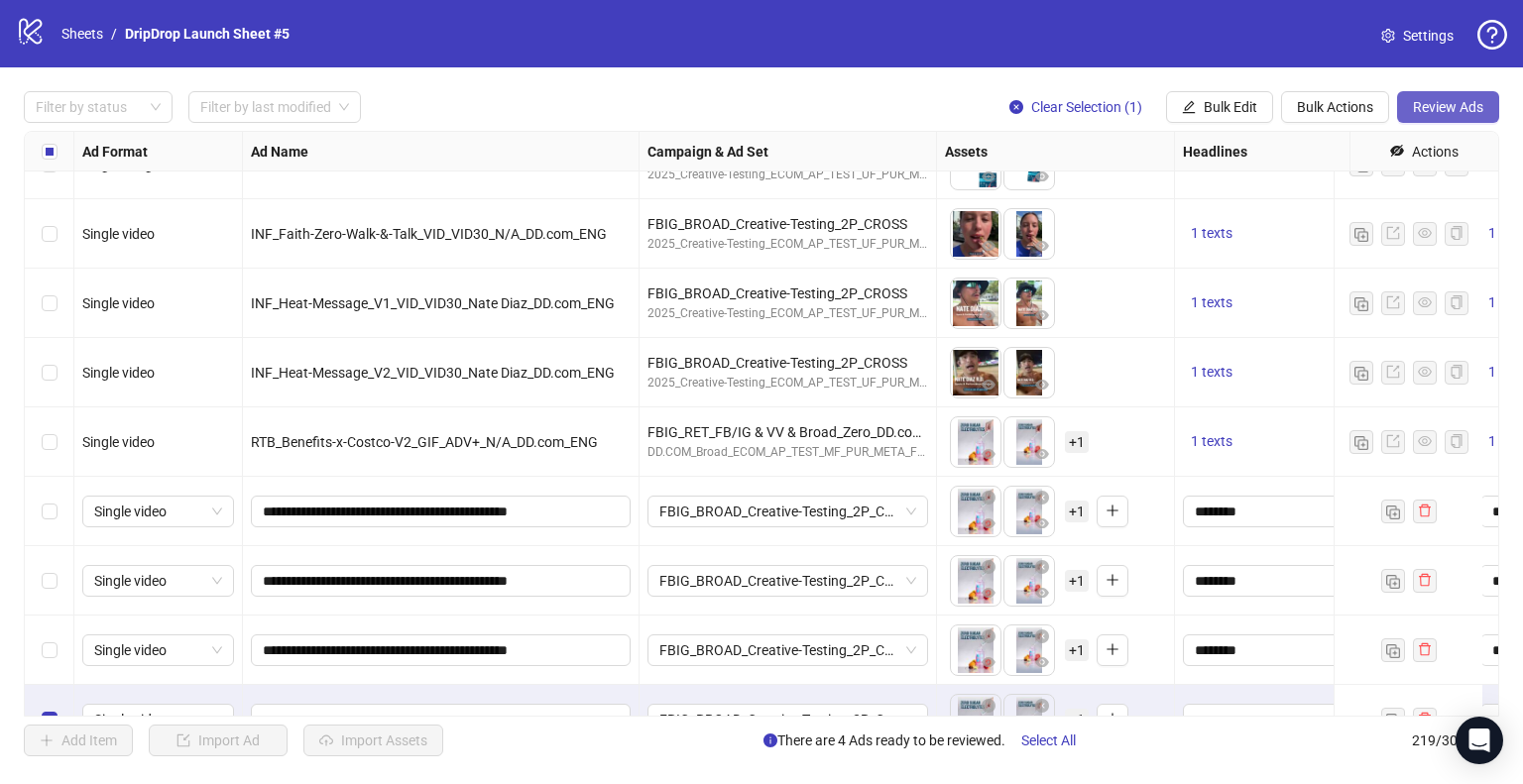 scroll, scrollTop: 14666, scrollLeft: 0, axis: vertical 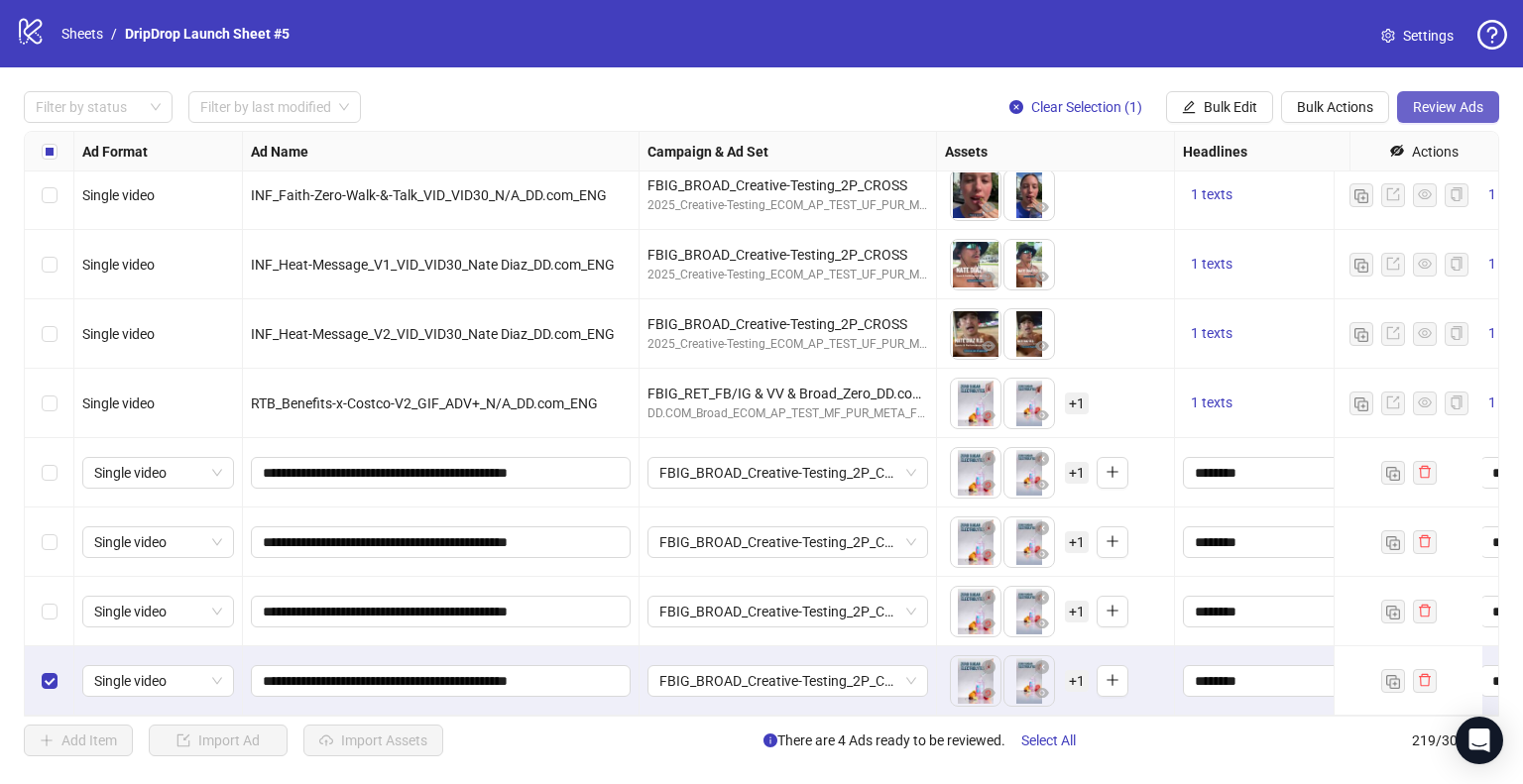 click on "Review Ads" at bounding box center (1448, 107) 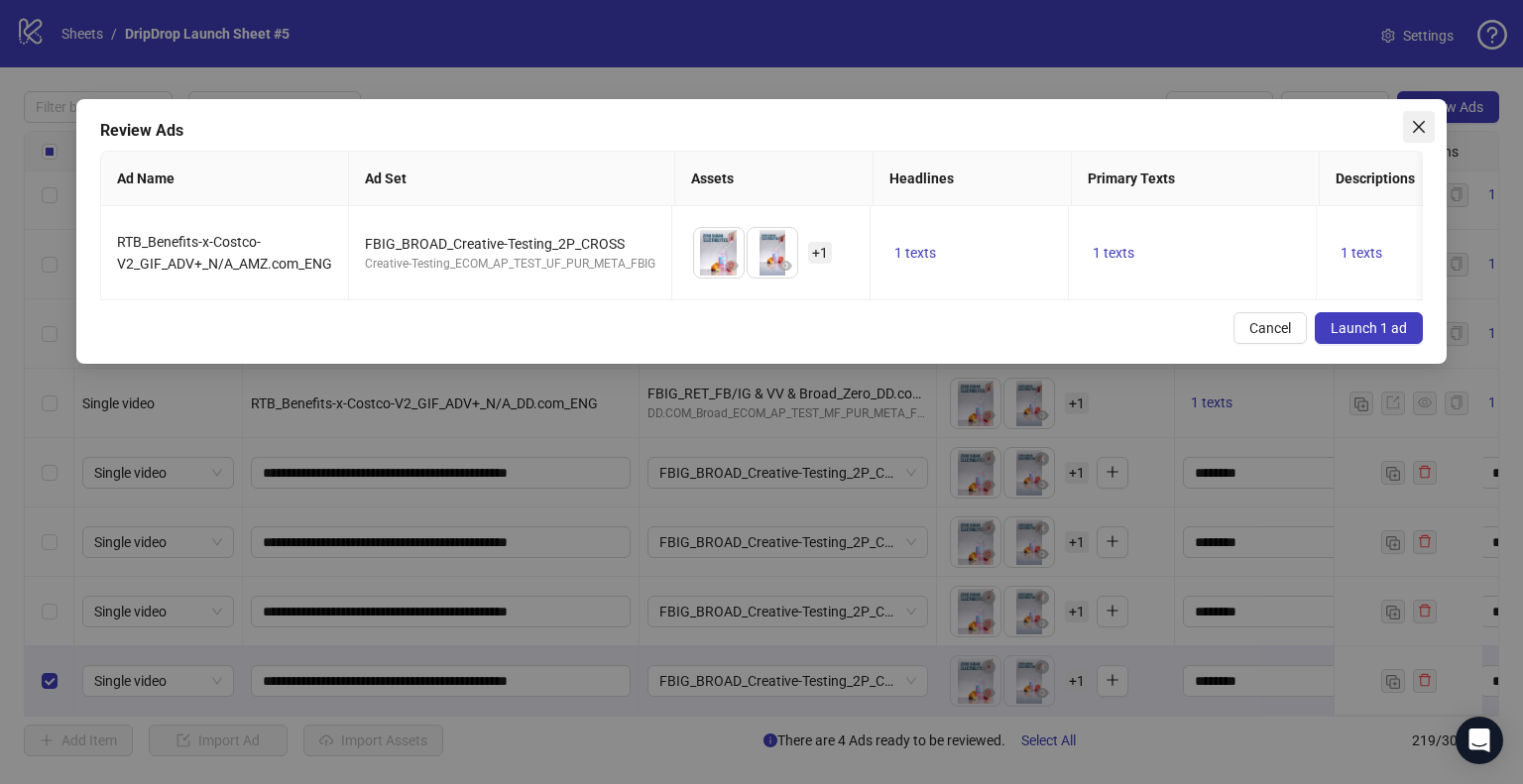 click 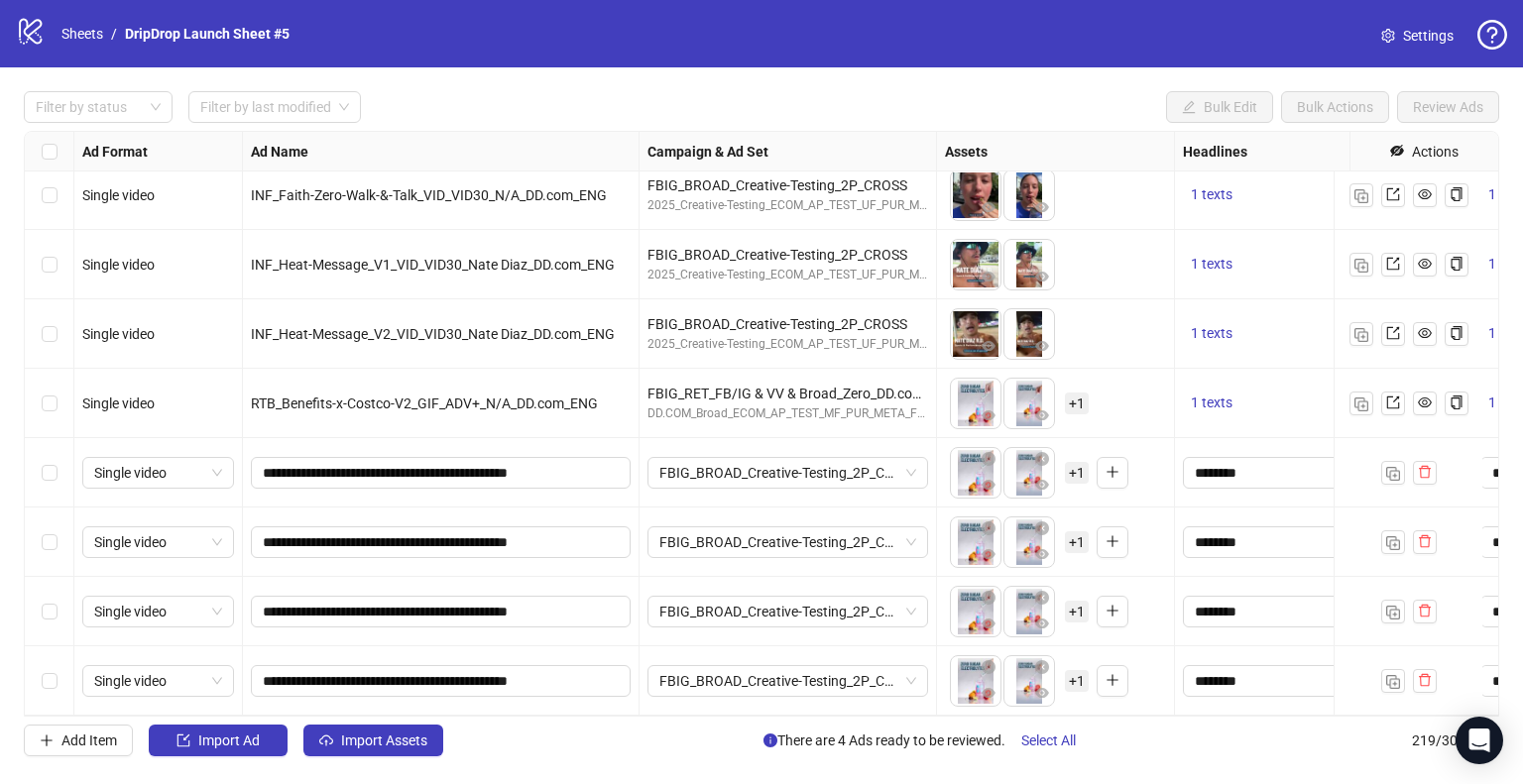 click at bounding box center [50, 681] 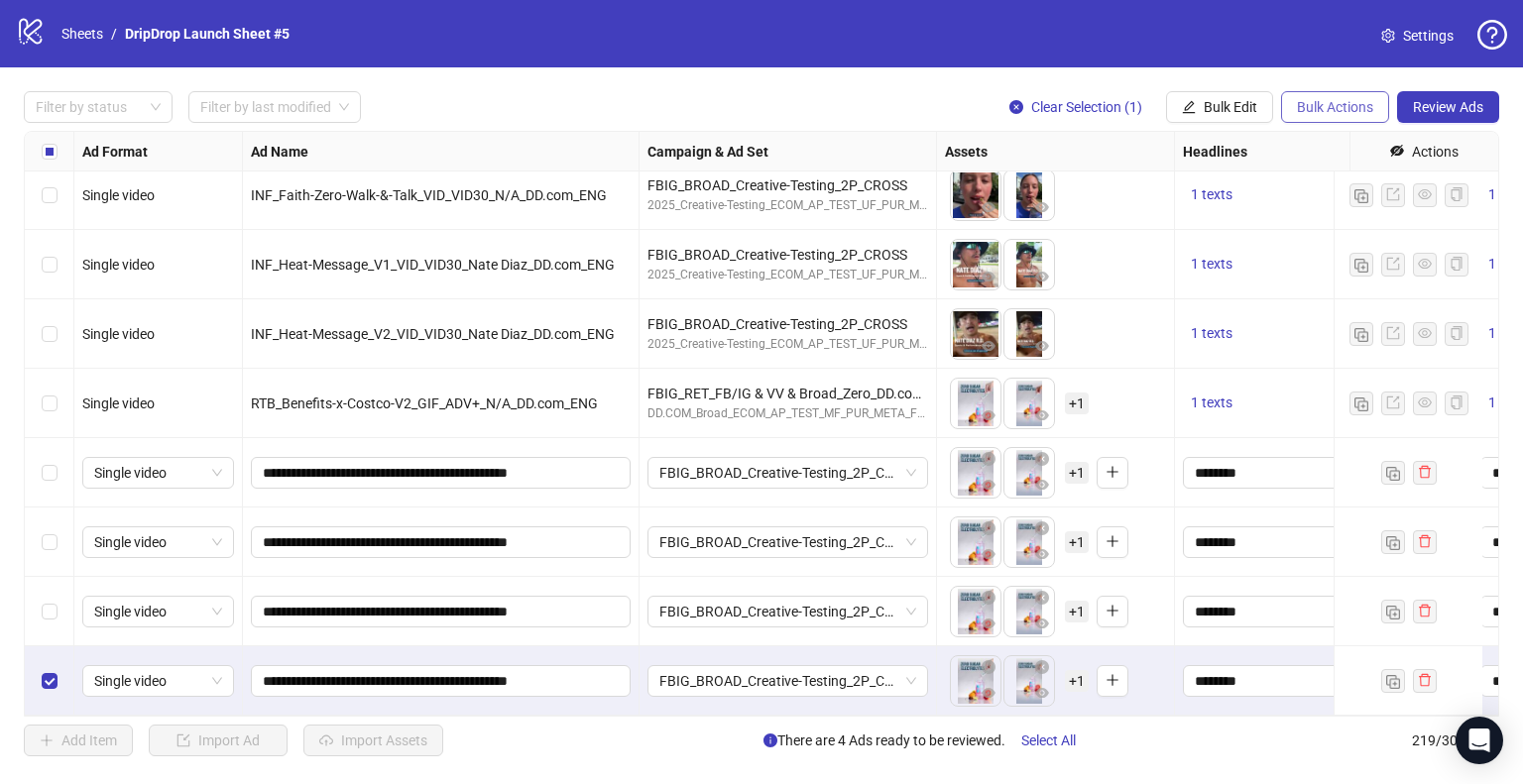 click on "Bulk Actions" at bounding box center (1335, 107) 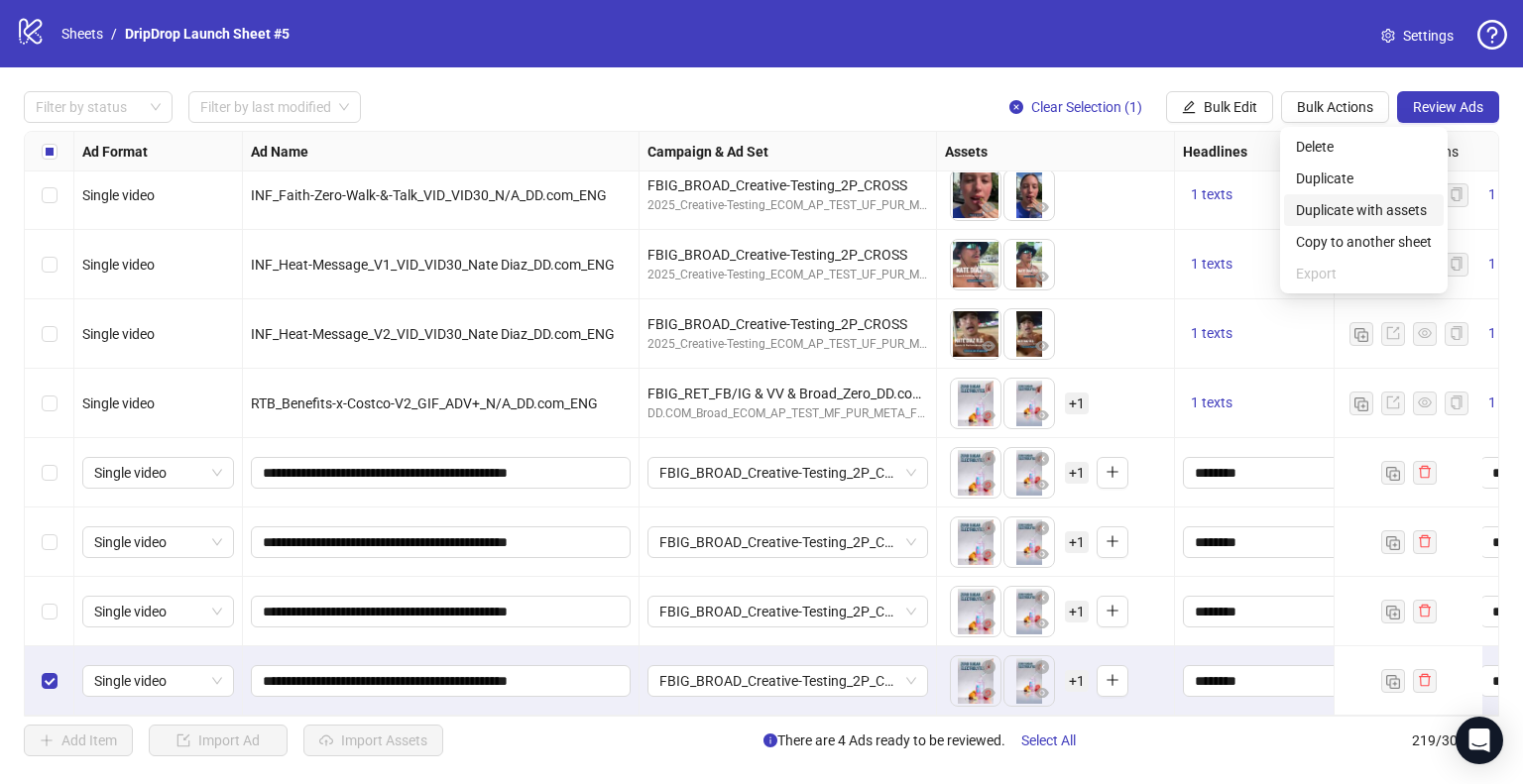 click on "Duplicate with assets" at bounding box center (1363, 210) 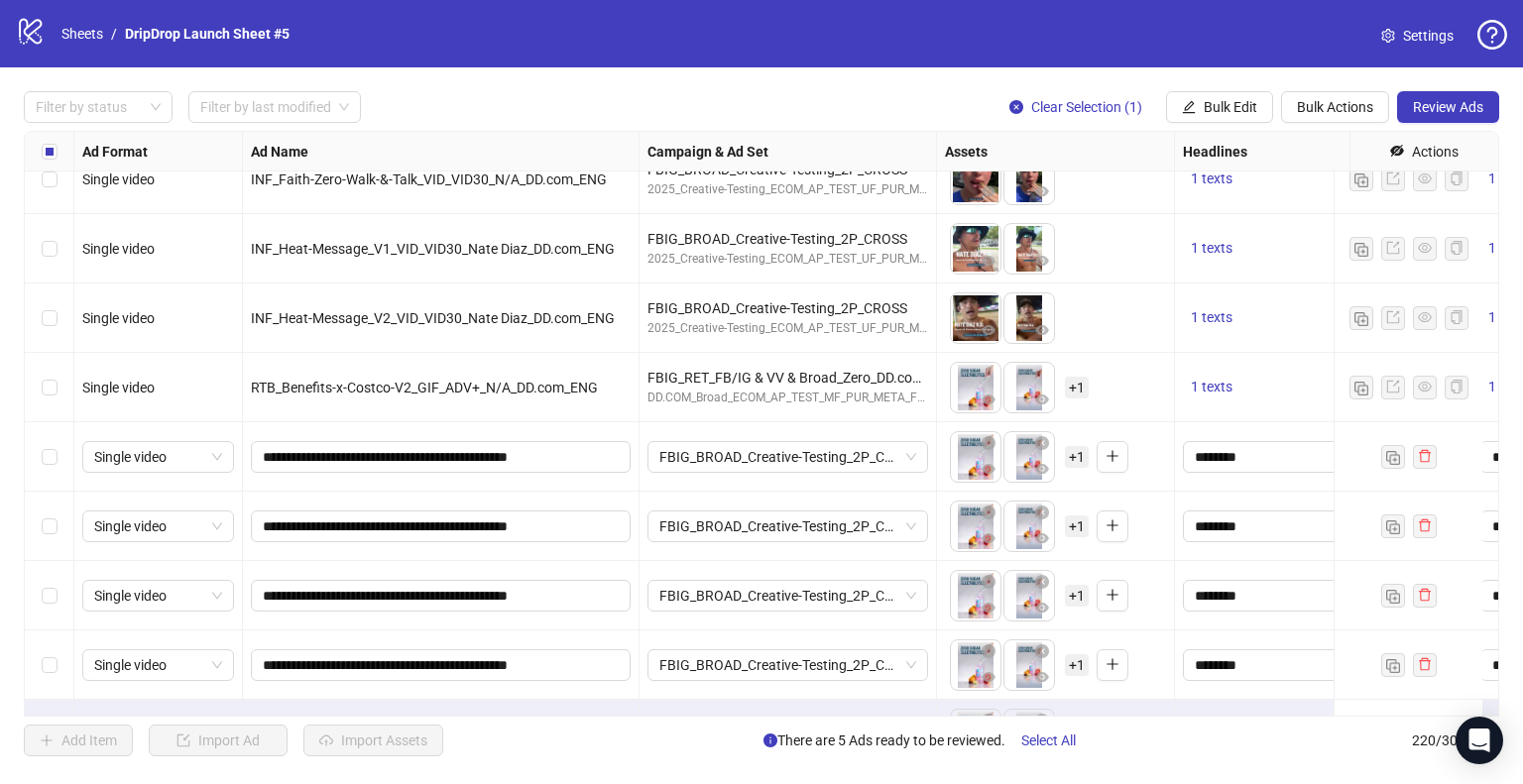 scroll, scrollTop: 14735, scrollLeft: 0, axis: vertical 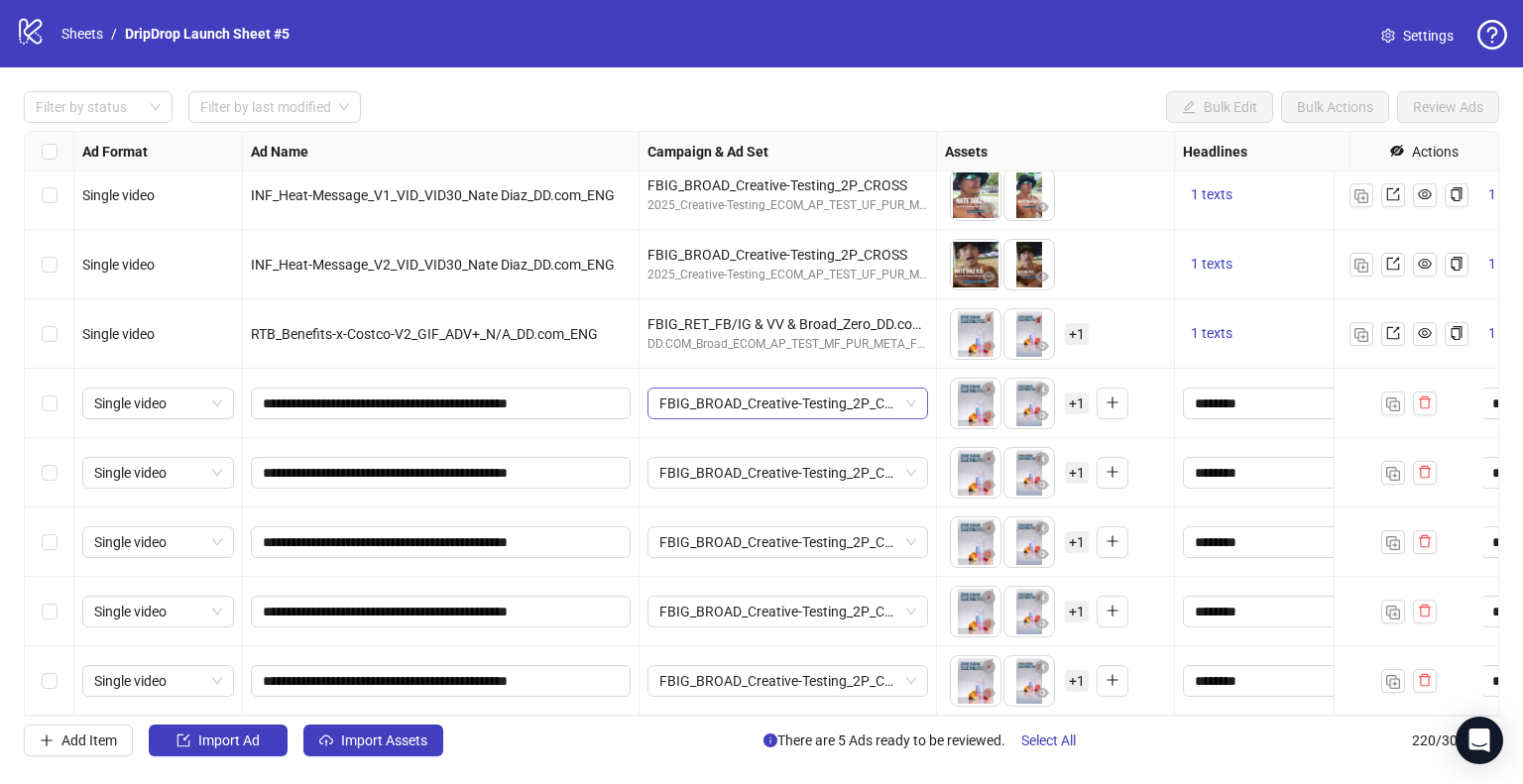 click on "FBIG_BROAD_Creative-Testing_2P_CROSS" at bounding box center [787, 403] 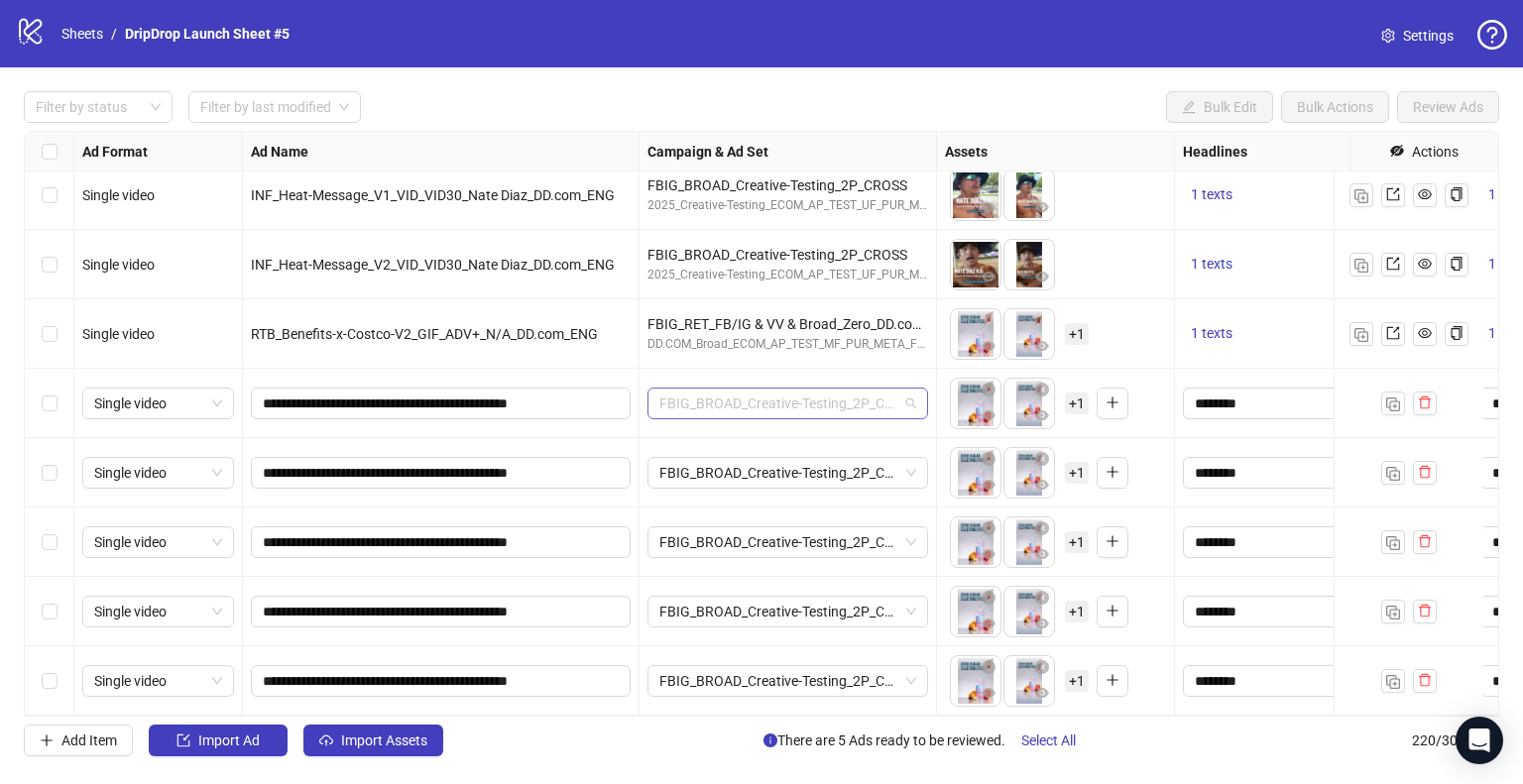 paste on "**********" 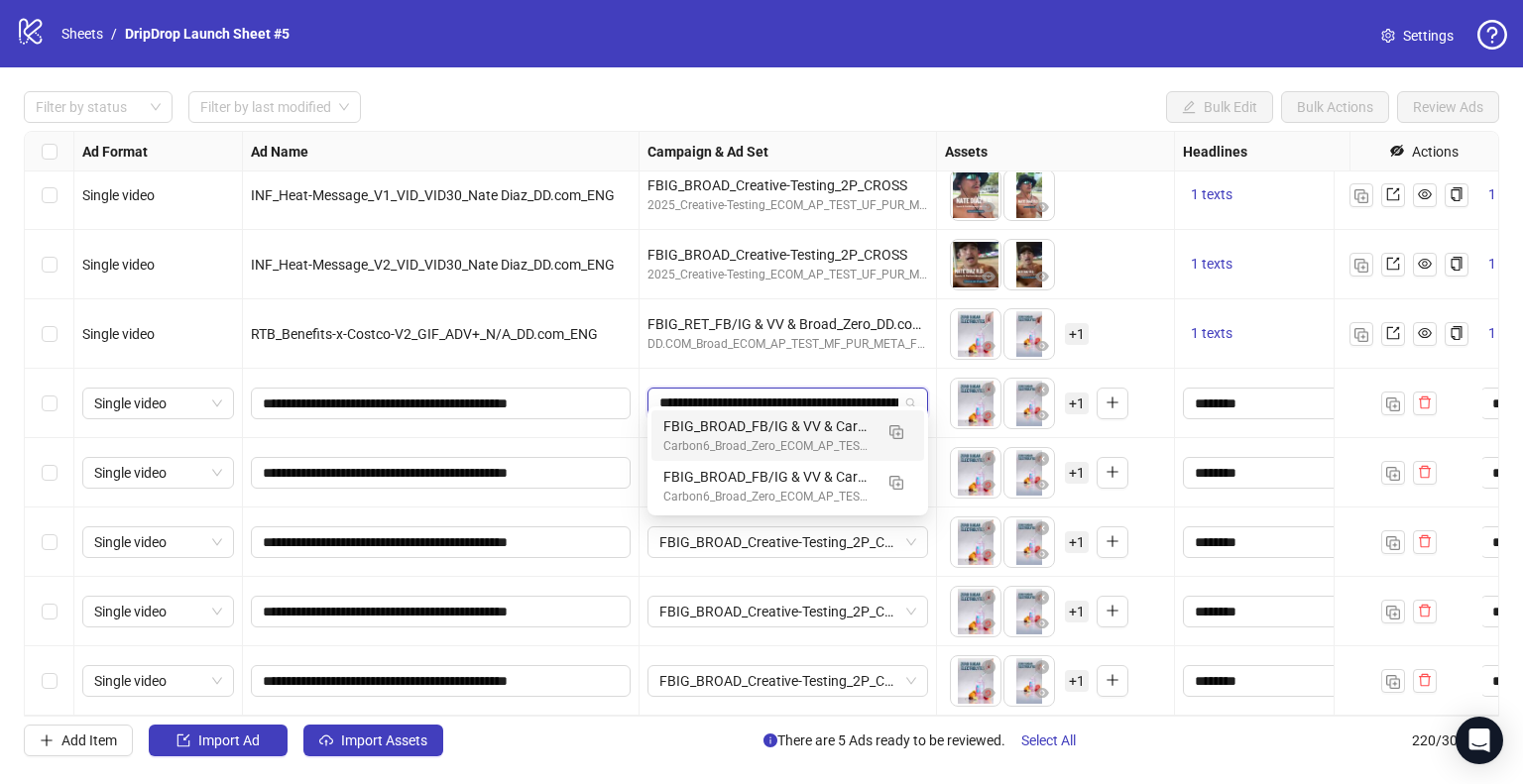 scroll, scrollTop: 0, scrollLeft: 124, axis: horizontal 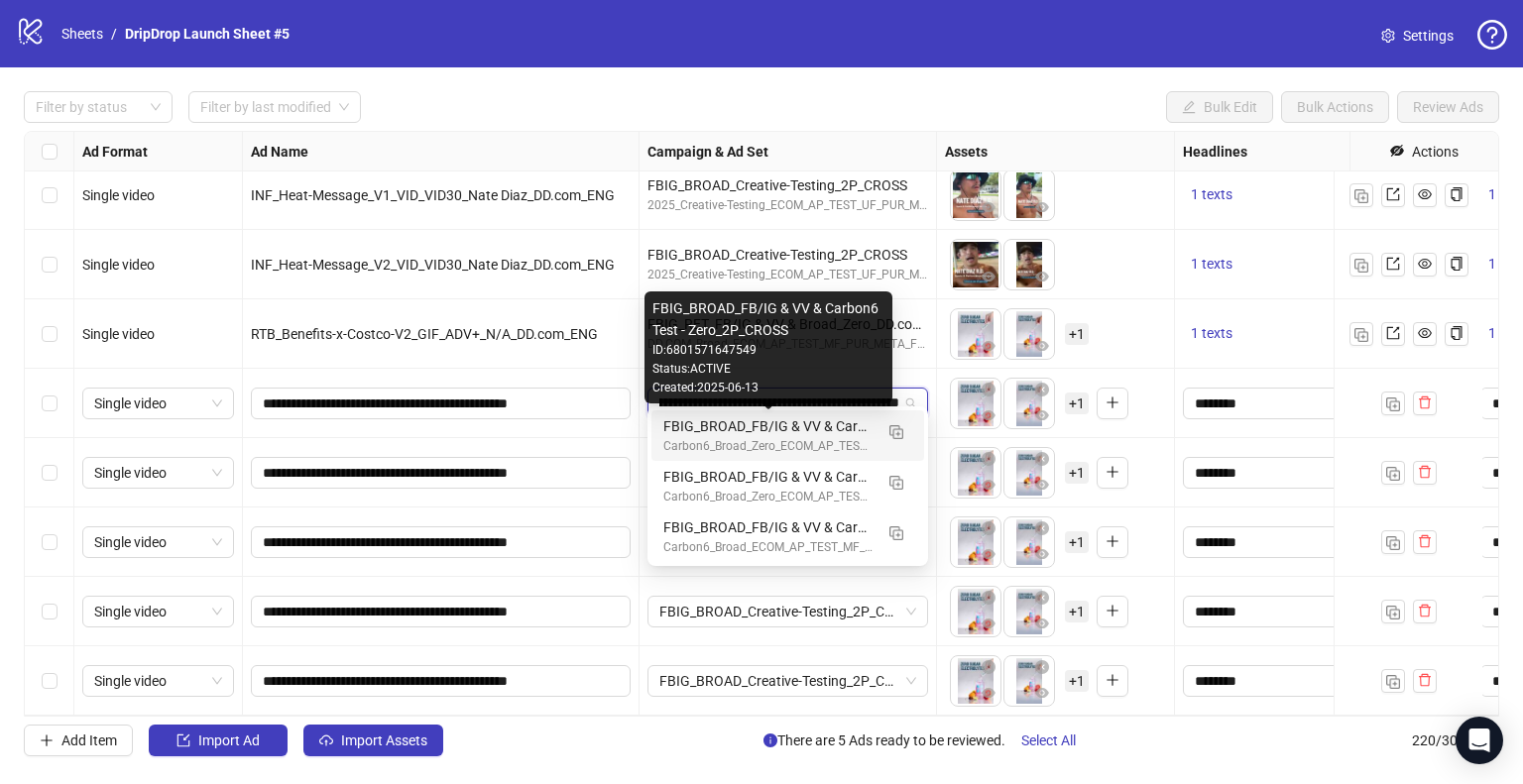 click on "FBIG_BROAD_FB/IG & VV & Carbon6 Test - Zero_2P_CROSS" at bounding box center [767, 426] 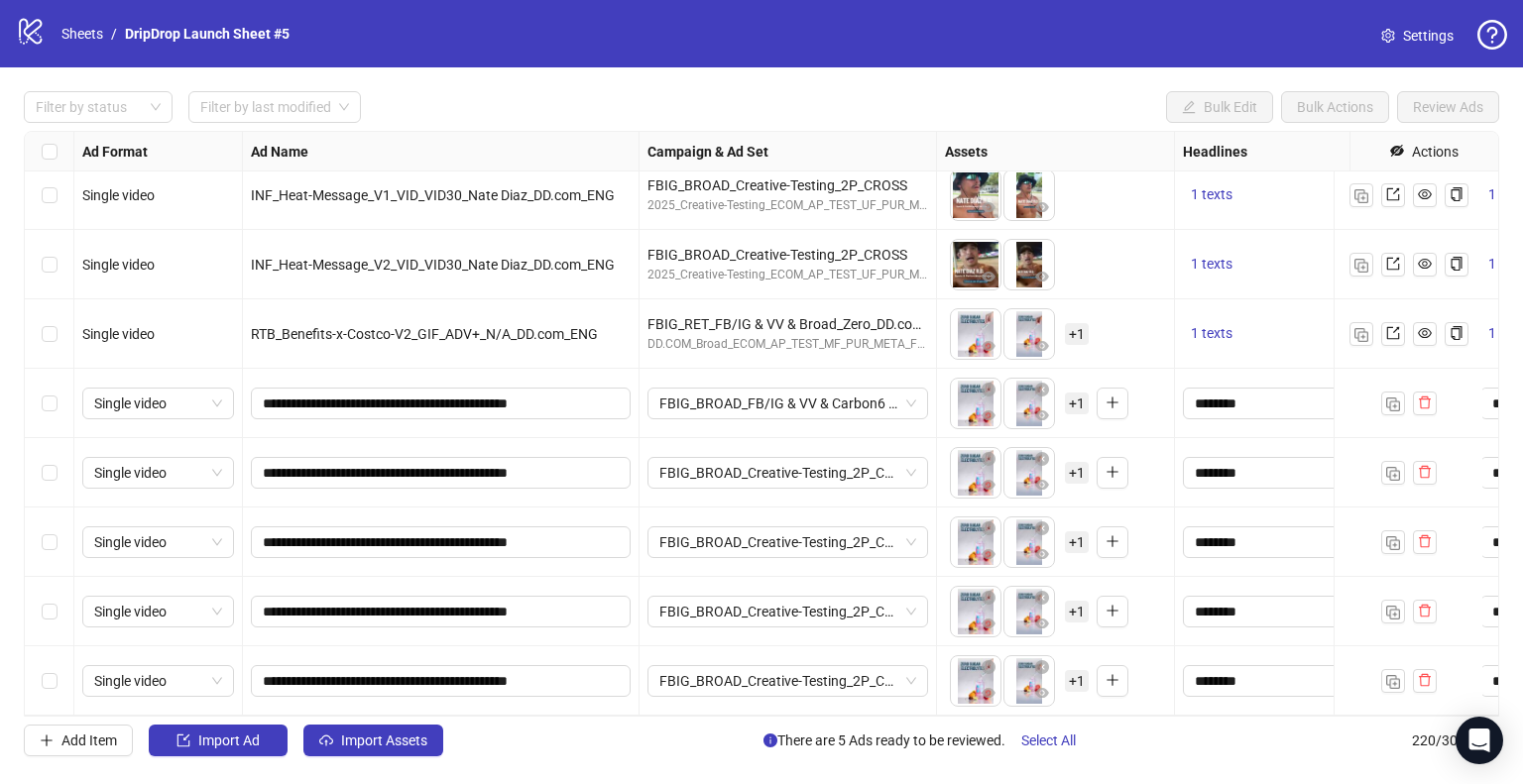 scroll, scrollTop: 14735, scrollLeft: 420, axis: both 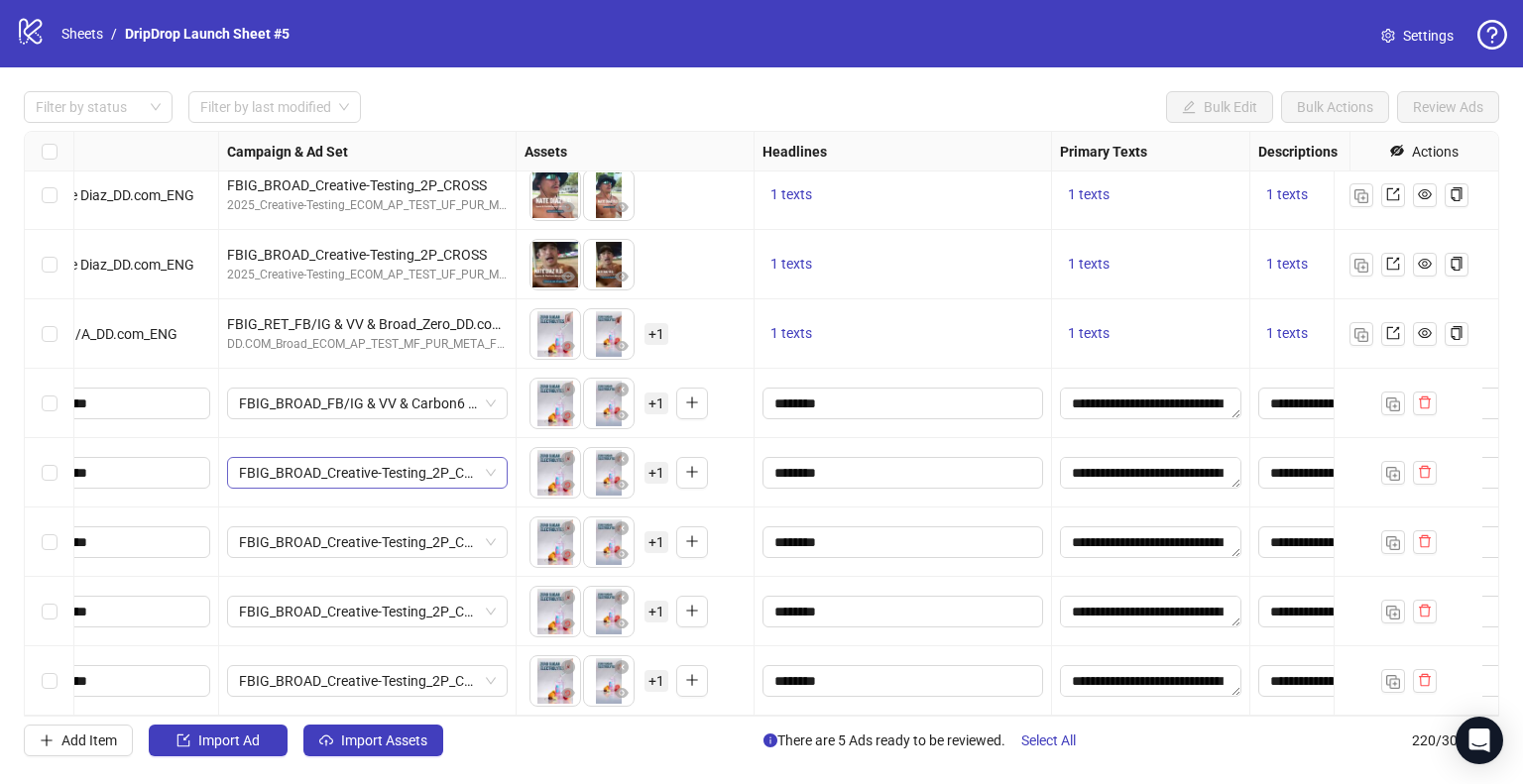 click on "FBIG_BROAD_Creative-Testing_2P_CROSS" at bounding box center [367, 473] 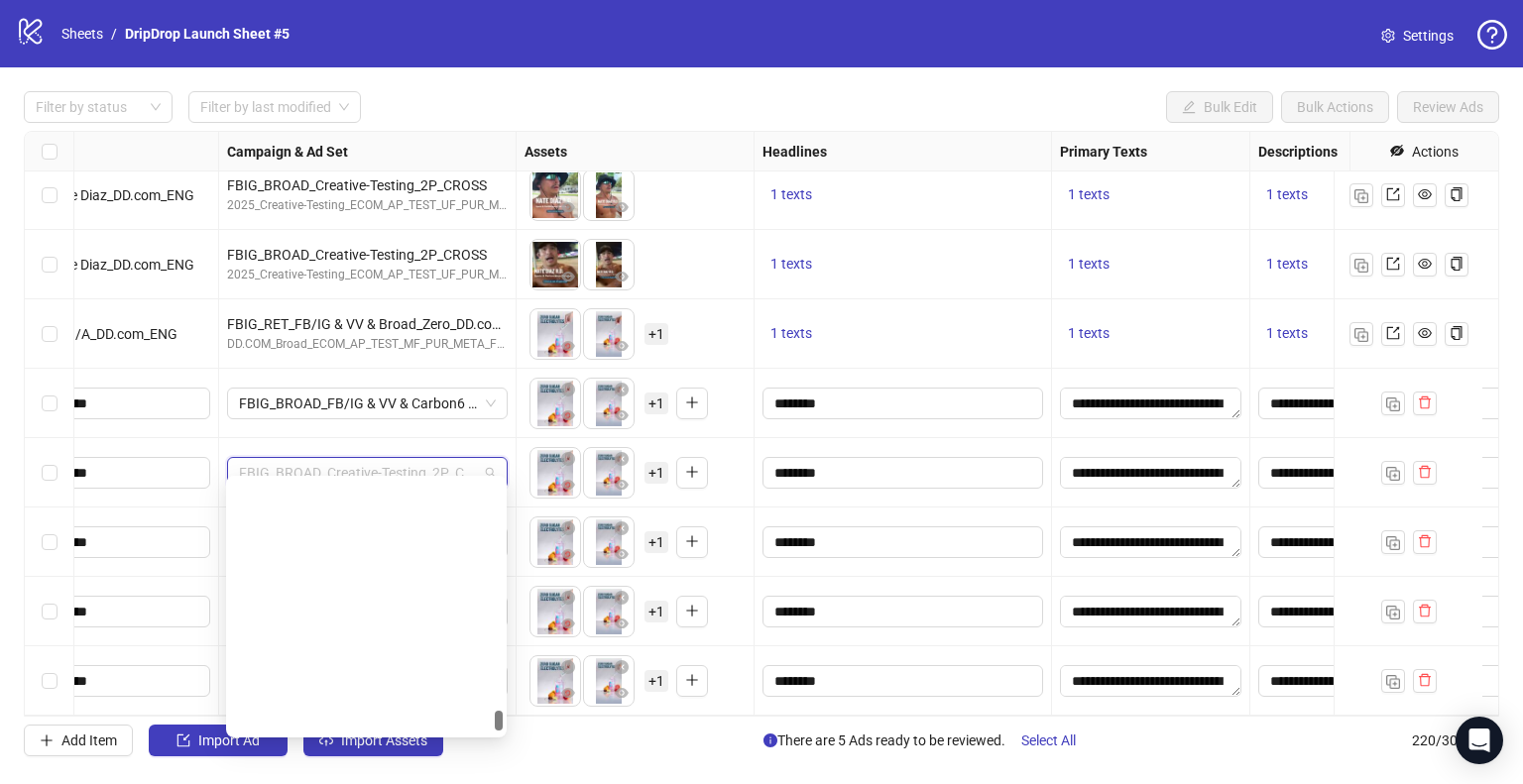 scroll, scrollTop: 4385, scrollLeft: 0, axis: vertical 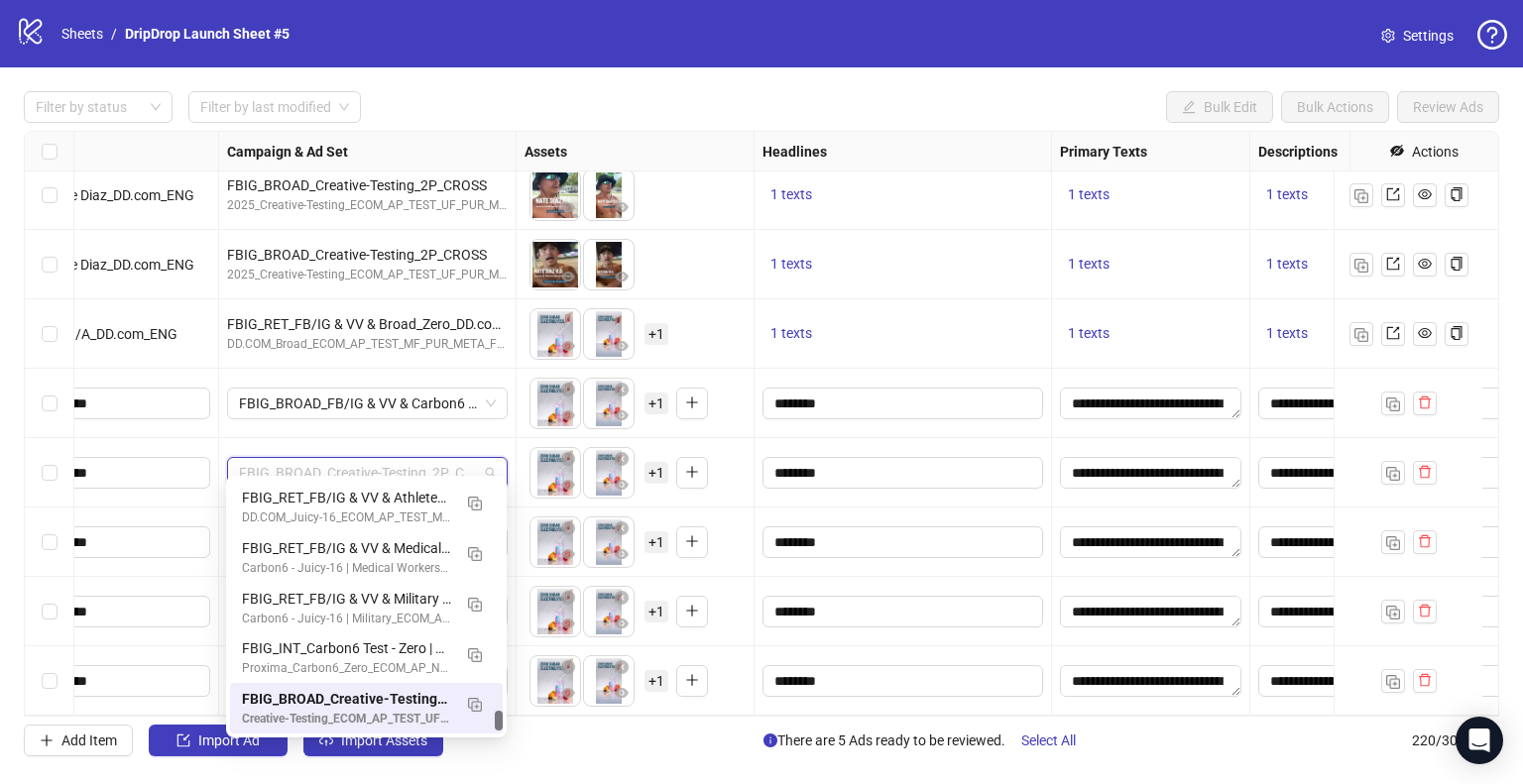 paste on "**********" 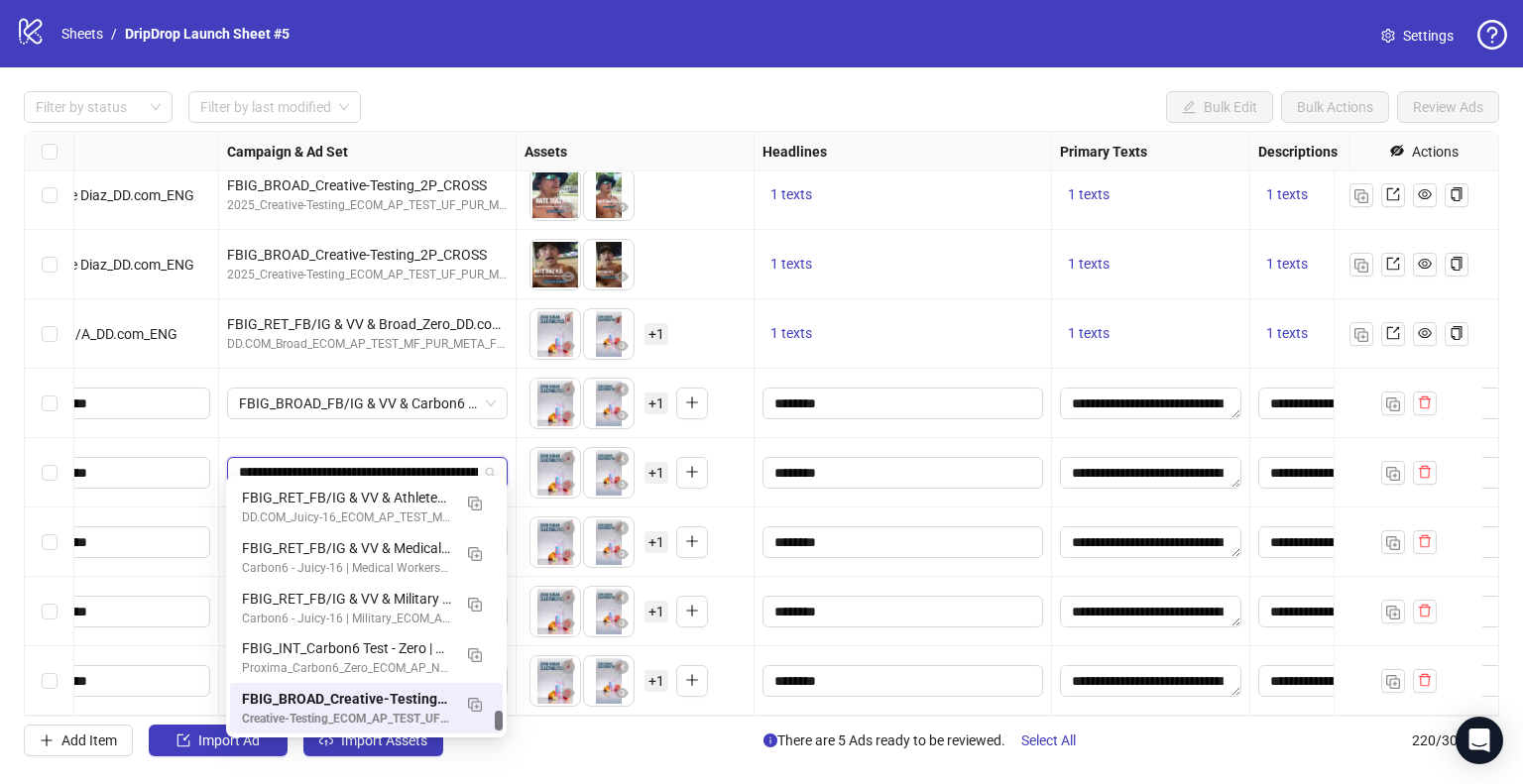 scroll, scrollTop: 0, scrollLeft: 0, axis: both 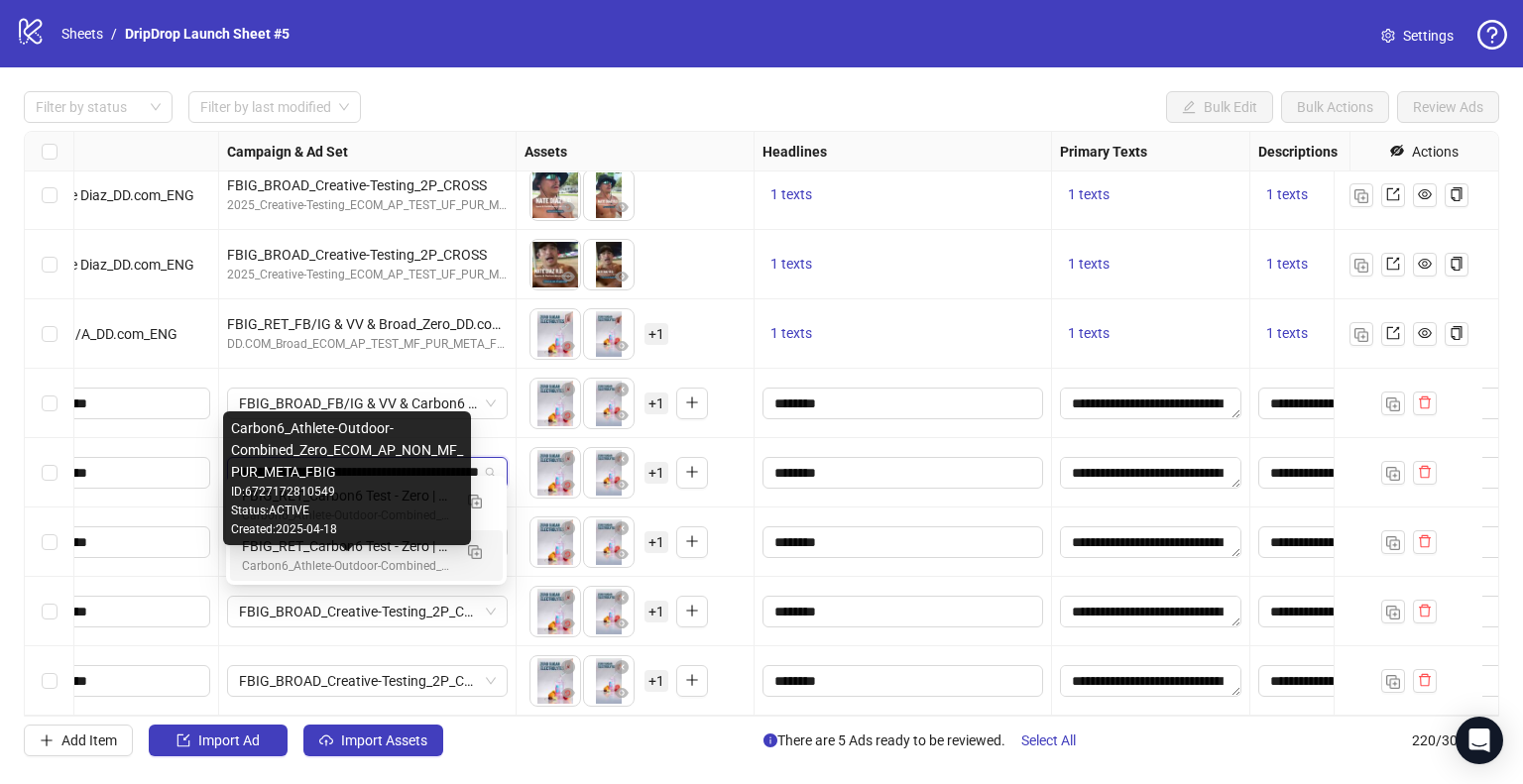 click on "Carbon6_Athlete-Outdoor-Combined_Zero_ECOM_AP_NON_MF_PUR_META_FBIG" at bounding box center (346, 566) 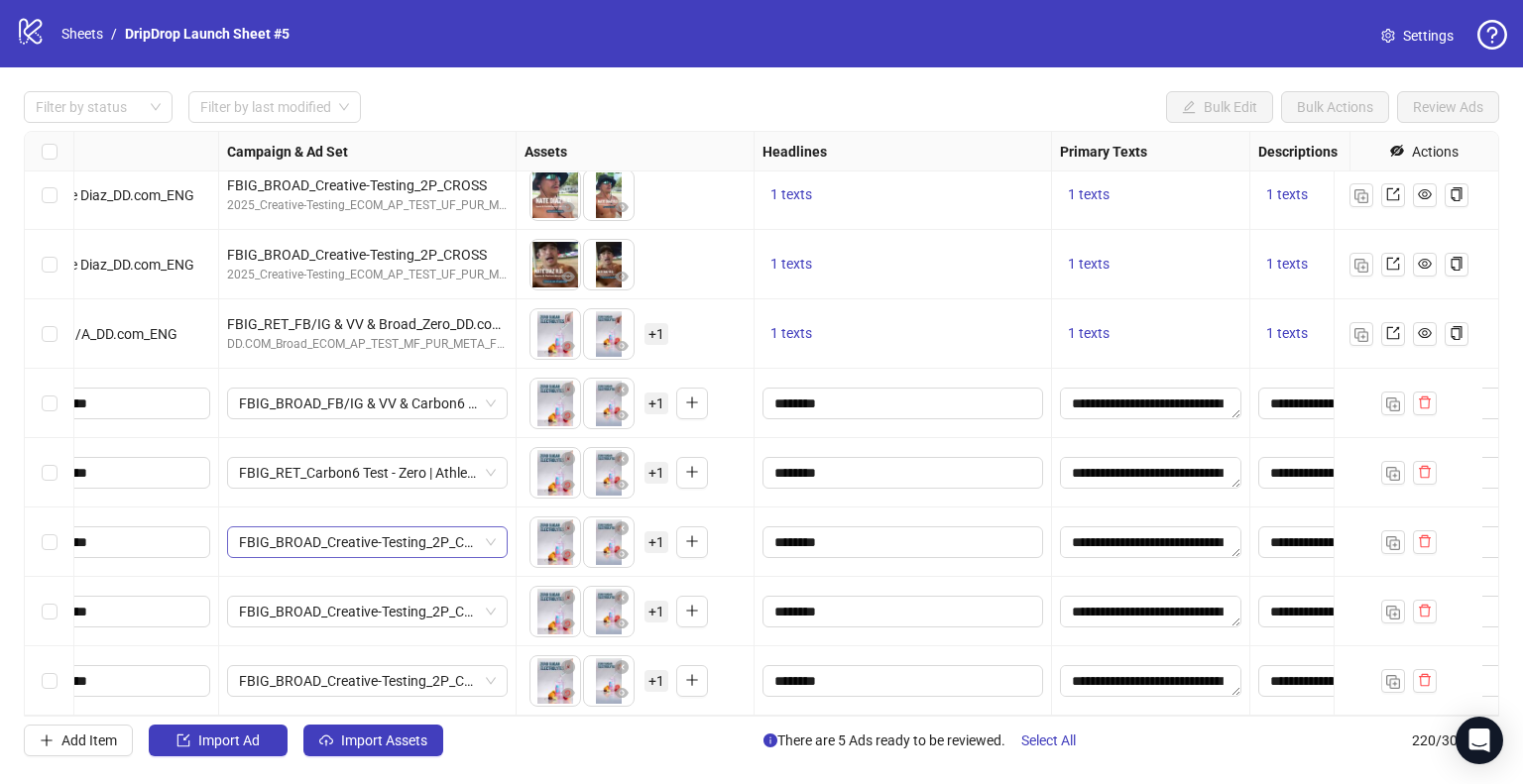 click on "FBIG_BROAD_Creative-Testing_2P_CROSS" at bounding box center [367, 542] 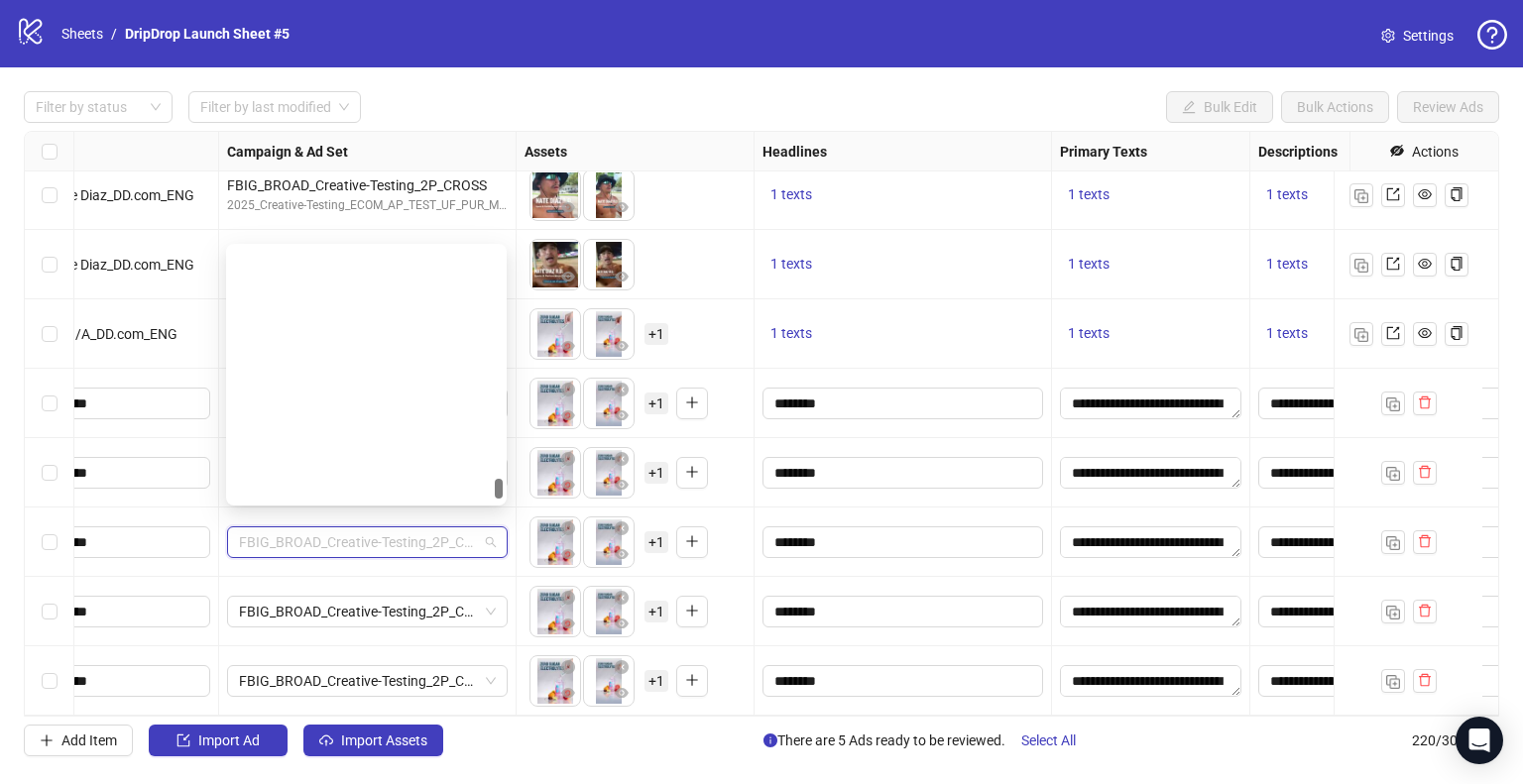 scroll, scrollTop: 4385, scrollLeft: 0, axis: vertical 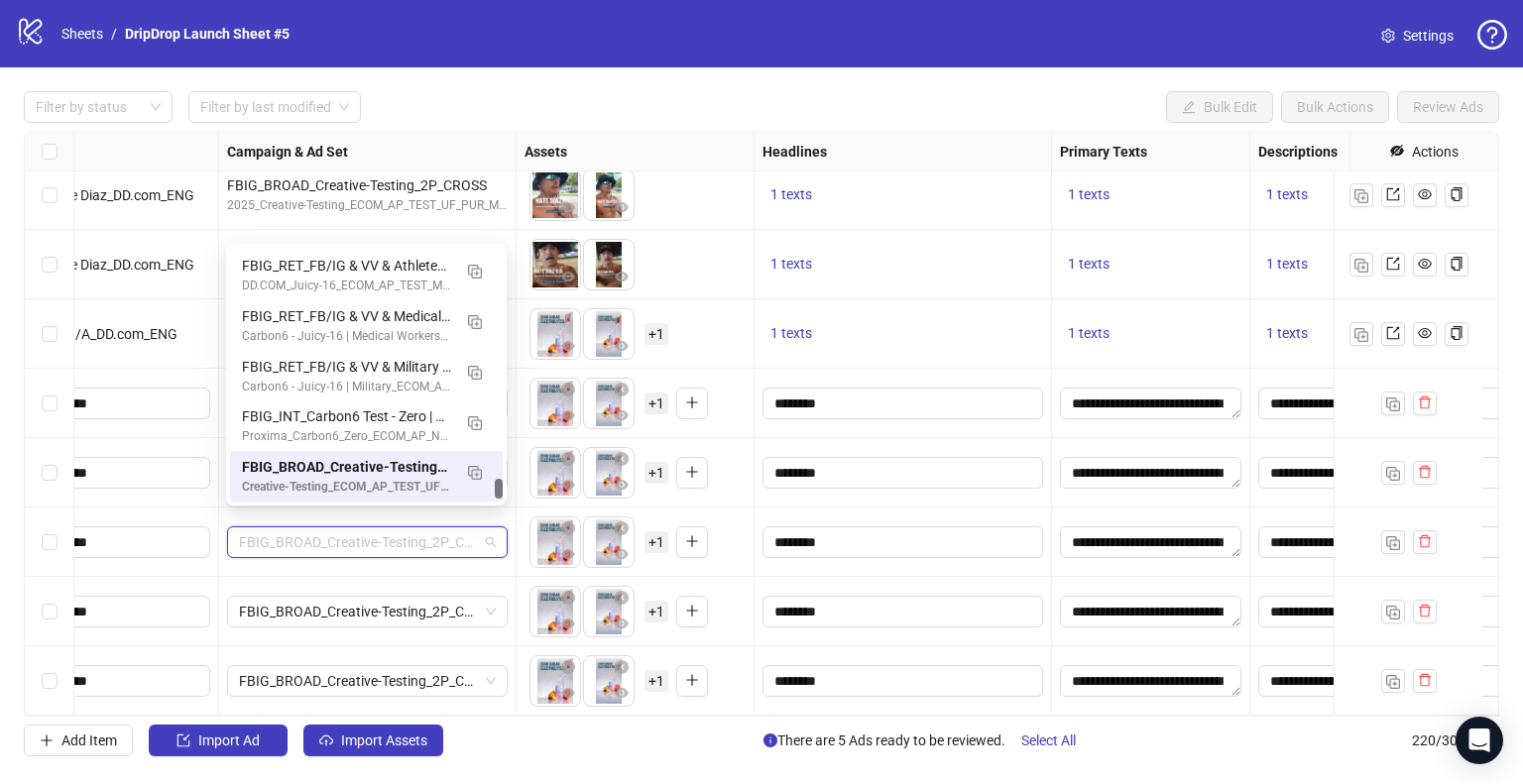 paste on "**********" 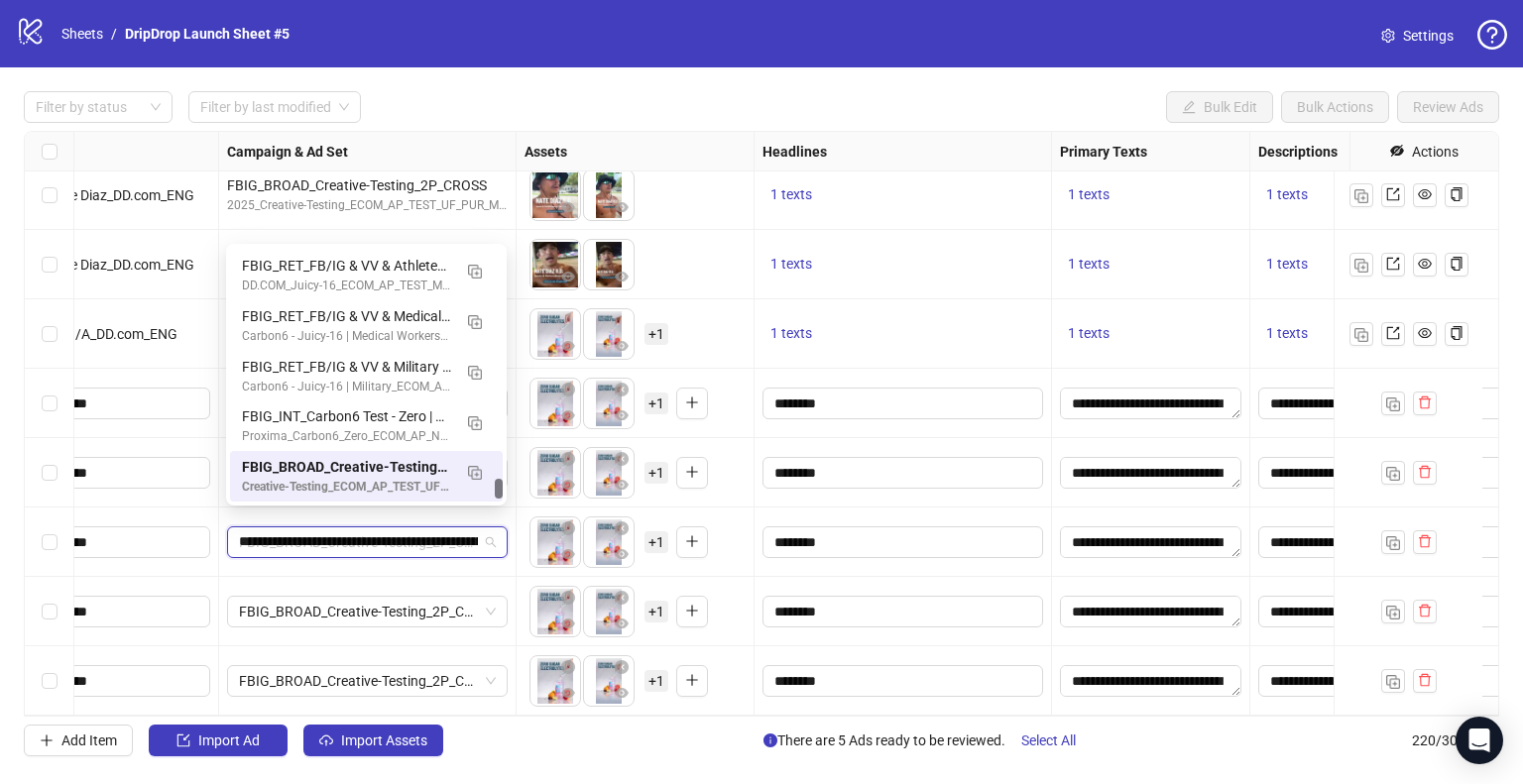 scroll, scrollTop: 0, scrollLeft: 0, axis: both 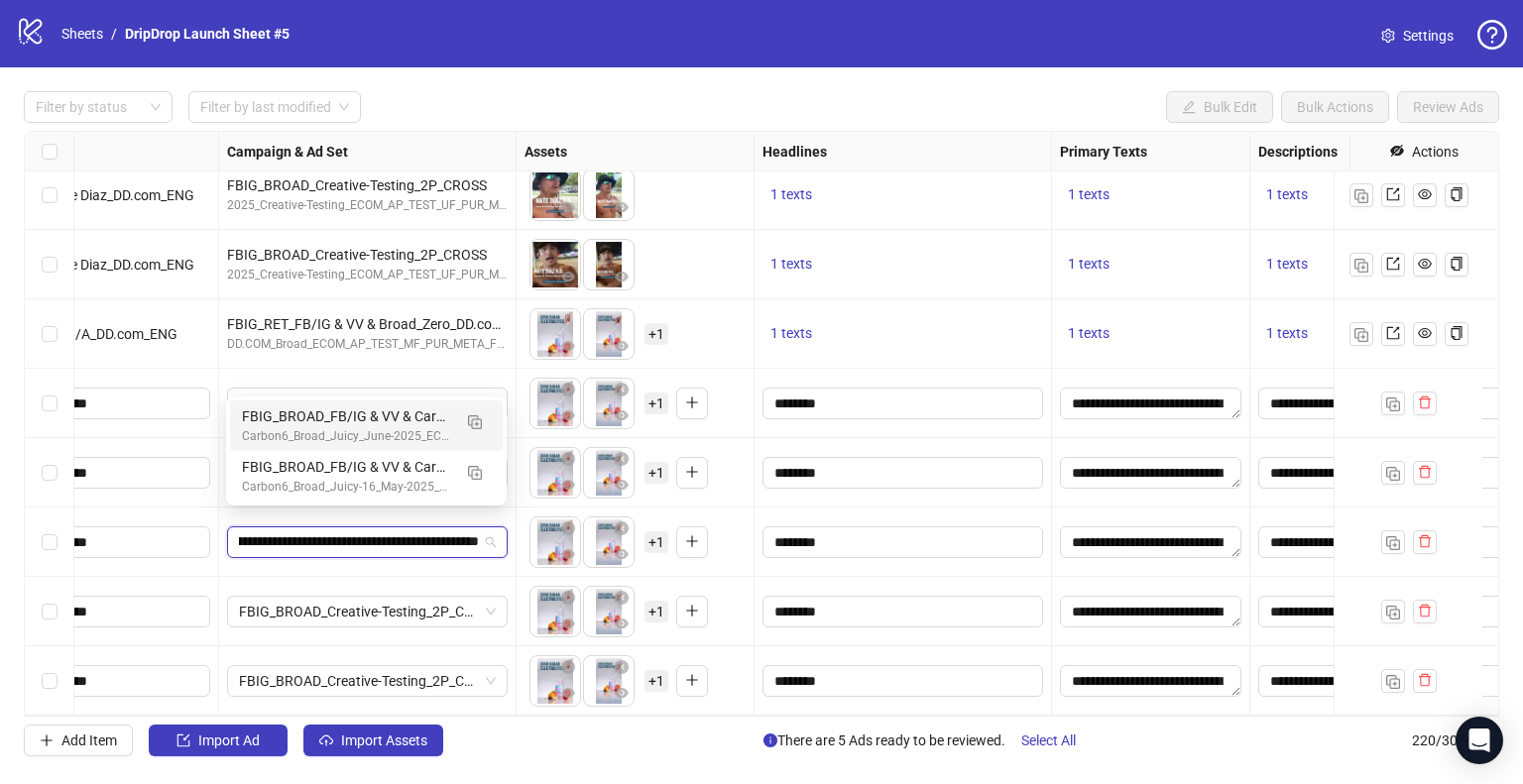 click on "FBIG_BROAD_FB/IG & VV & Carbon6 Test -Juicy_2P_CROSS" at bounding box center (346, 416) 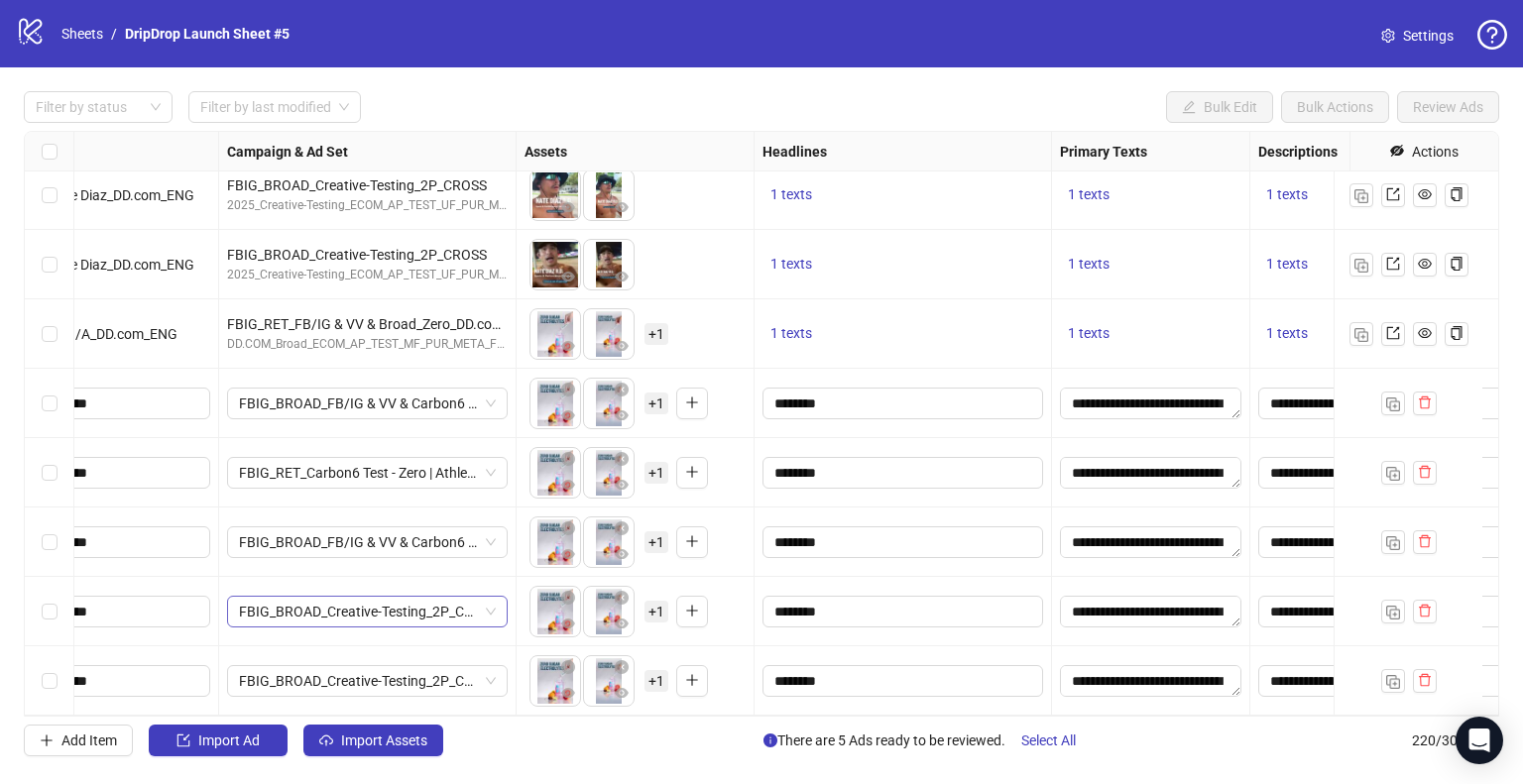 click on "FBIG_BROAD_Creative-Testing_2P_CROSS" at bounding box center (367, 612) 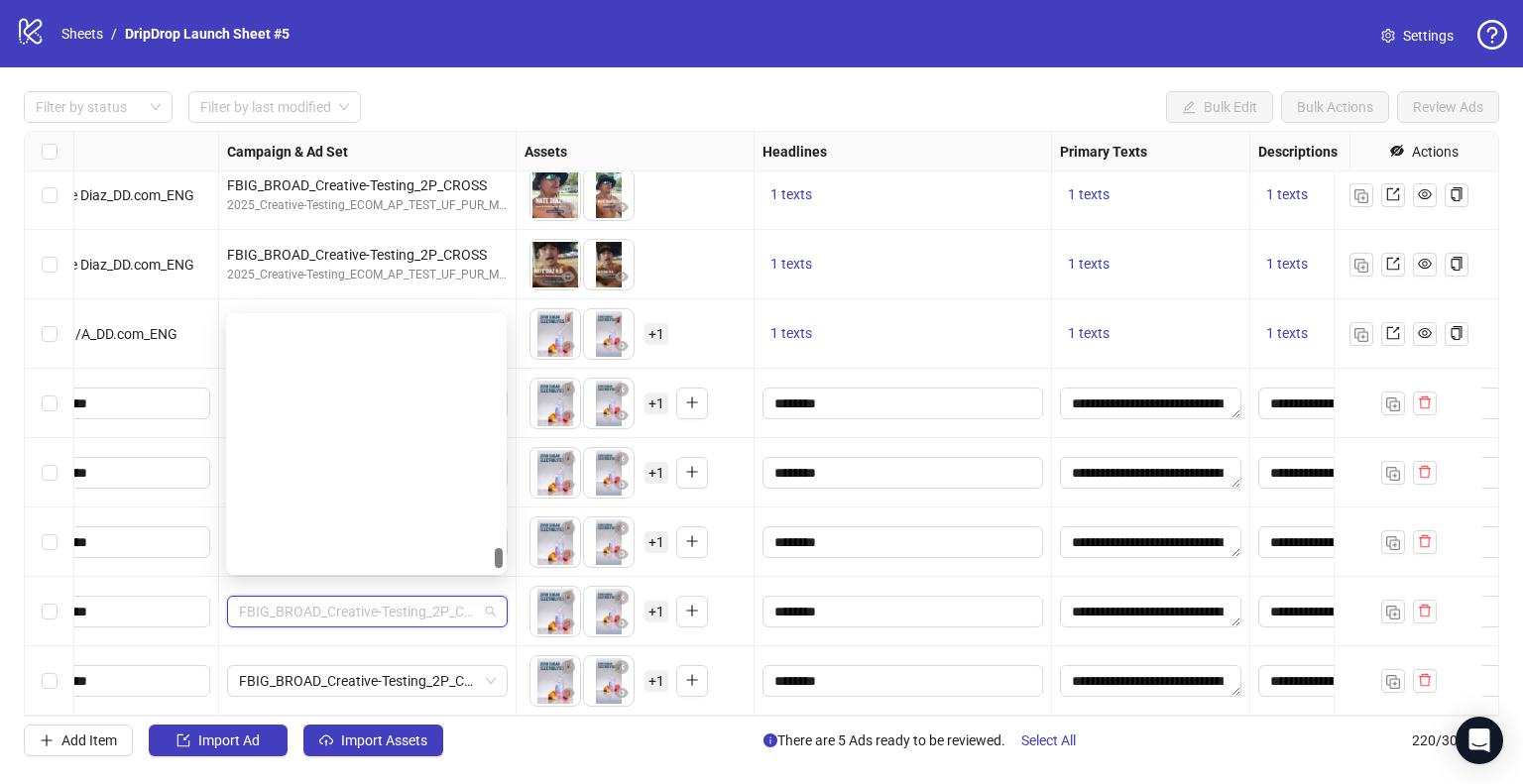 paste on "**********" 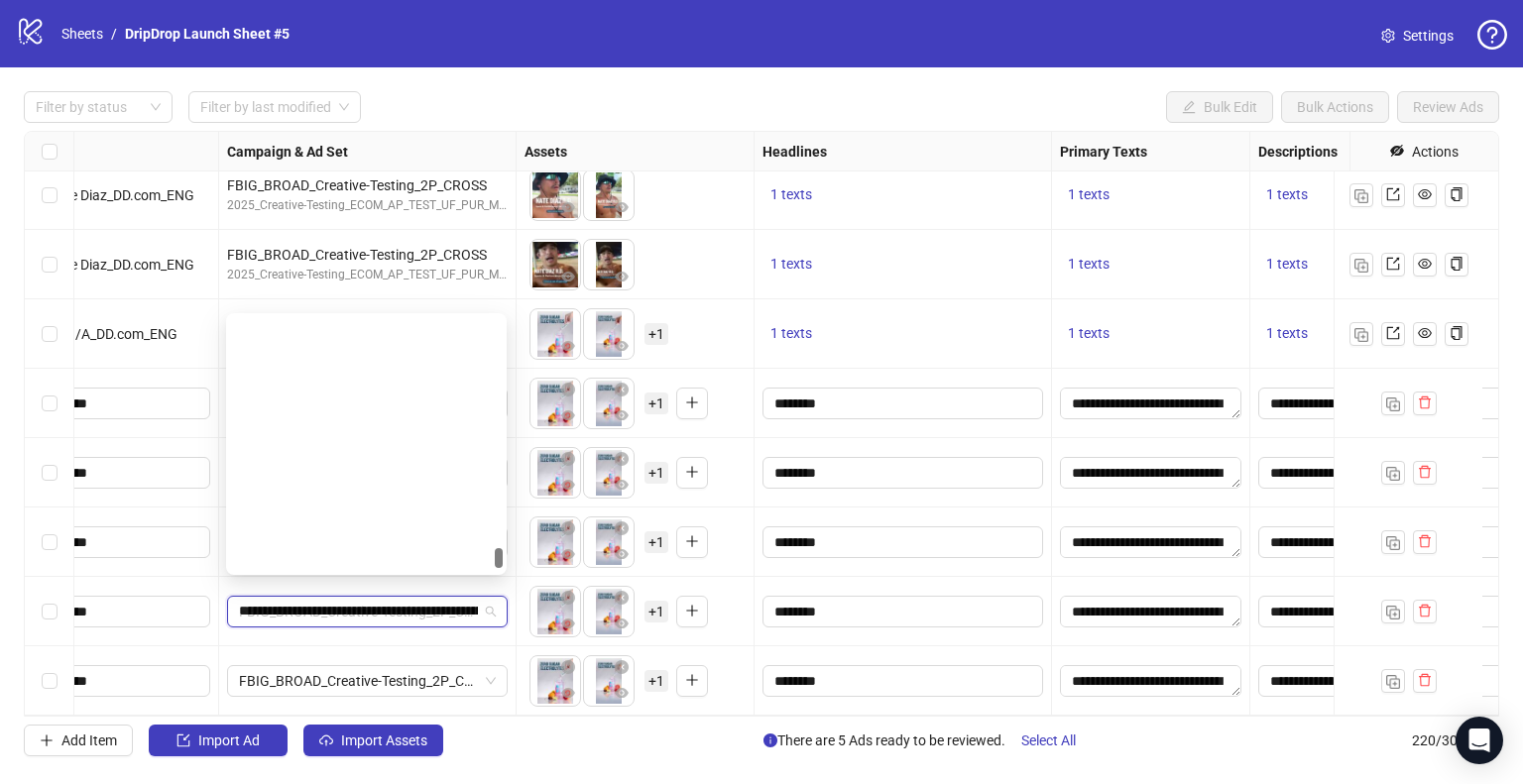 scroll, scrollTop: 0, scrollLeft: 0, axis: both 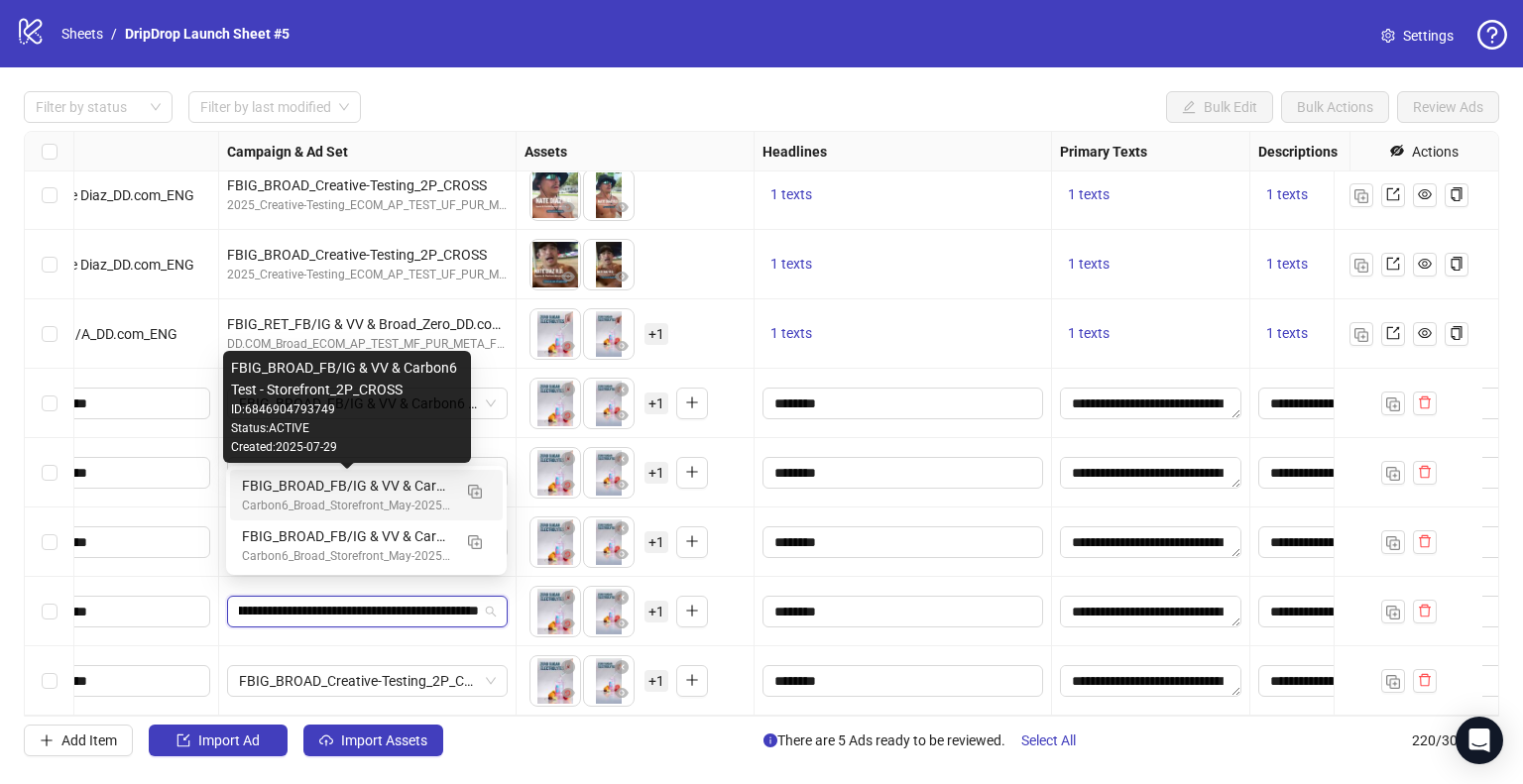 click on "FBIG_BROAD_FB/IG & VV & Carbon6 Test - Storefront_2P_CROSS" at bounding box center (346, 486) 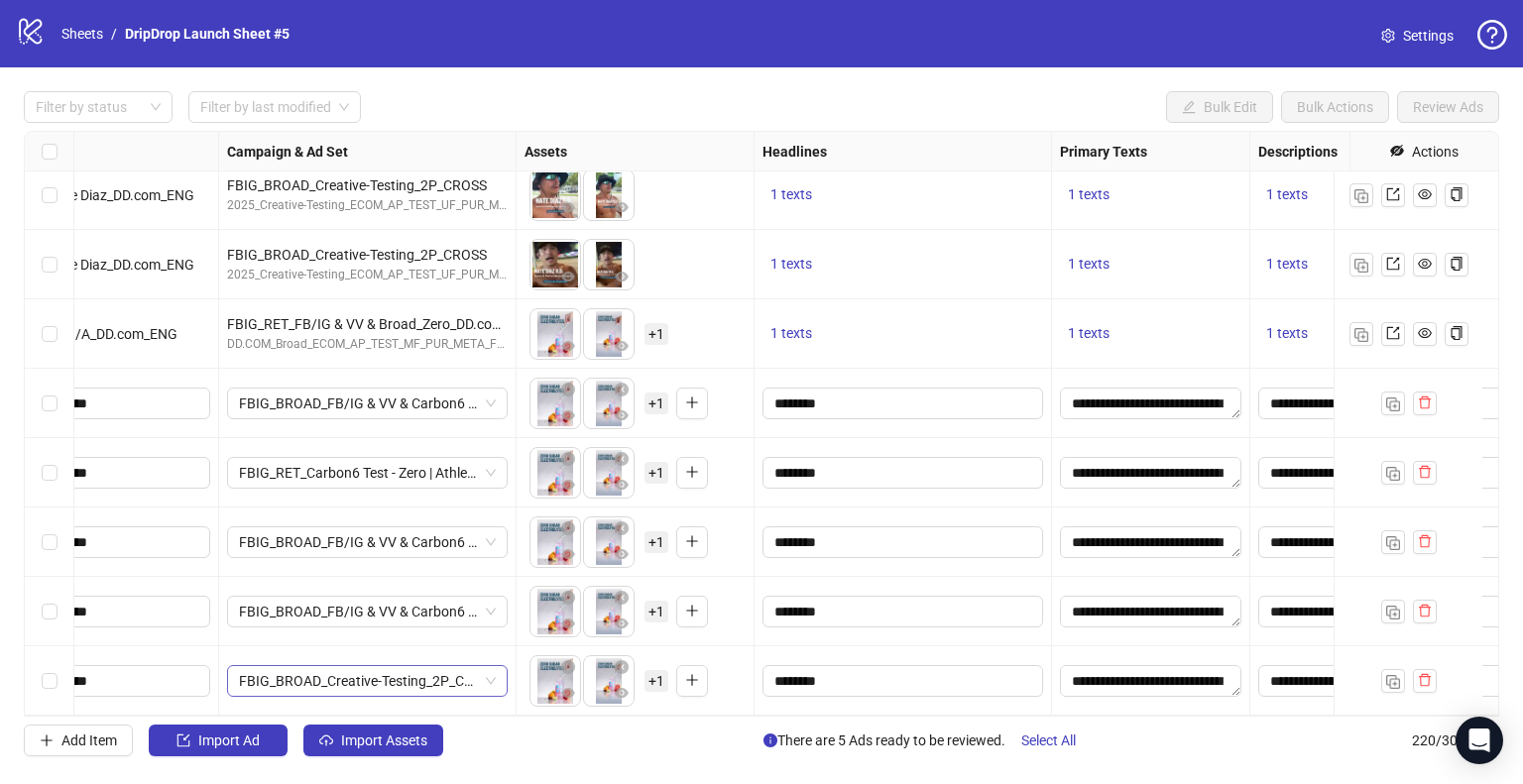 click on "FBIG_BROAD_Creative-Testing_2P_CROSS" at bounding box center (367, 681) 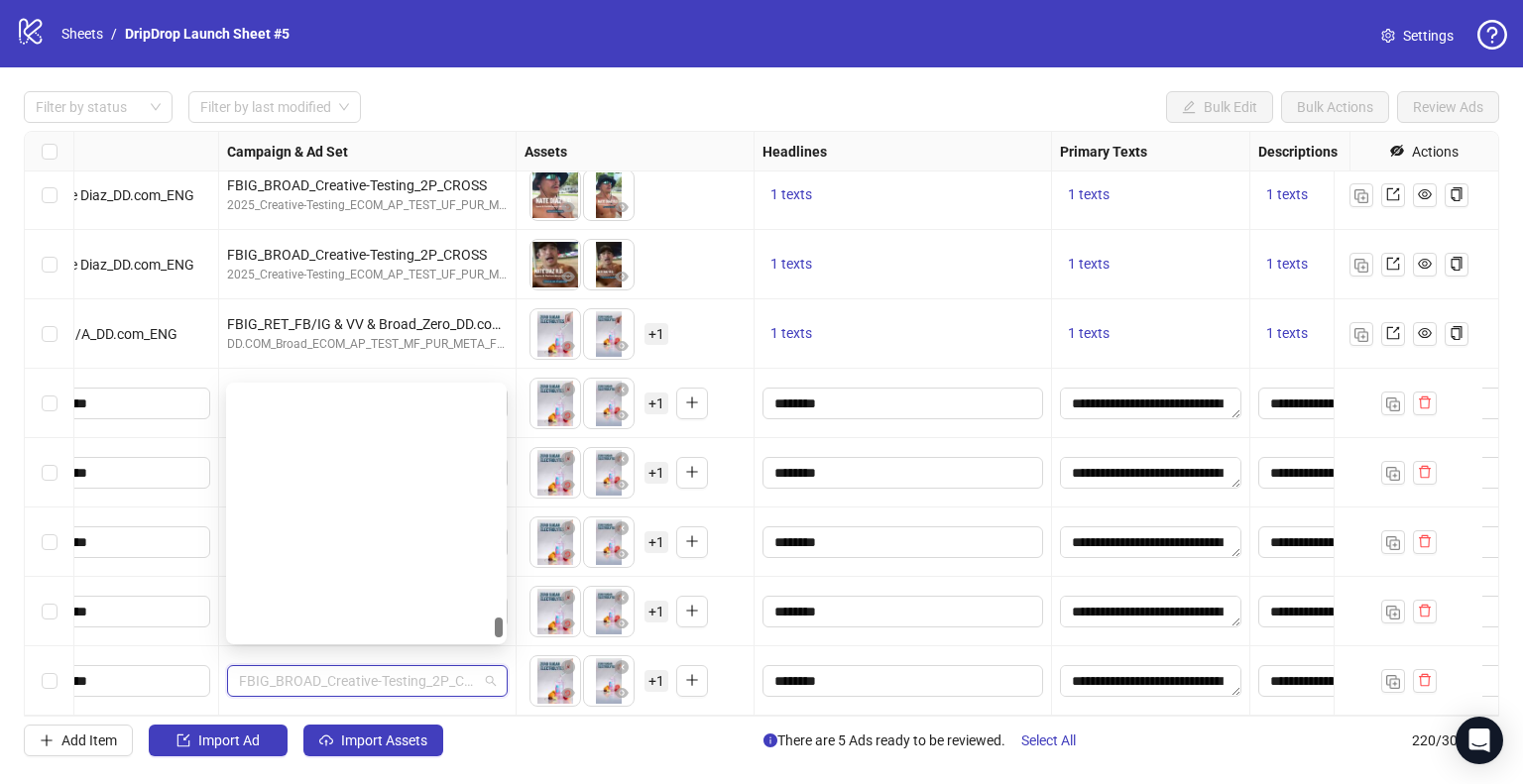 scroll, scrollTop: 4385, scrollLeft: 0, axis: vertical 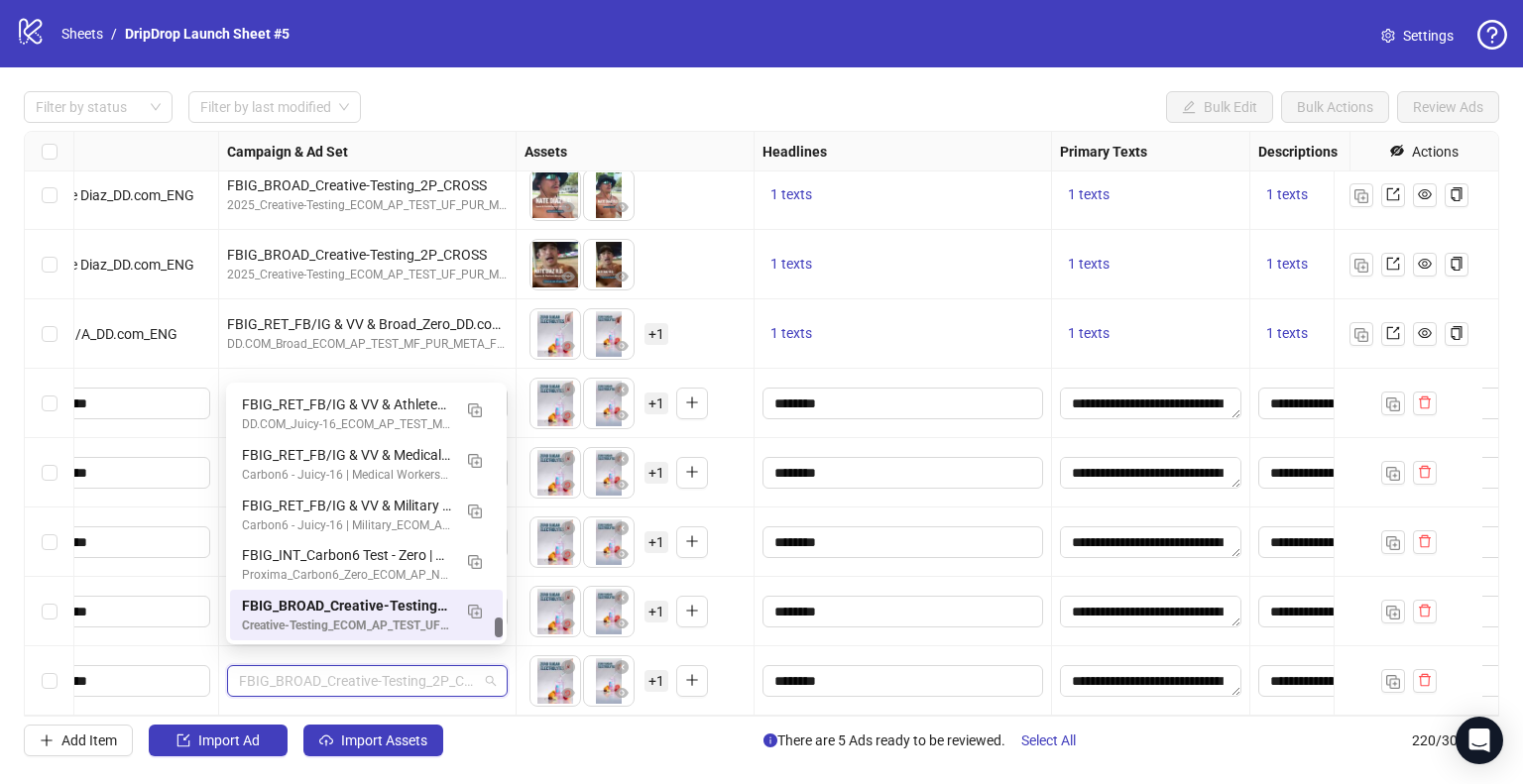 paste on "**********" 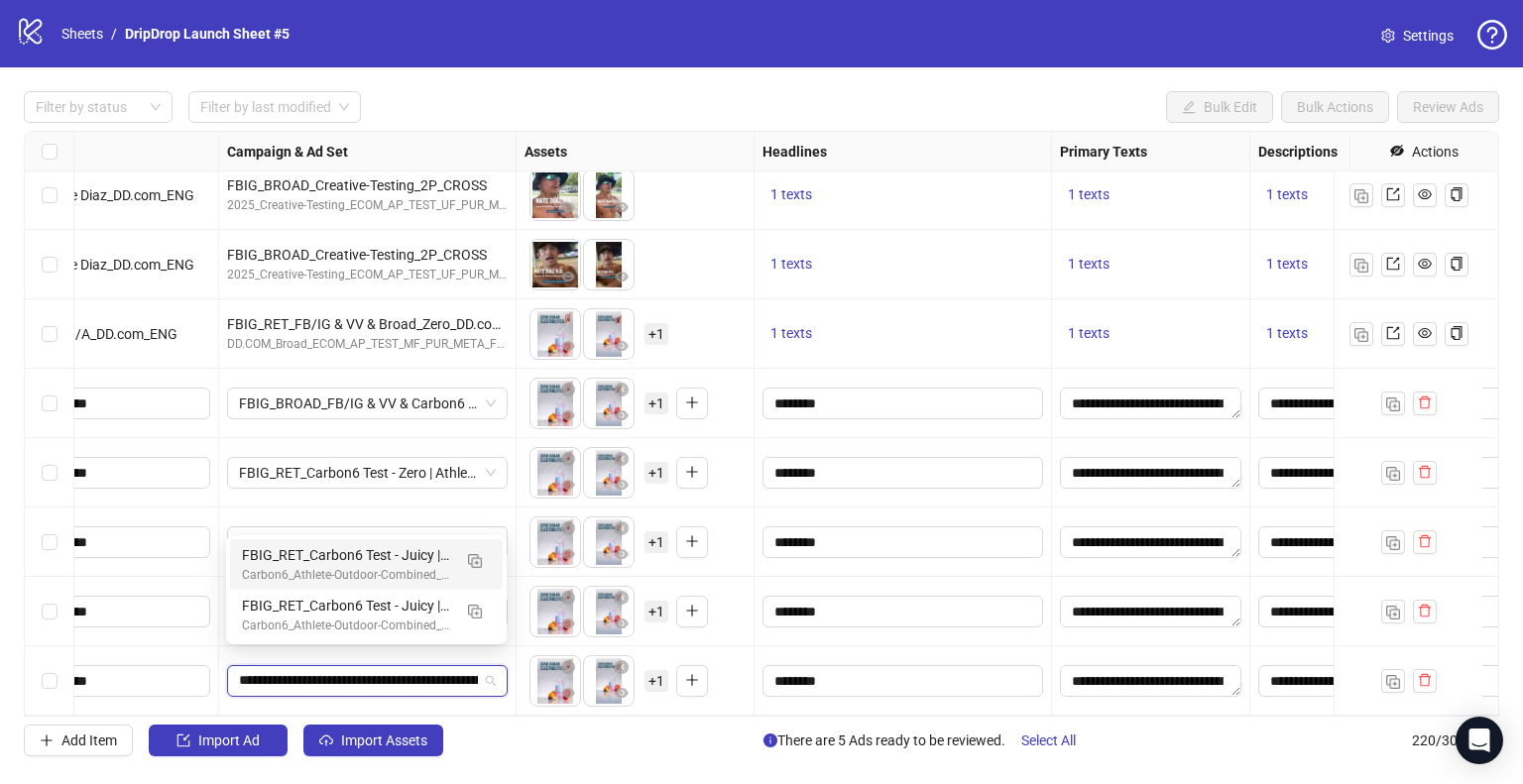 scroll, scrollTop: 0, scrollLeft: 0, axis: both 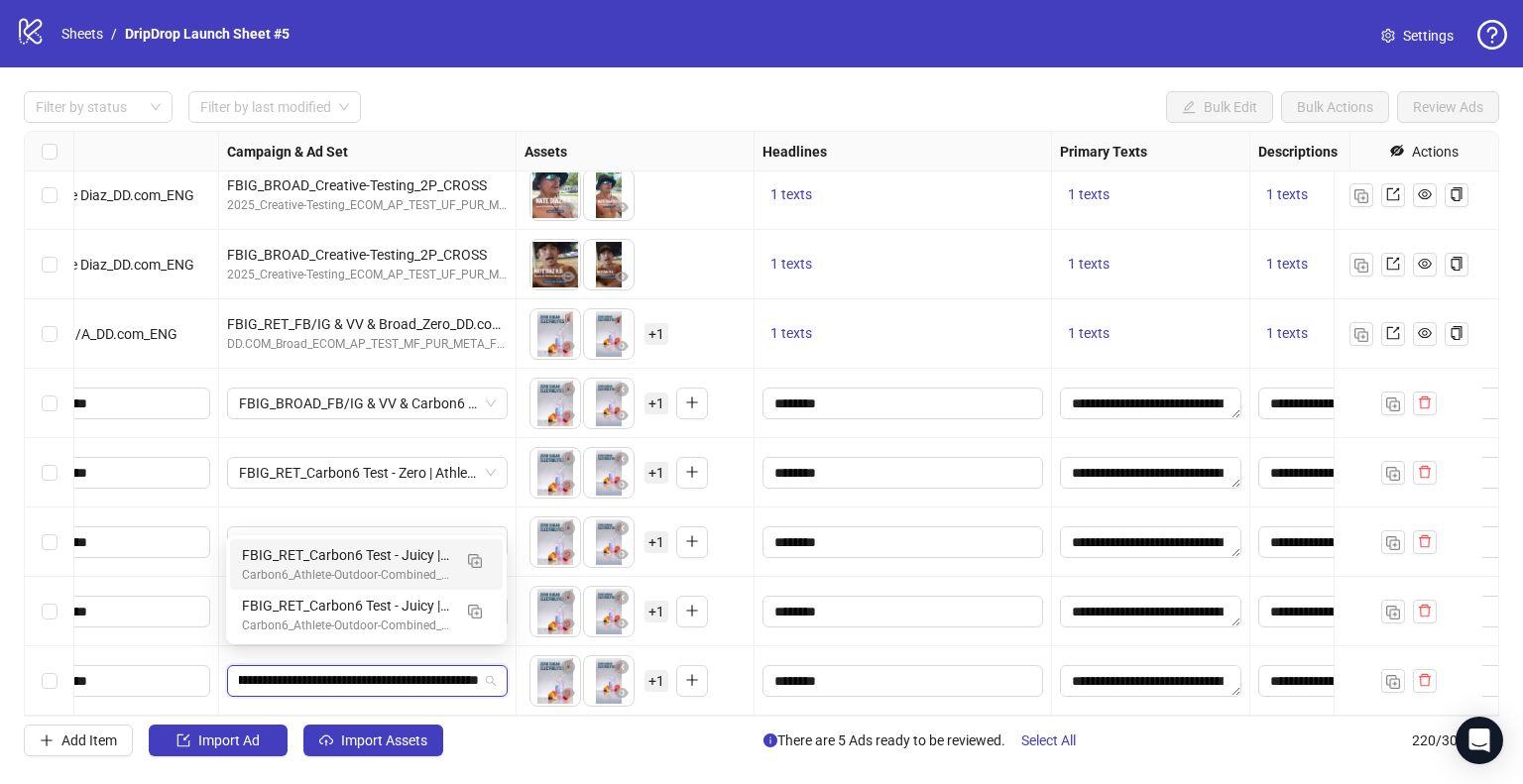 click on "FBIG_RET_Carbon6 Test - Juicy | Athlete-Outdoor-Combined_3P_CROSS" at bounding box center [346, 555] 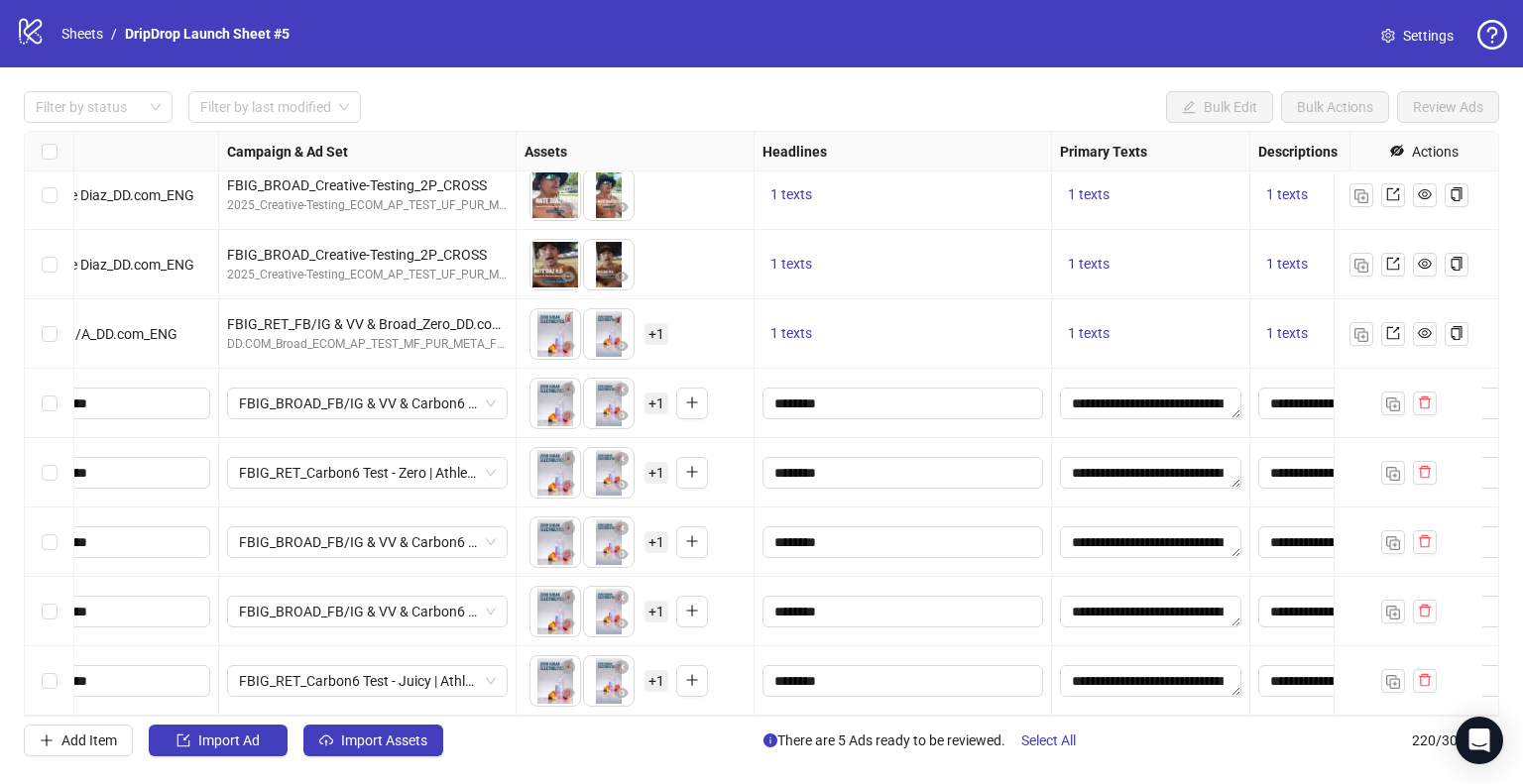 scroll, scrollTop: 14735, scrollLeft: 603, axis: both 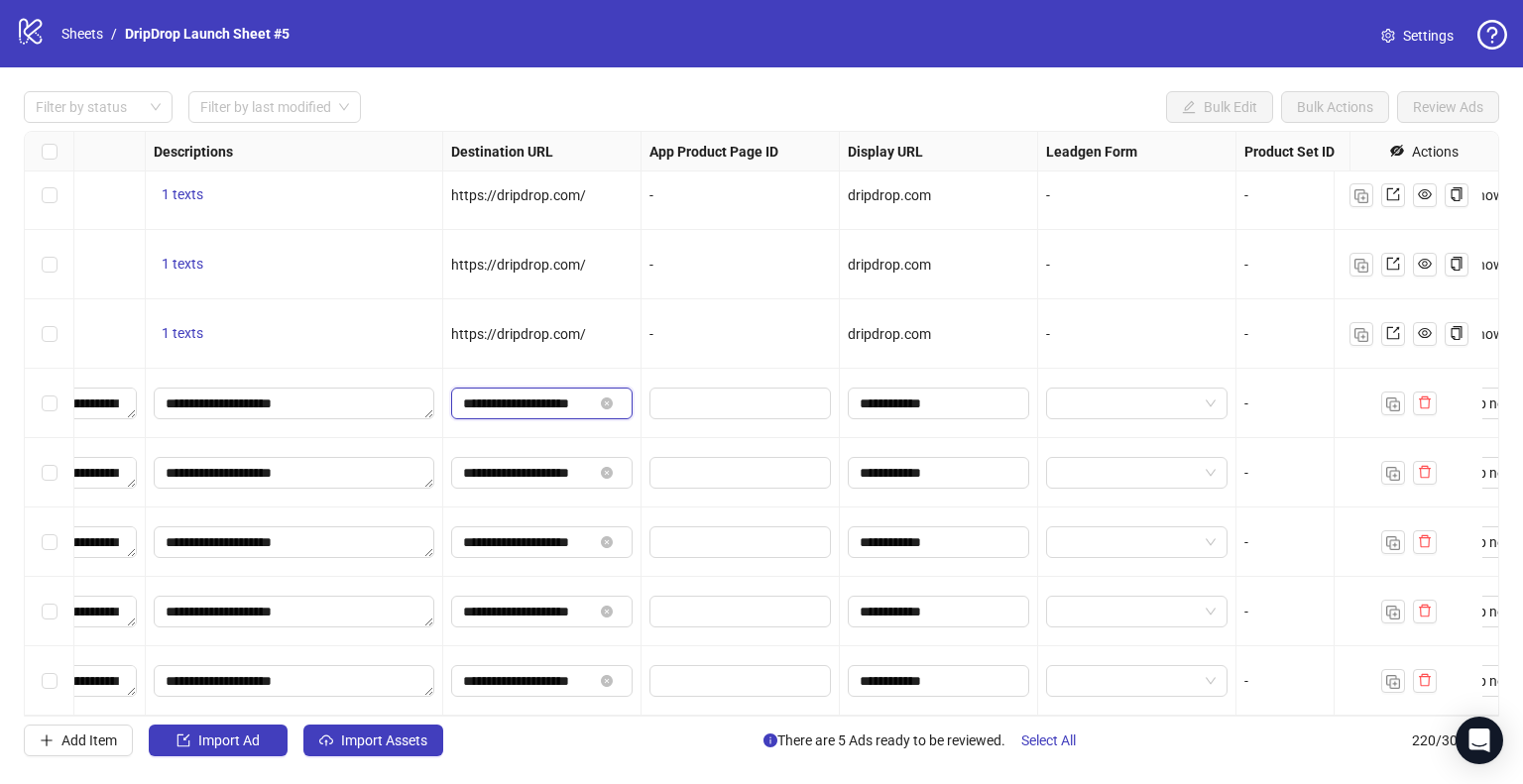 click on "**********" at bounding box center (527, 403) 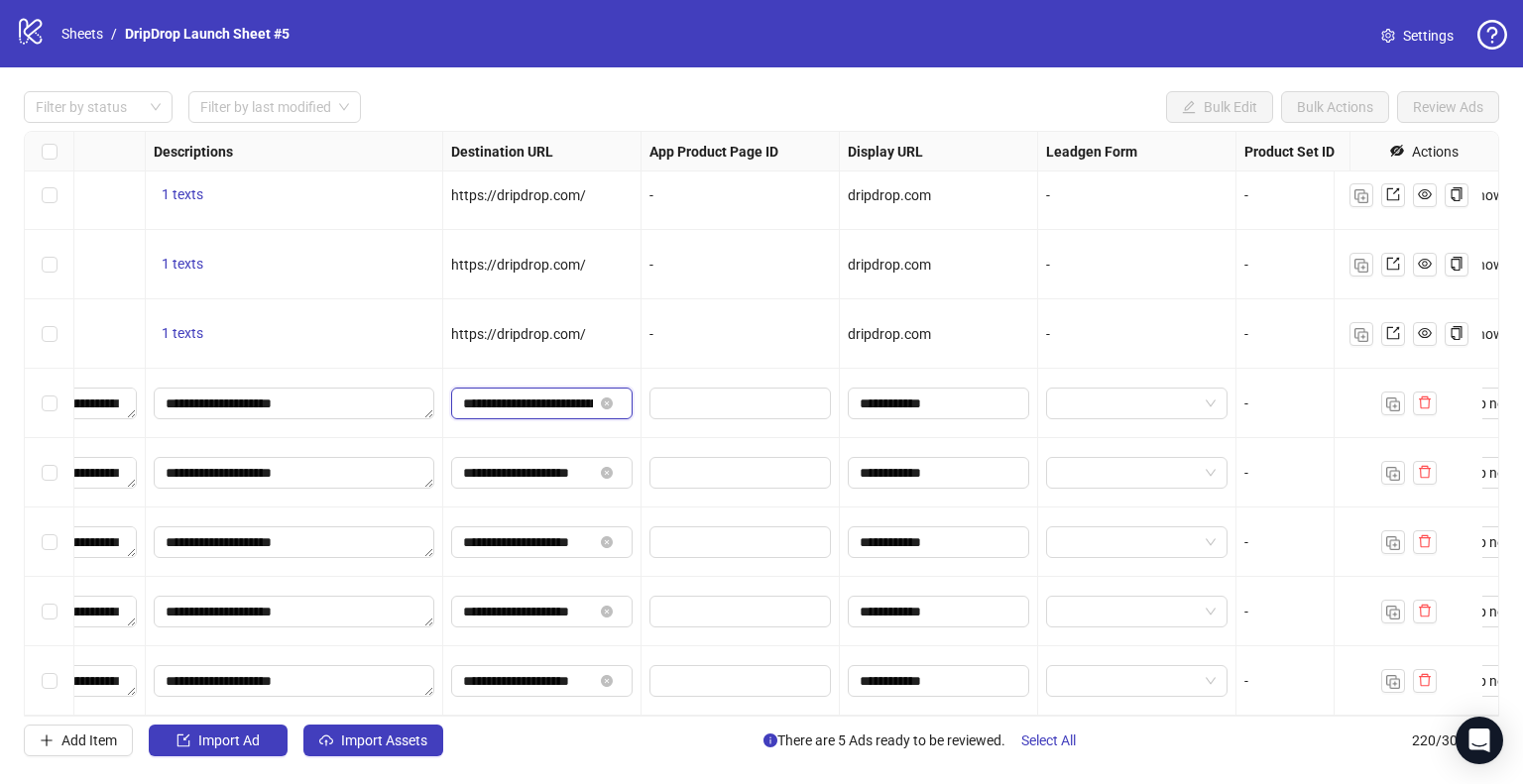 scroll, scrollTop: 0, scrollLeft: 584, axis: horizontal 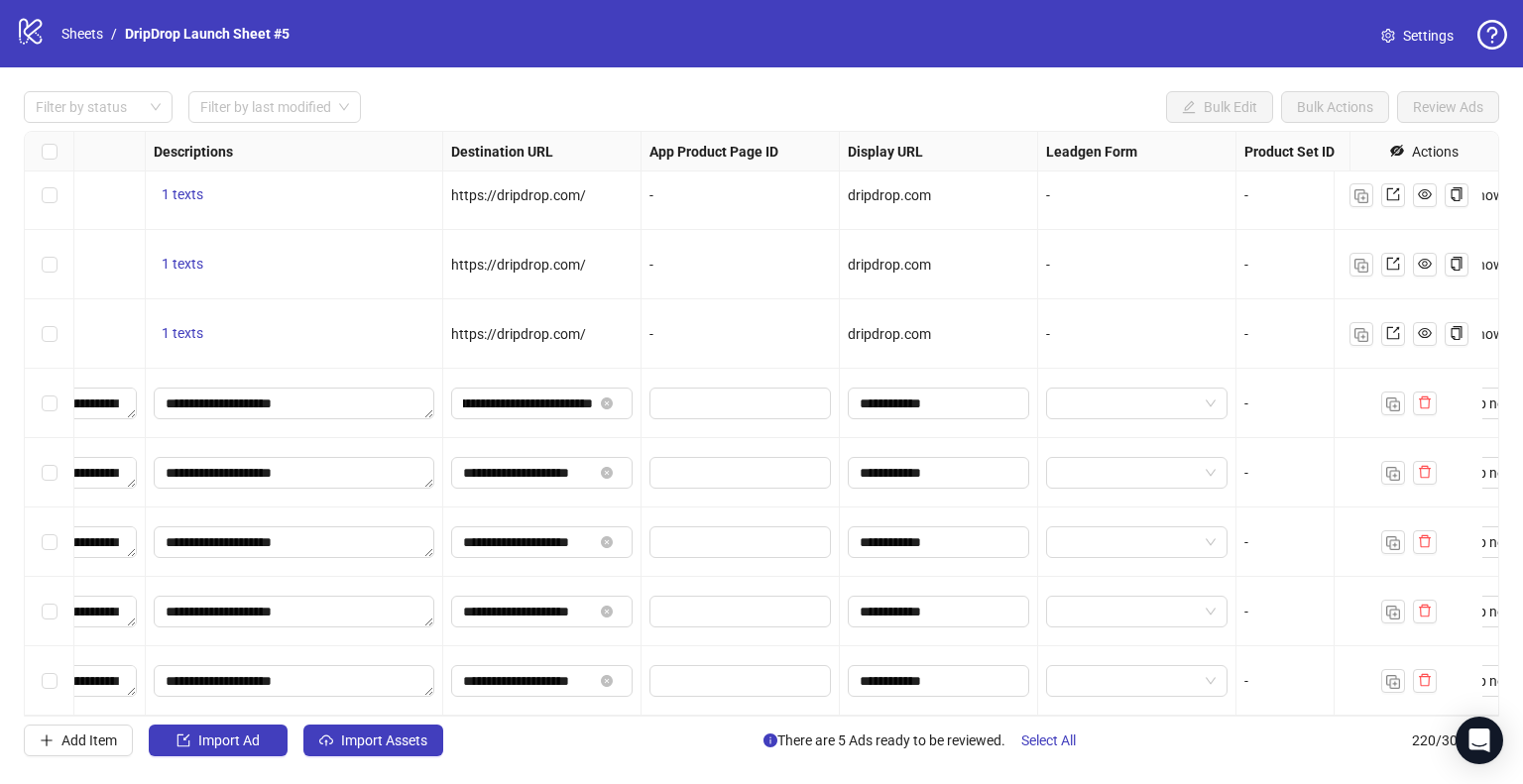 click on "**********" at bounding box center [542, 473] 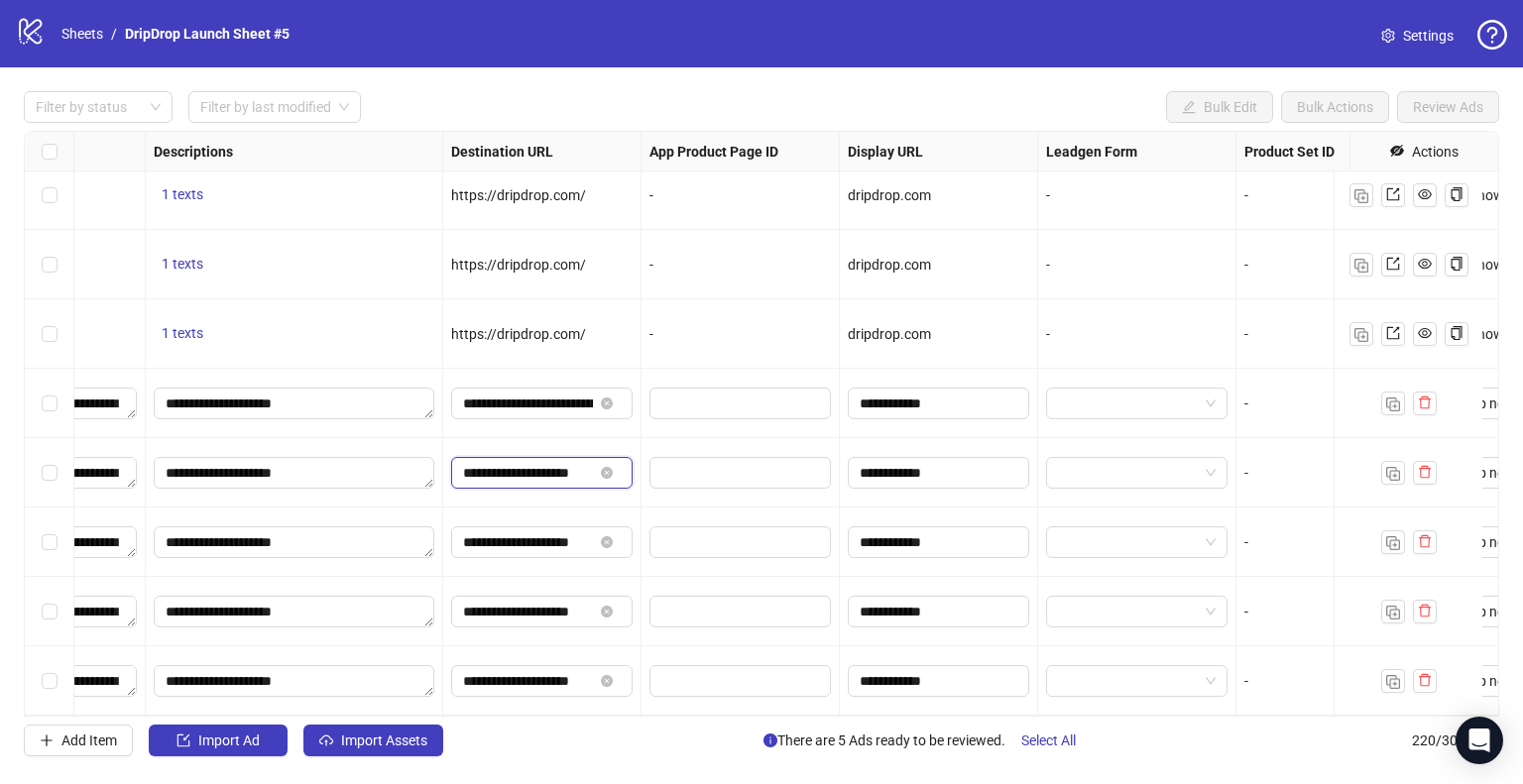 click on "**********" at bounding box center [527, 473] 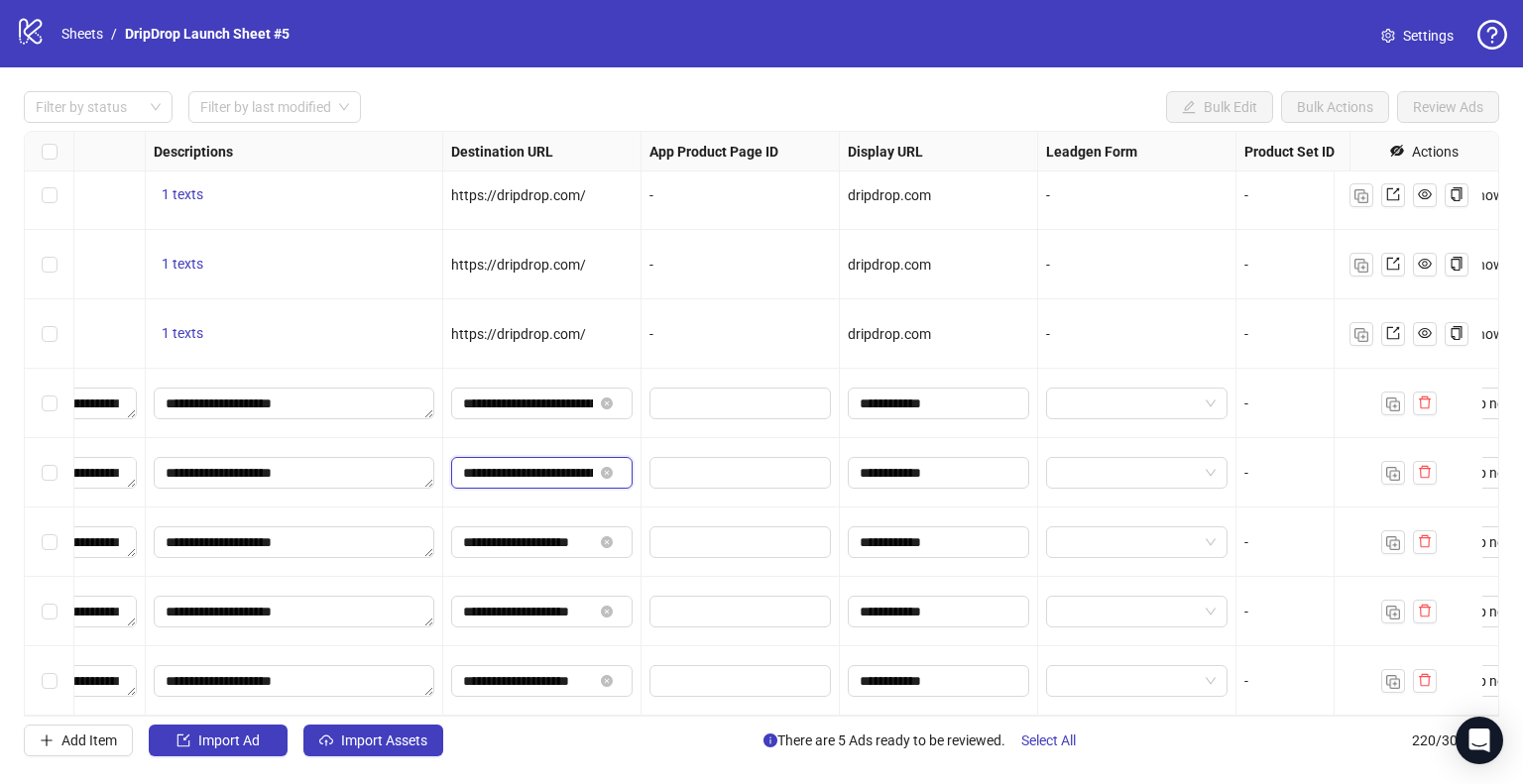 scroll, scrollTop: 0, scrollLeft: 570, axis: horizontal 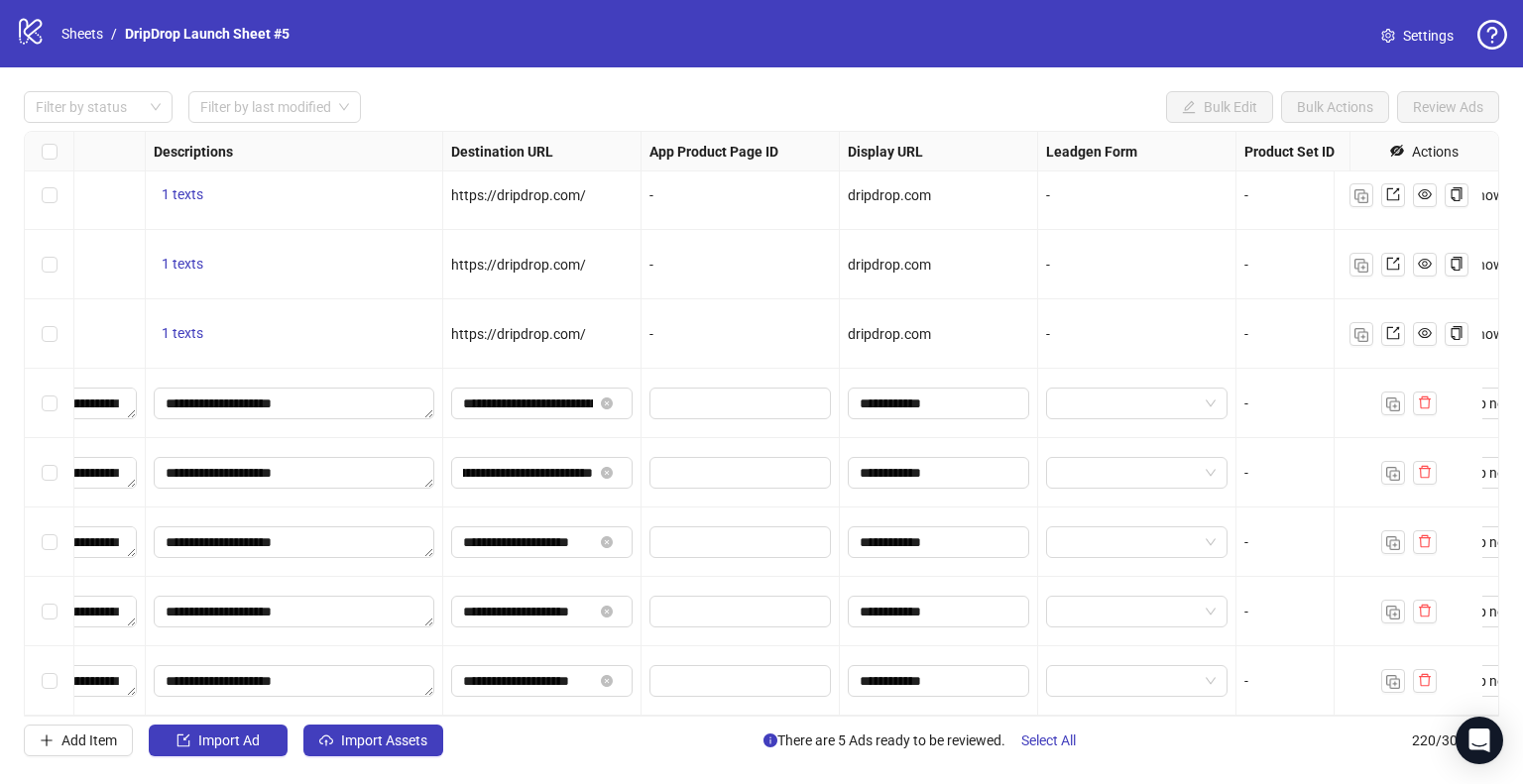 click on "**********" at bounding box center [542, 473] 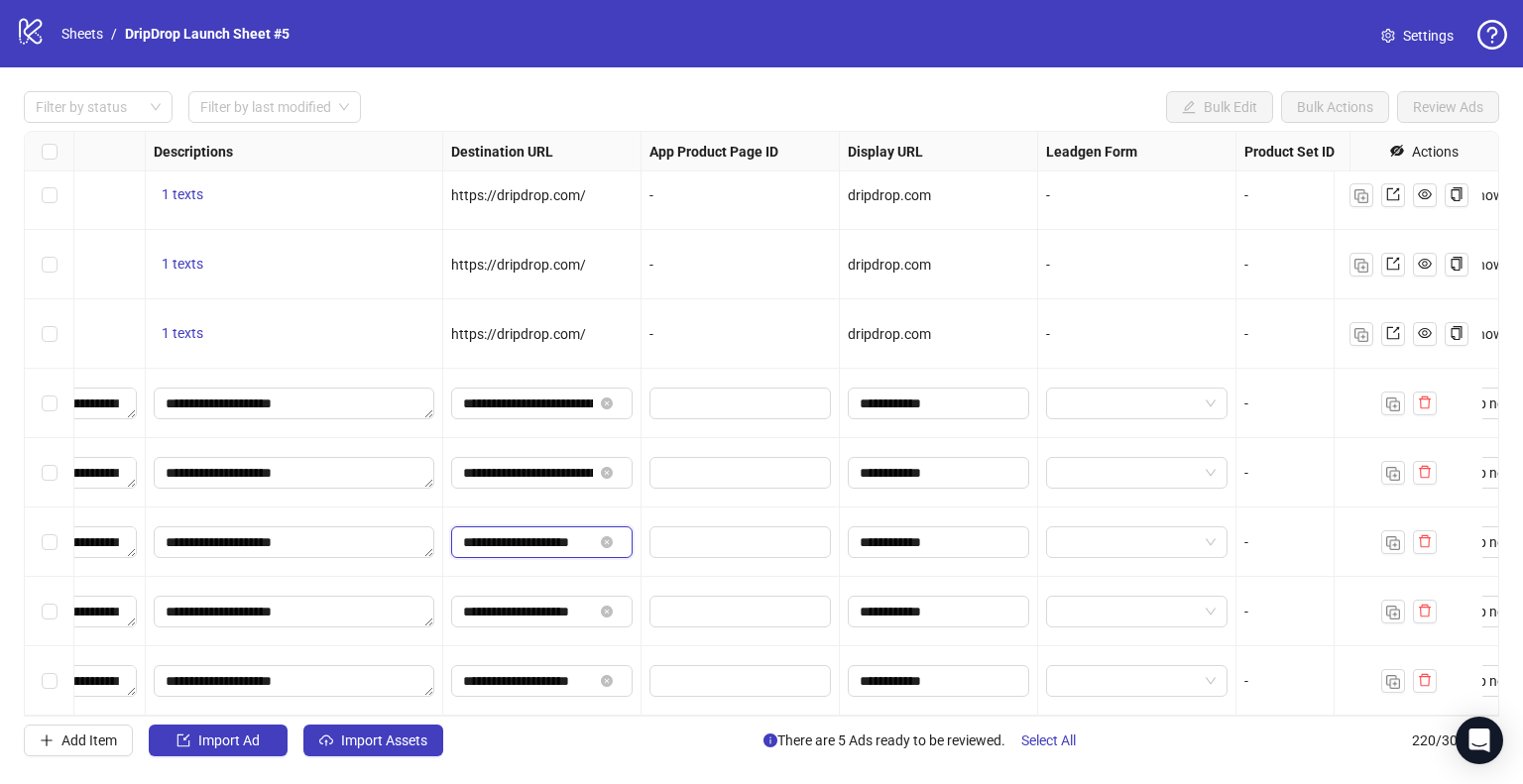 click on "**********" at bounding box center (527, 542) 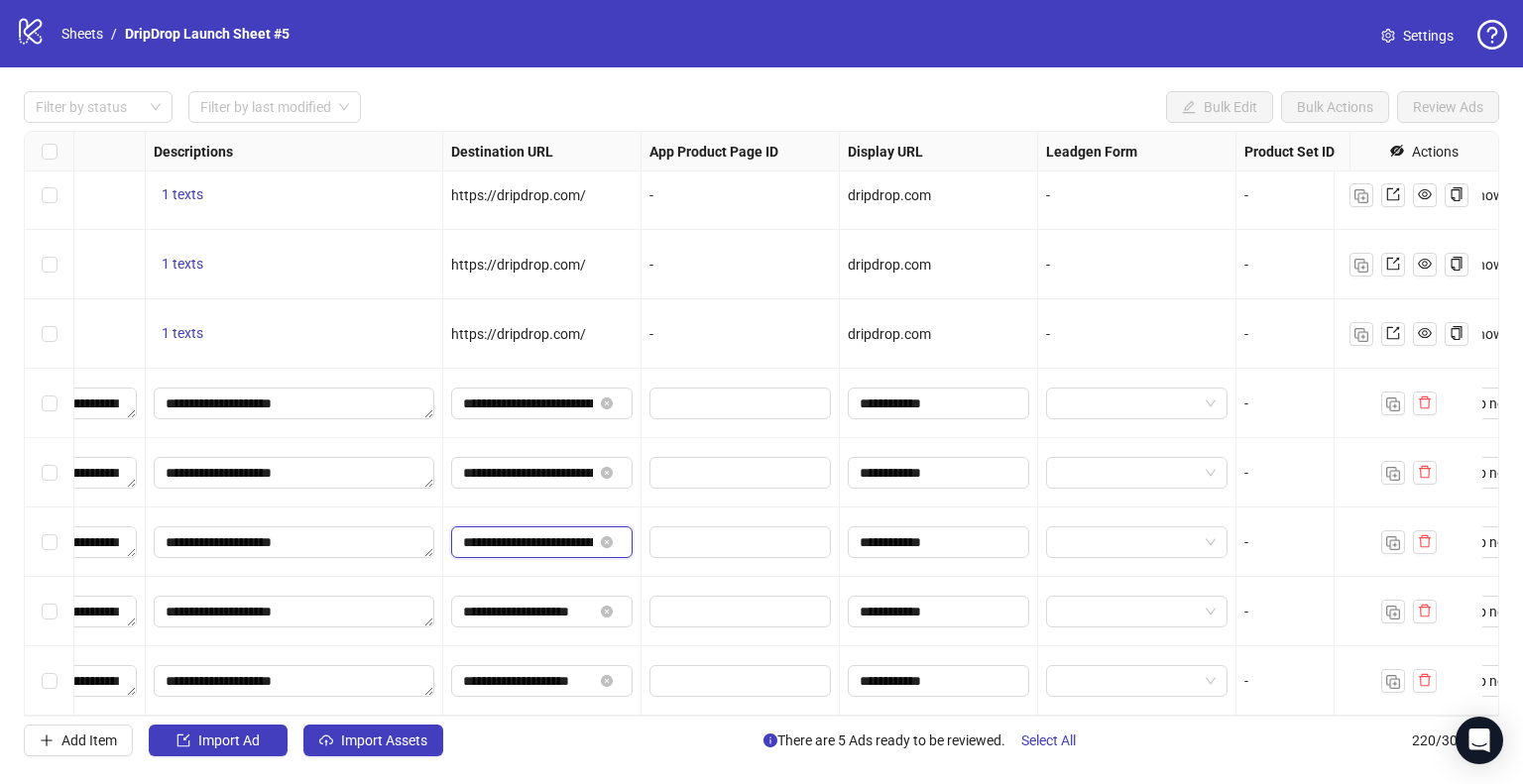 scroll, scrollTop: 0, scrollLeft: 581, axis: horizontal 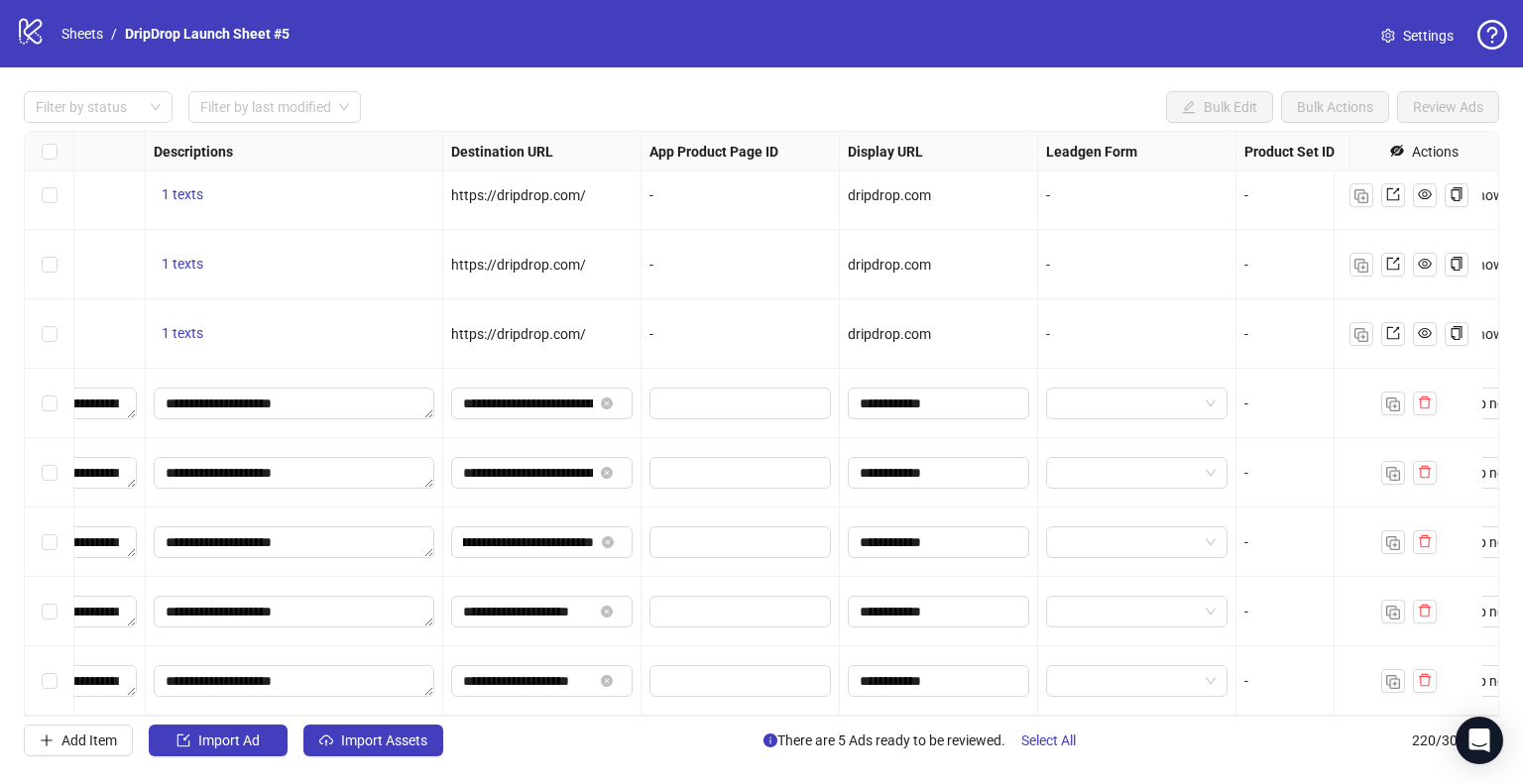 click on "**********" at bounding box center [542, 542] 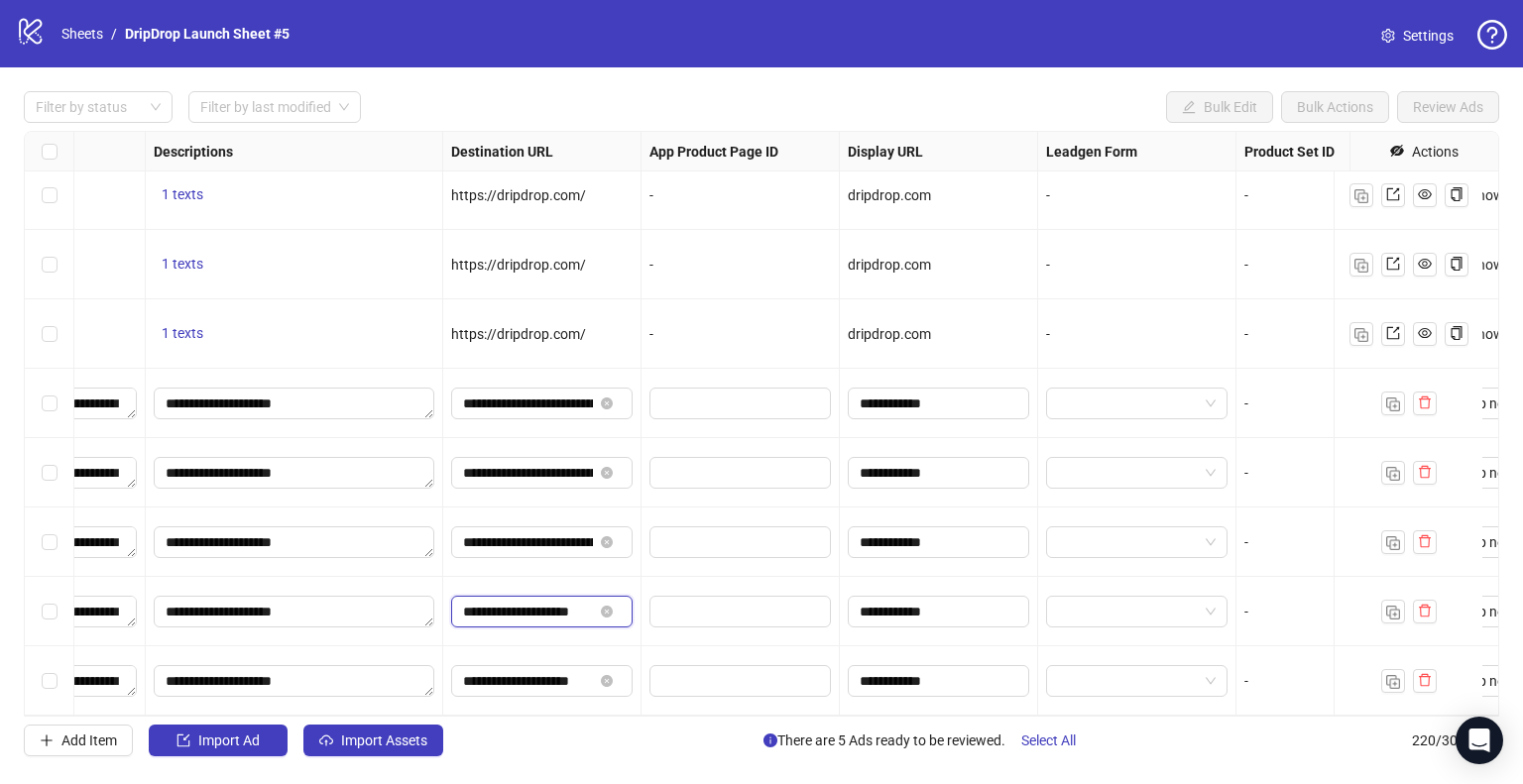 click on "**********" at bounding box center [527, 612] 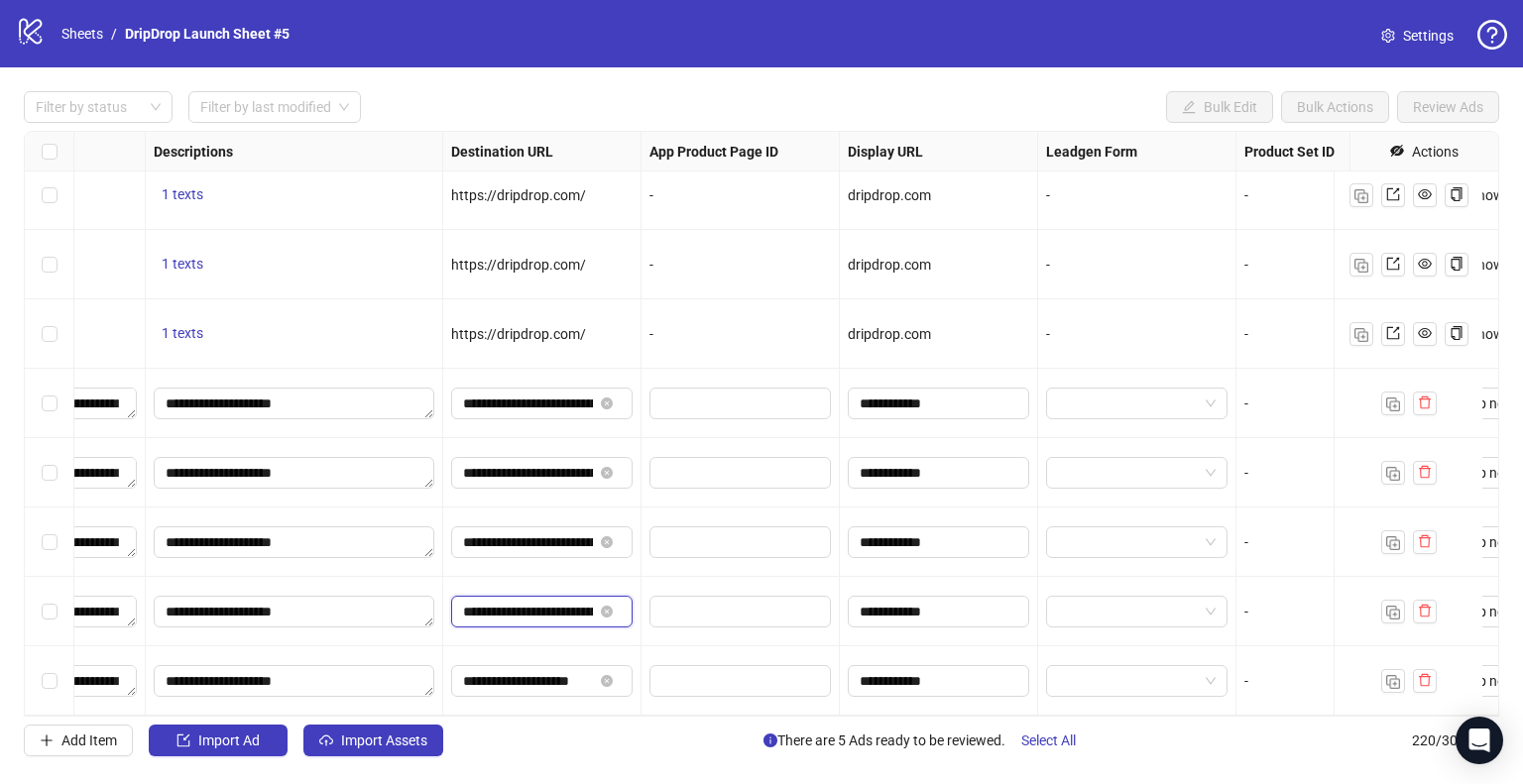 scroll, scrollTop: 0, scrollLeft: 573, axis: horizontal 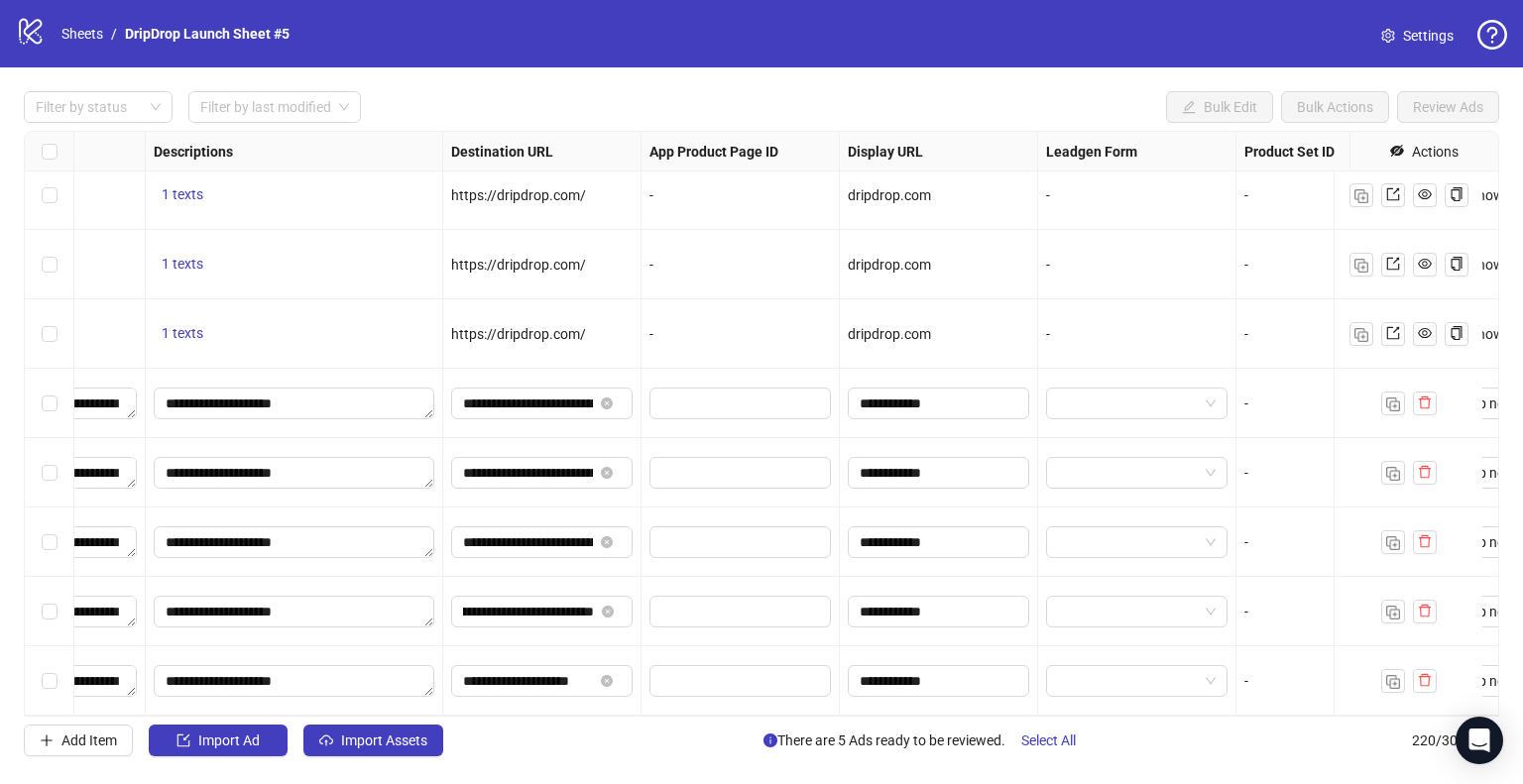 click on "**********" at bounding box center [542, 612] 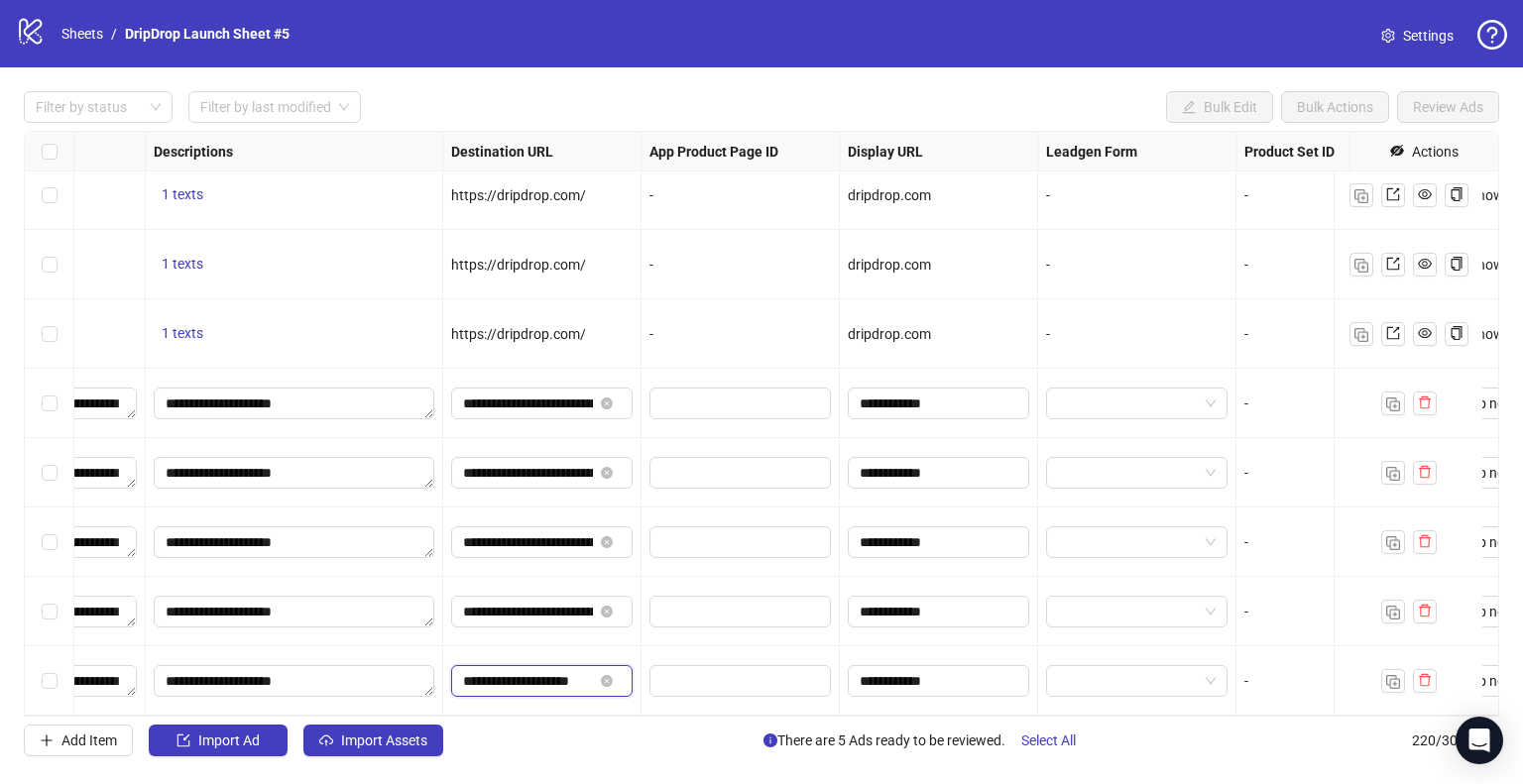 click on "**********" at bounding box center (527, 681) 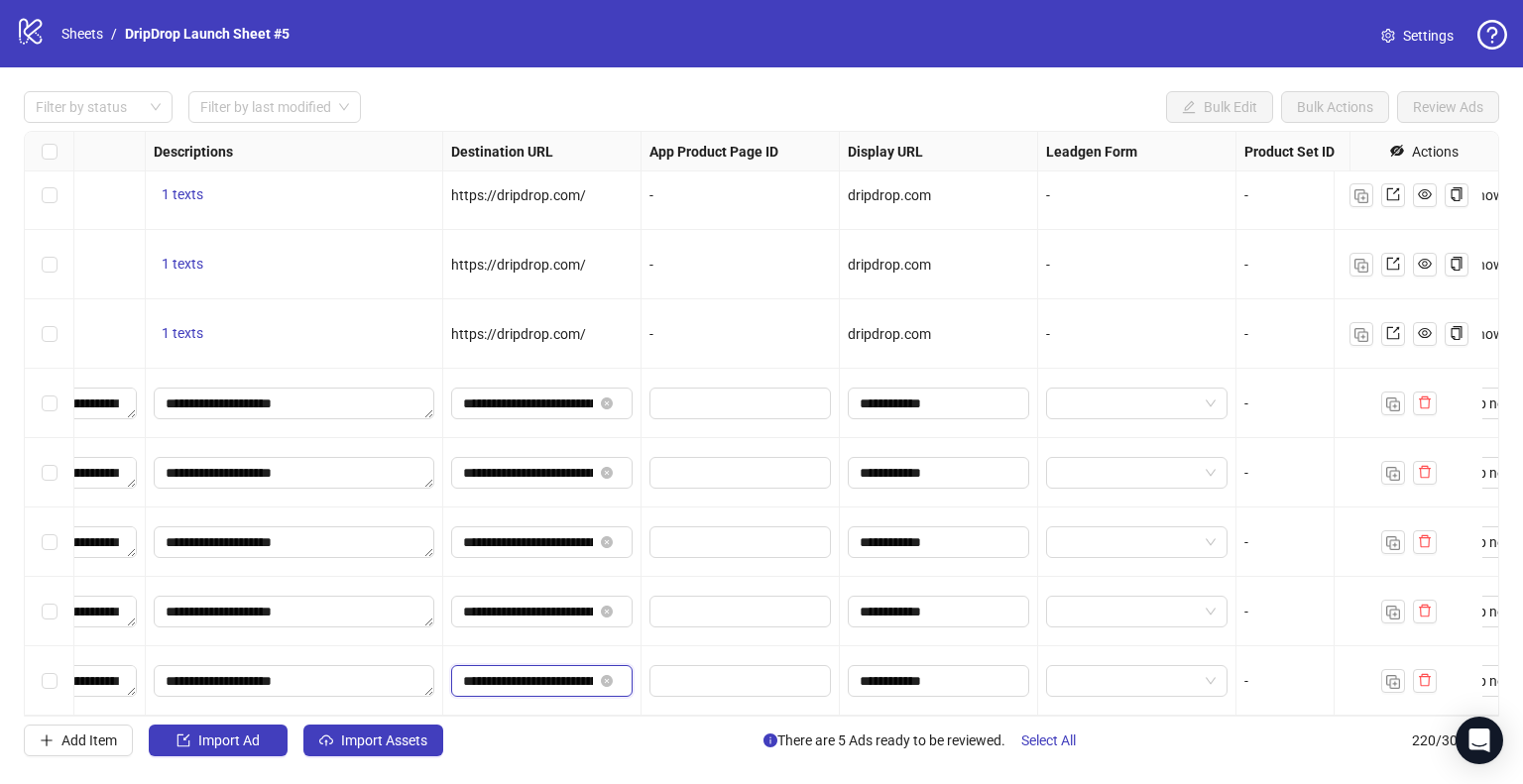 scroll, scrollTop: 0, scrollLeft: 567, axis: horizontal 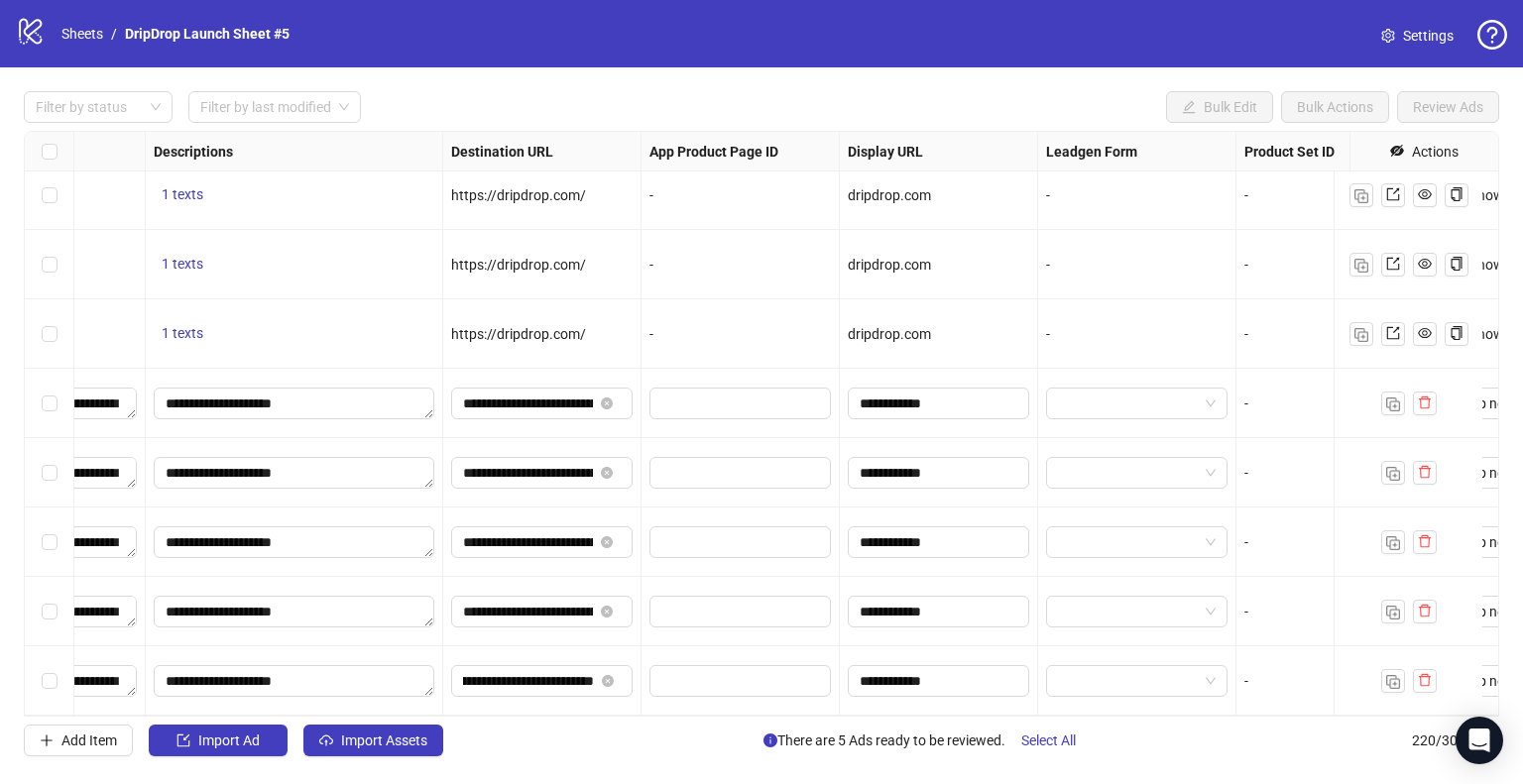 click on "**********" at bounding box center (542, 681) 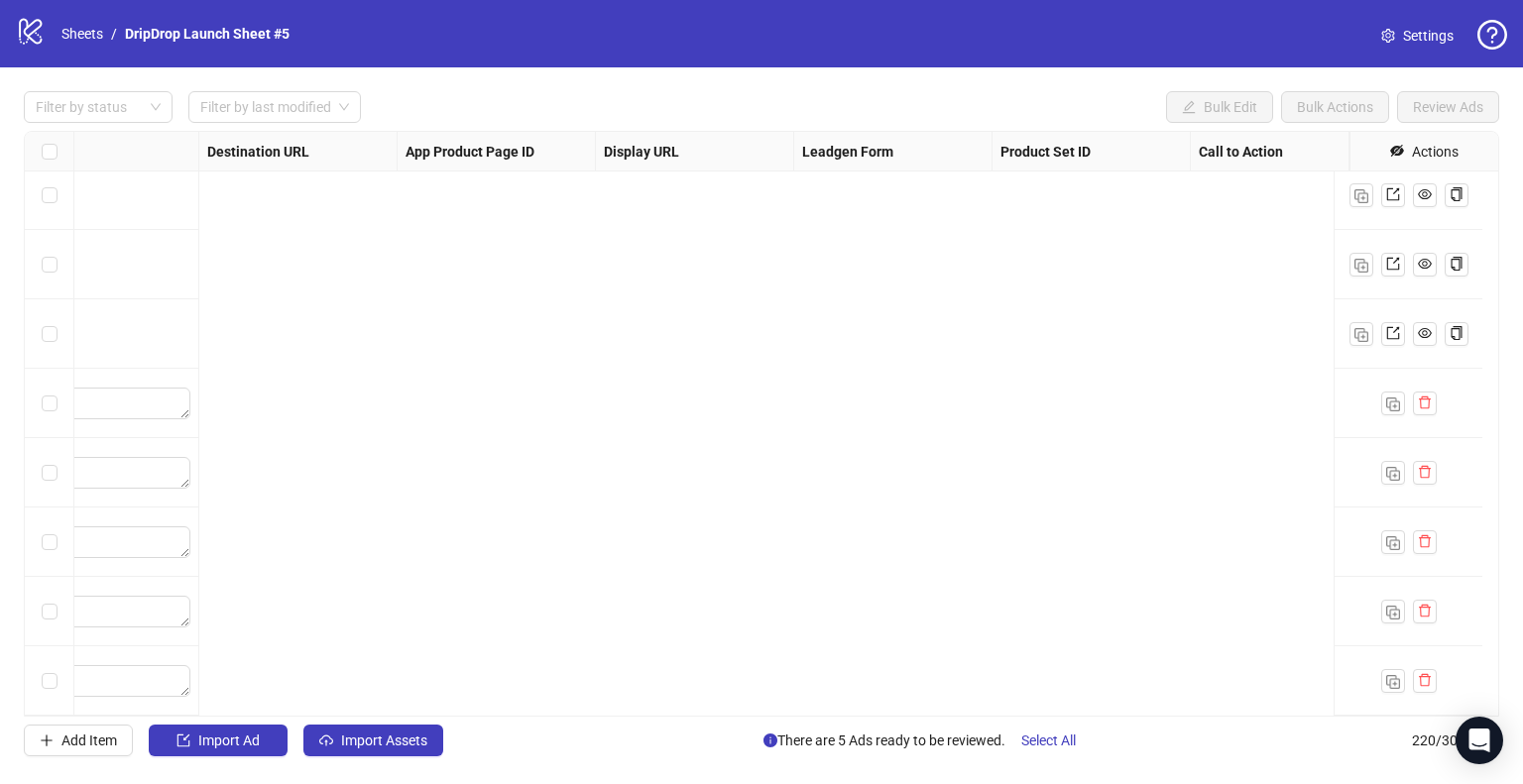 scroll, scrollTop: 14735, scrollLeft: 0, axis: vertical 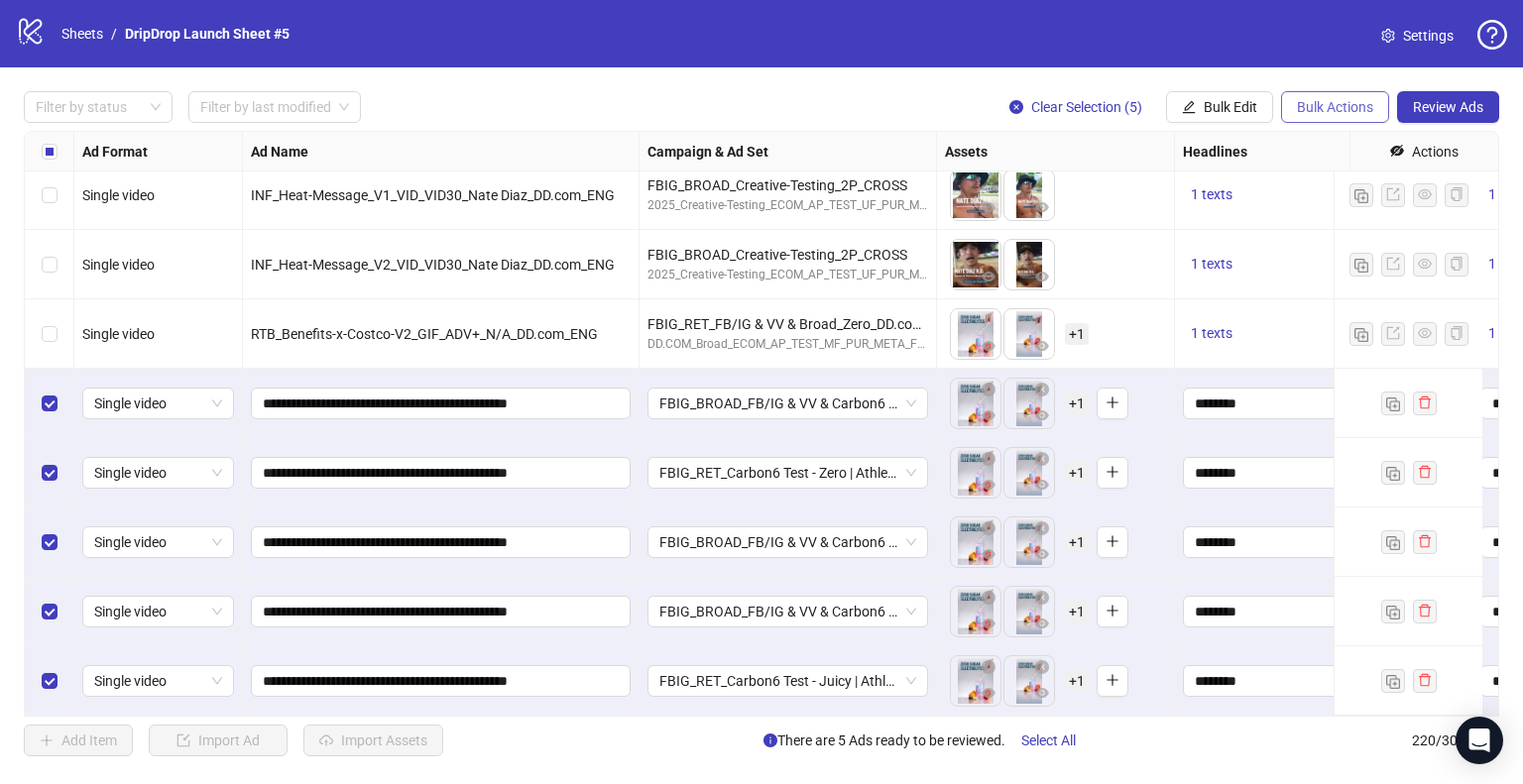 click on "Bulk Actions" at bounding box center [1335, 107] 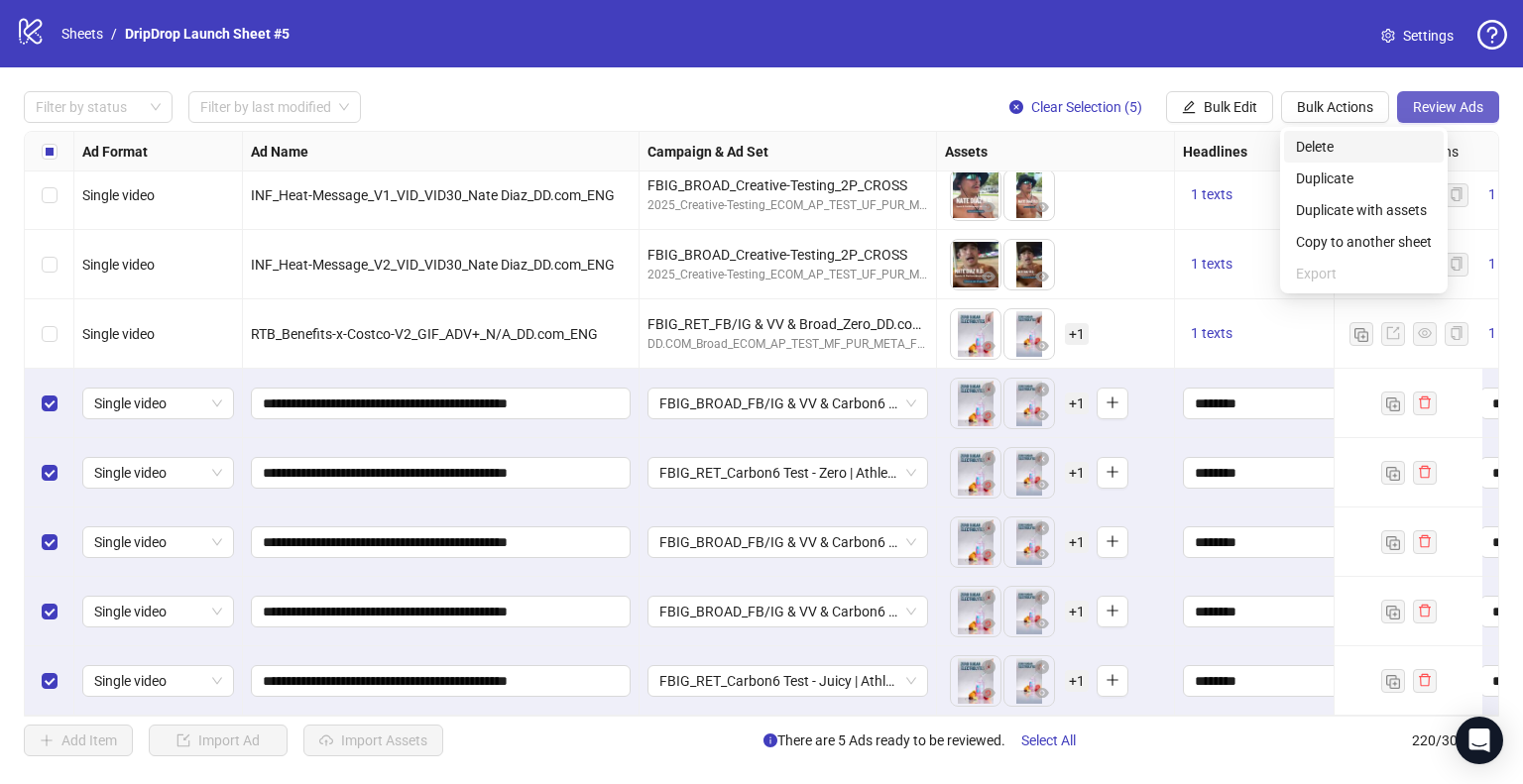 click on "Review Ads" at bounding box center [1448, 107] 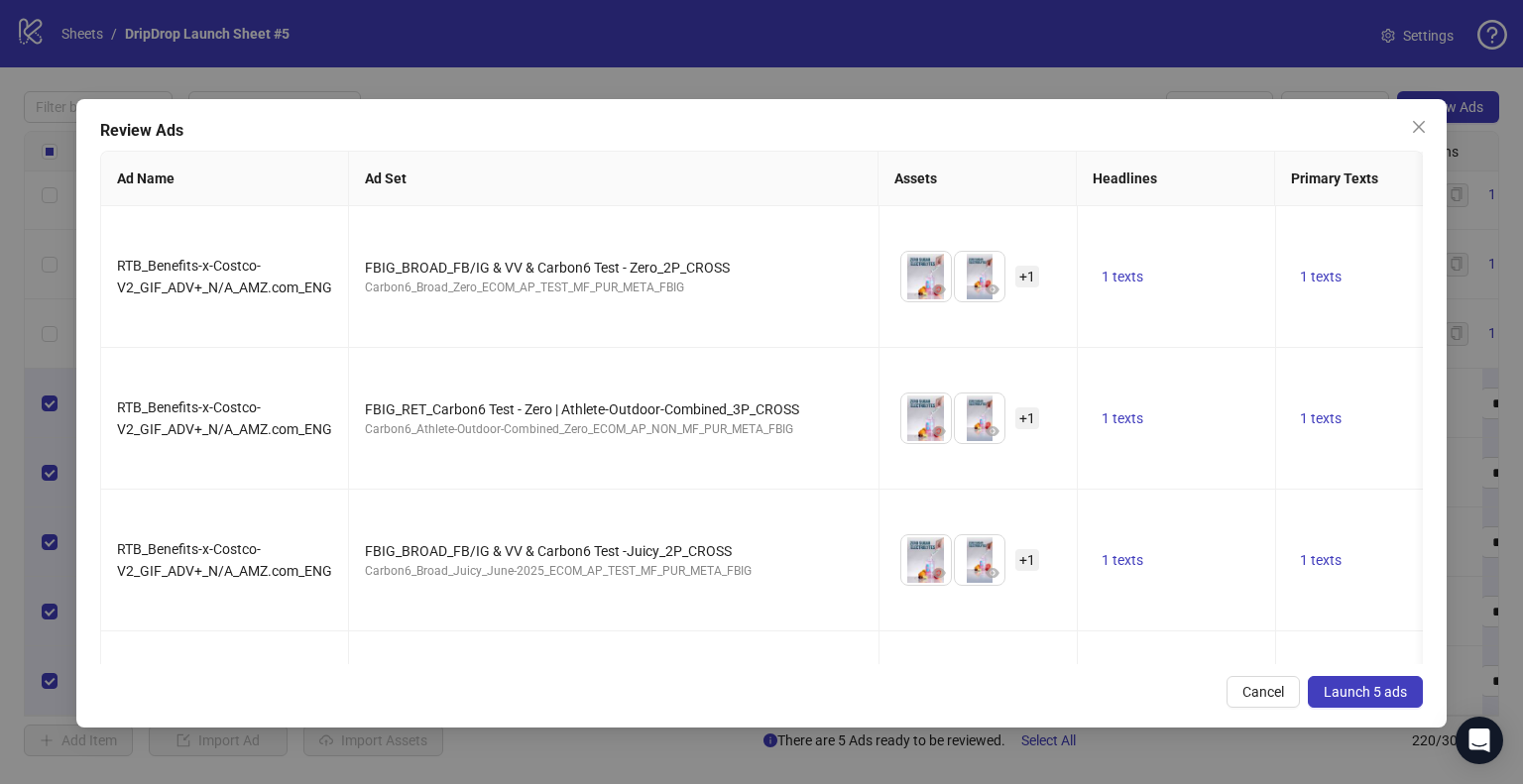 drag, startPoint x: 1347, startPoint y: 681, endPoint x: 1380, endPoint y: 689, distance: 33.955854 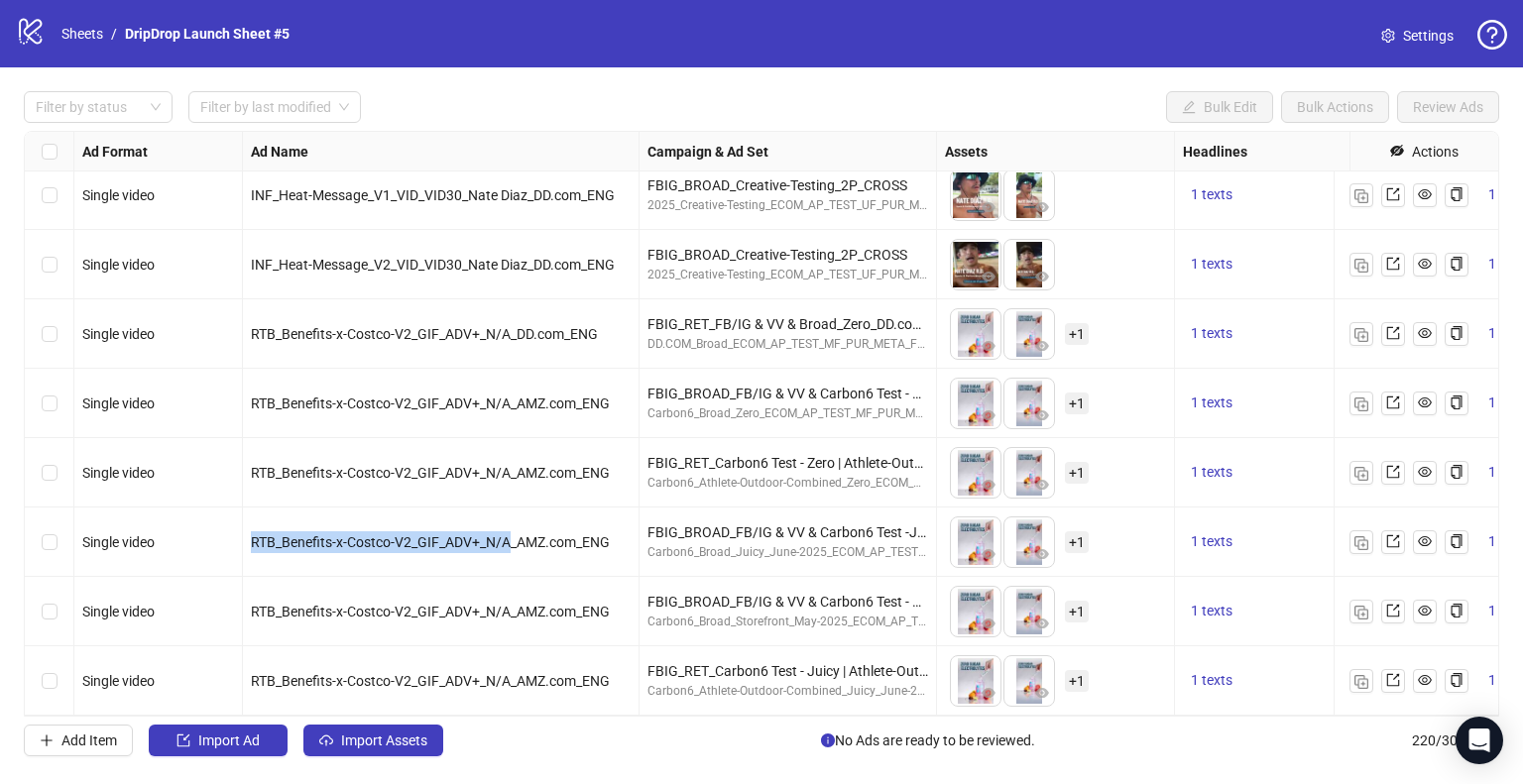 drag, startPoint x: 246, startPoint y: 526, endPoint x: 508, endPoint y: 538, distance: 262.27467 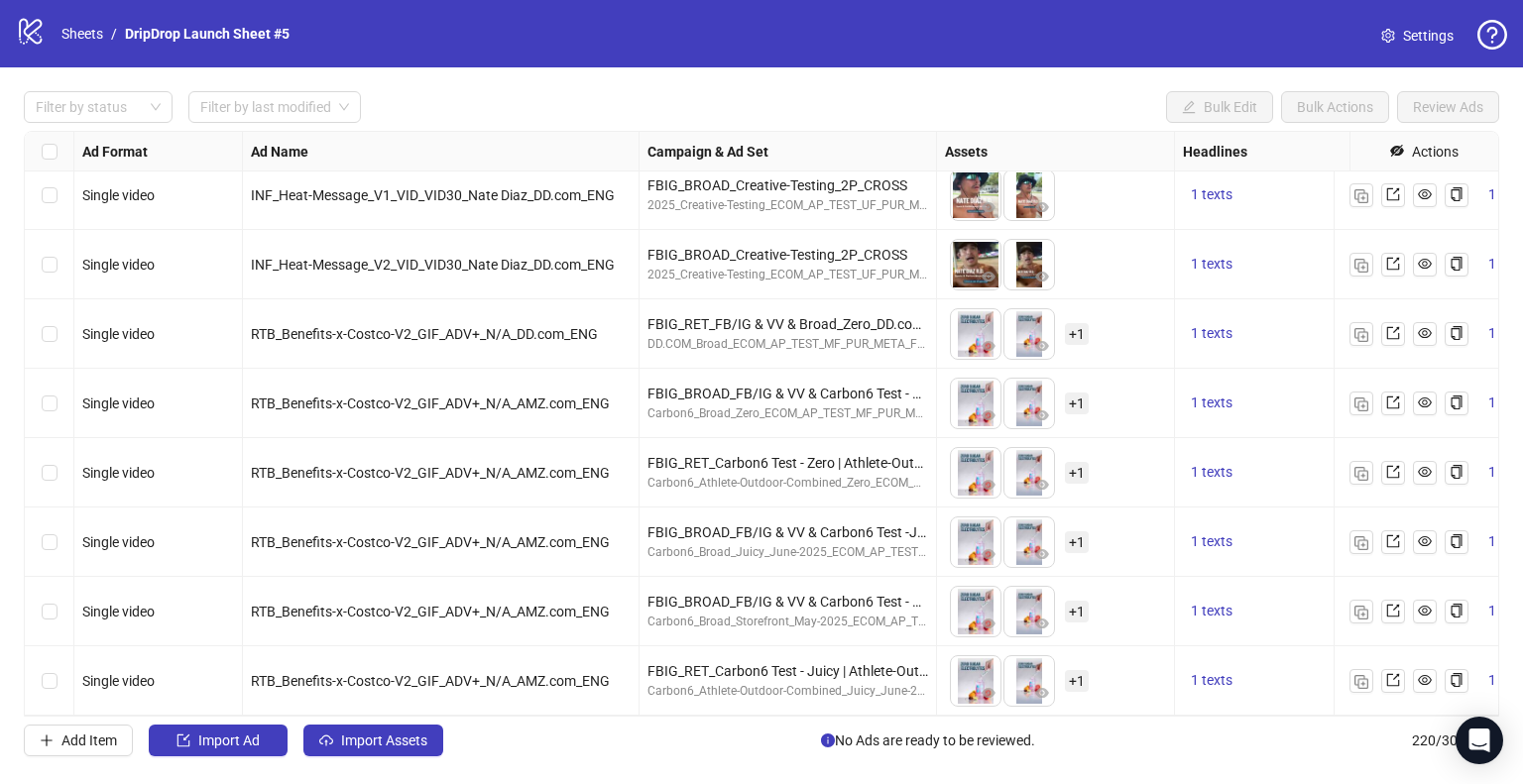 click on "+ 1" at bounding box center [1077, 542] 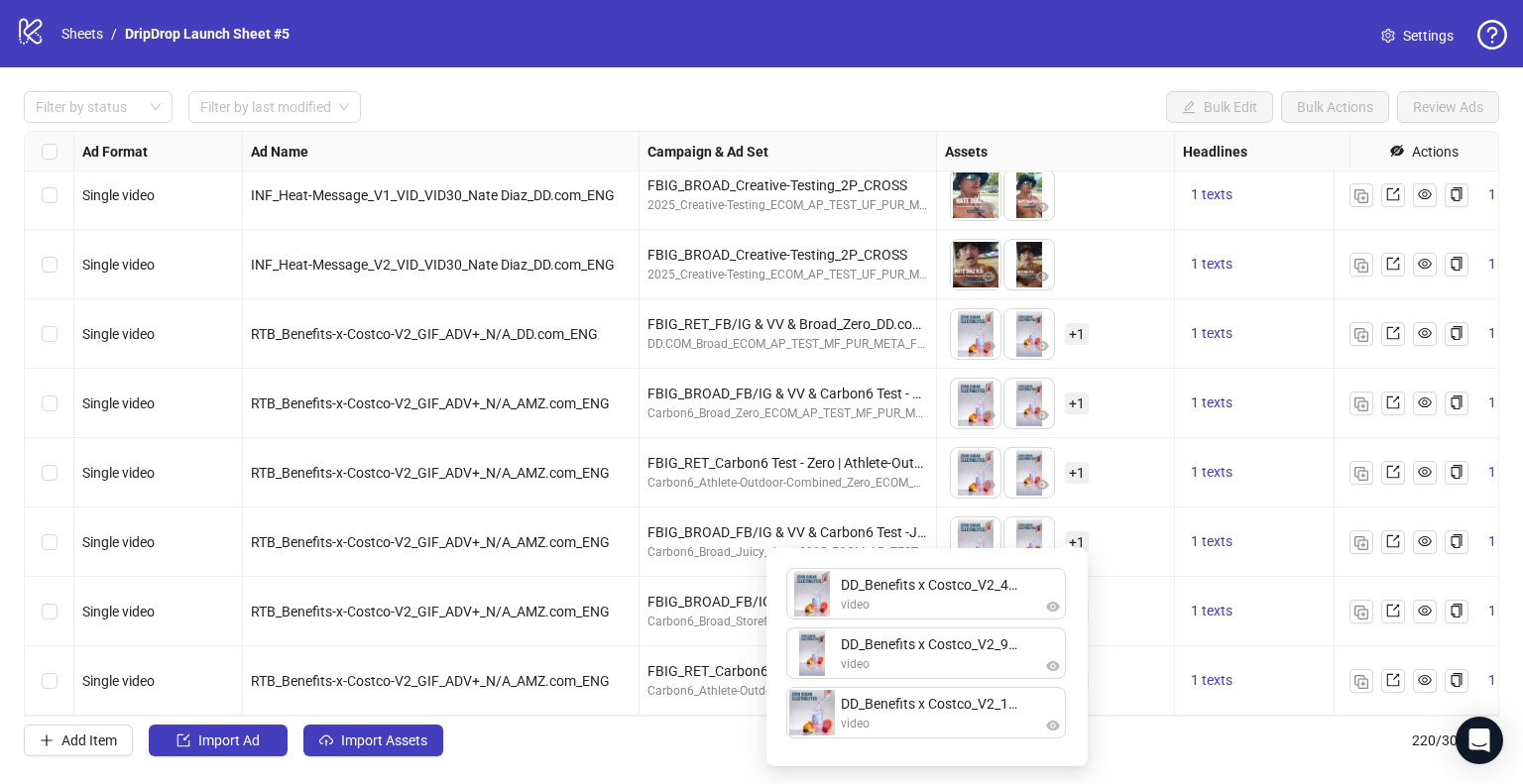 click on "FBIG_BROAD_FB/IG & VV & Carbon6 Test -Juicy_2P_CROSS Carbon6_Broad_Juicy_June-2025_ECOM_AP_TEST_MF_PUR_META_FBIG" at bounding box center (788, 542) 